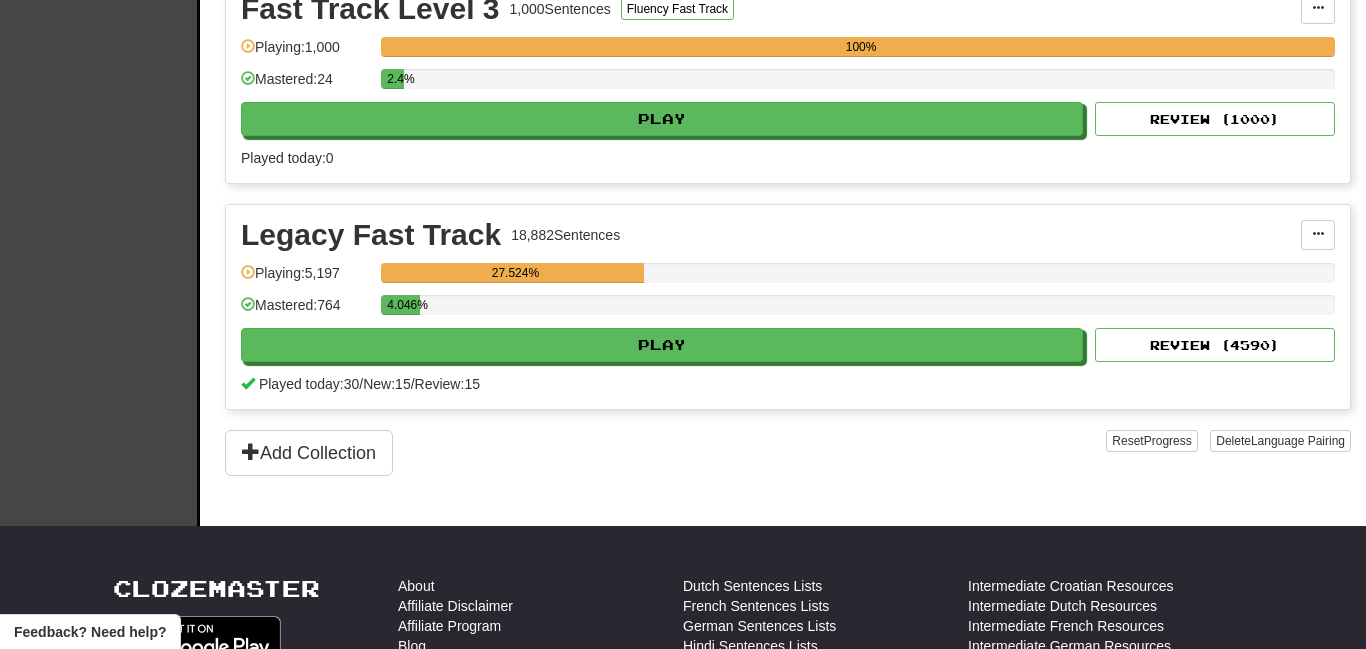 scroll, scrollTop: 966, scrollLeft: 0, axis: vertical 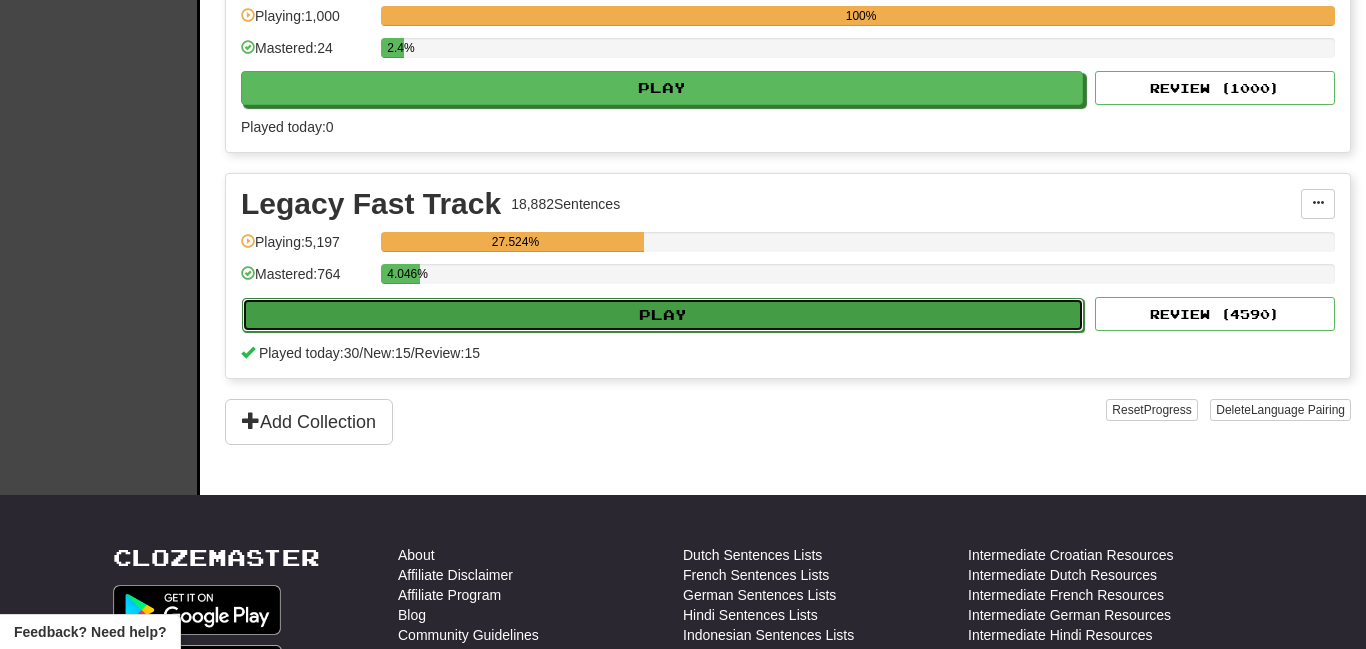 click on "Play" at bounding box center (663, 315) 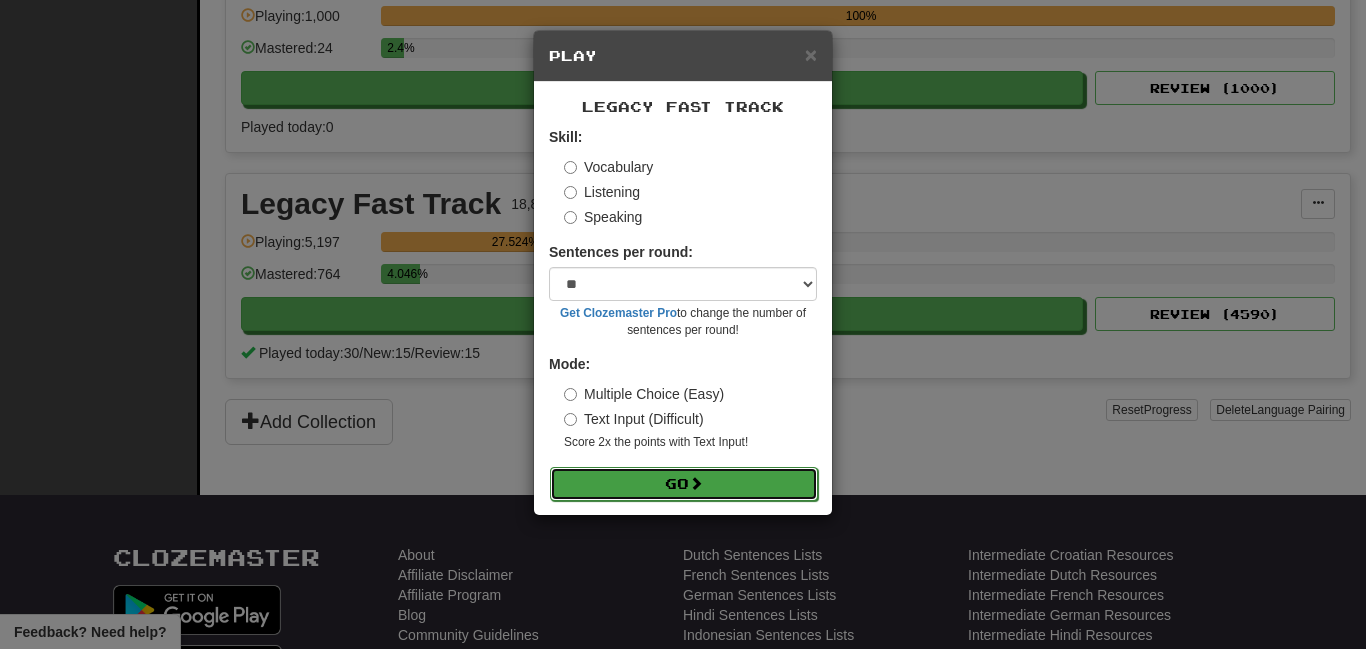 click at bounding box center [696, 483] 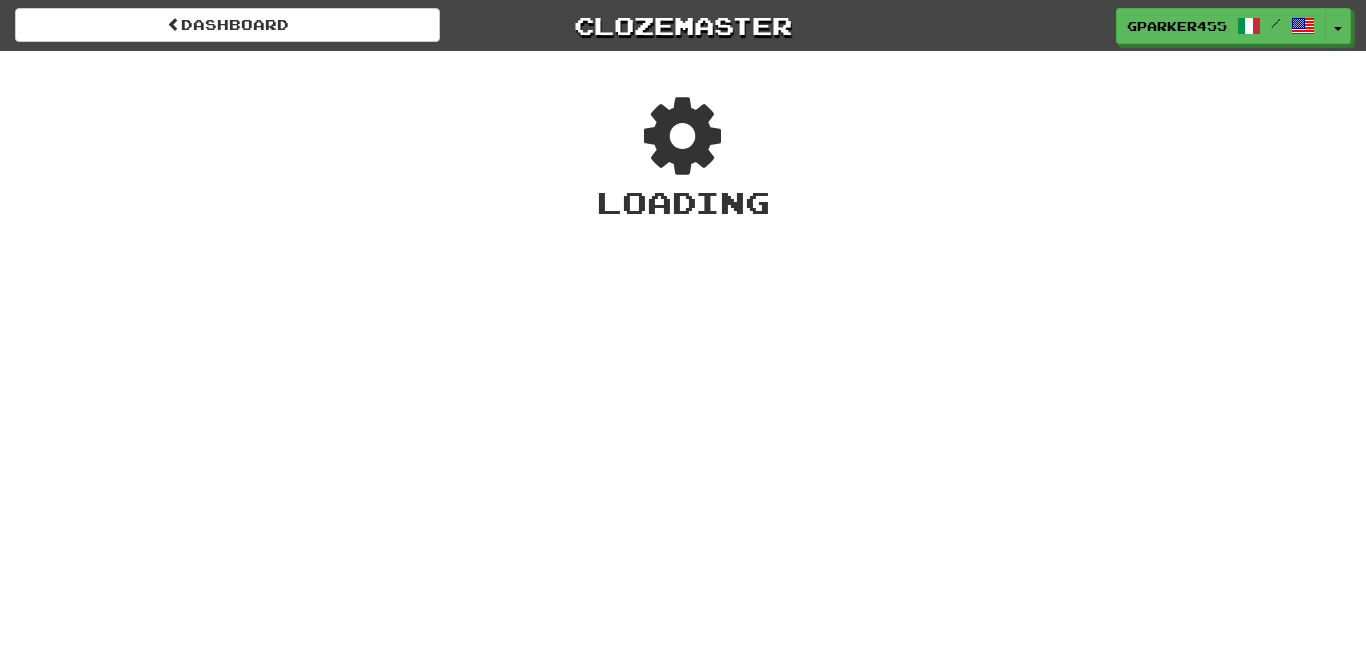 scroll, scrollTop: 0, scrollLeft: 0, axis: both 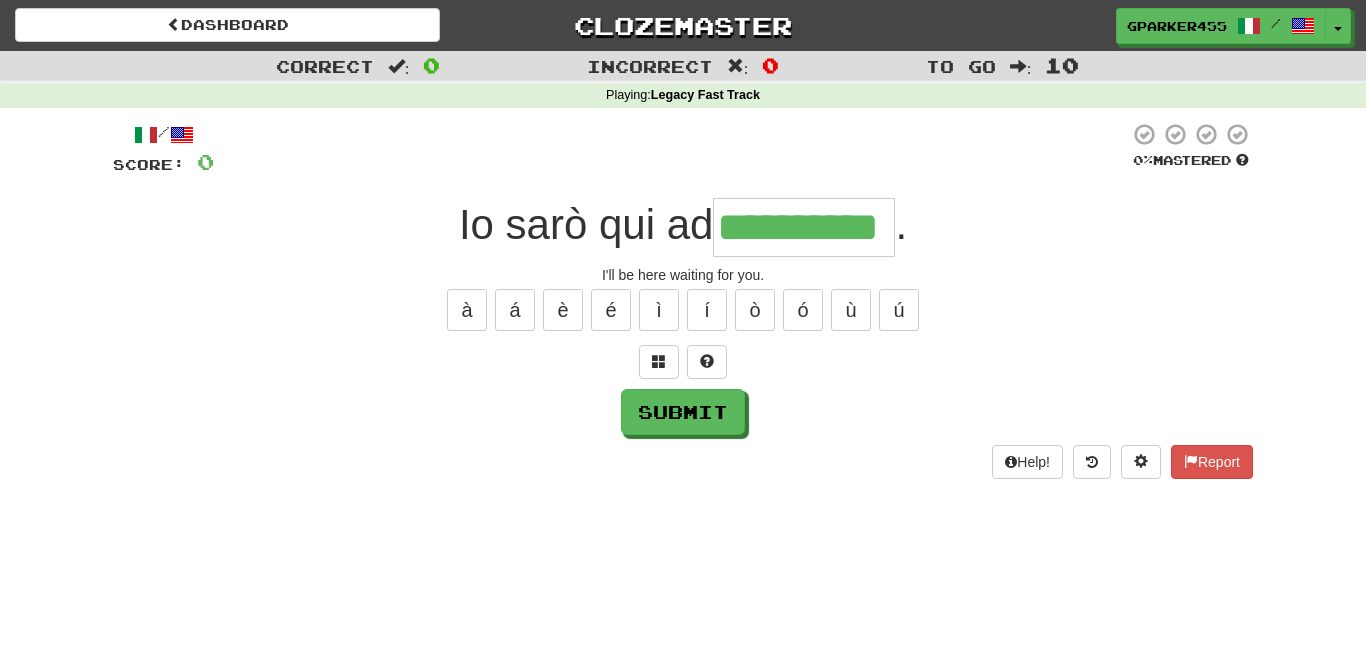 type on "**********" 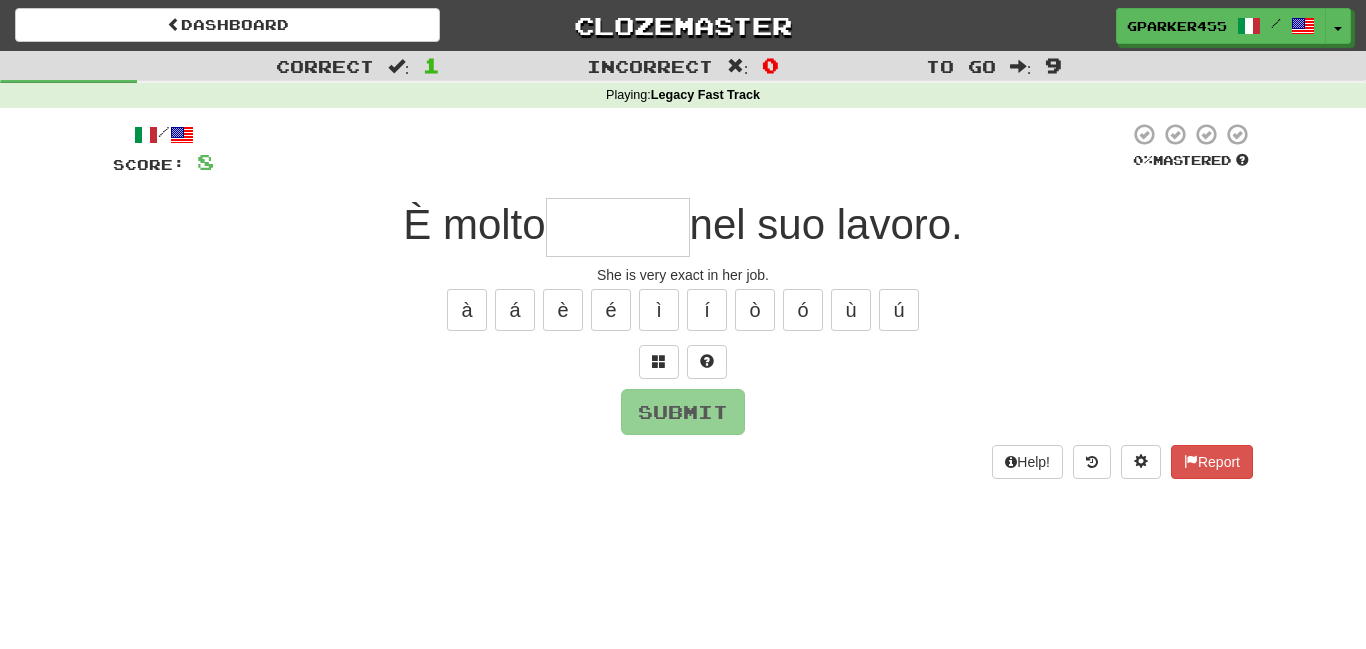 type on "*" 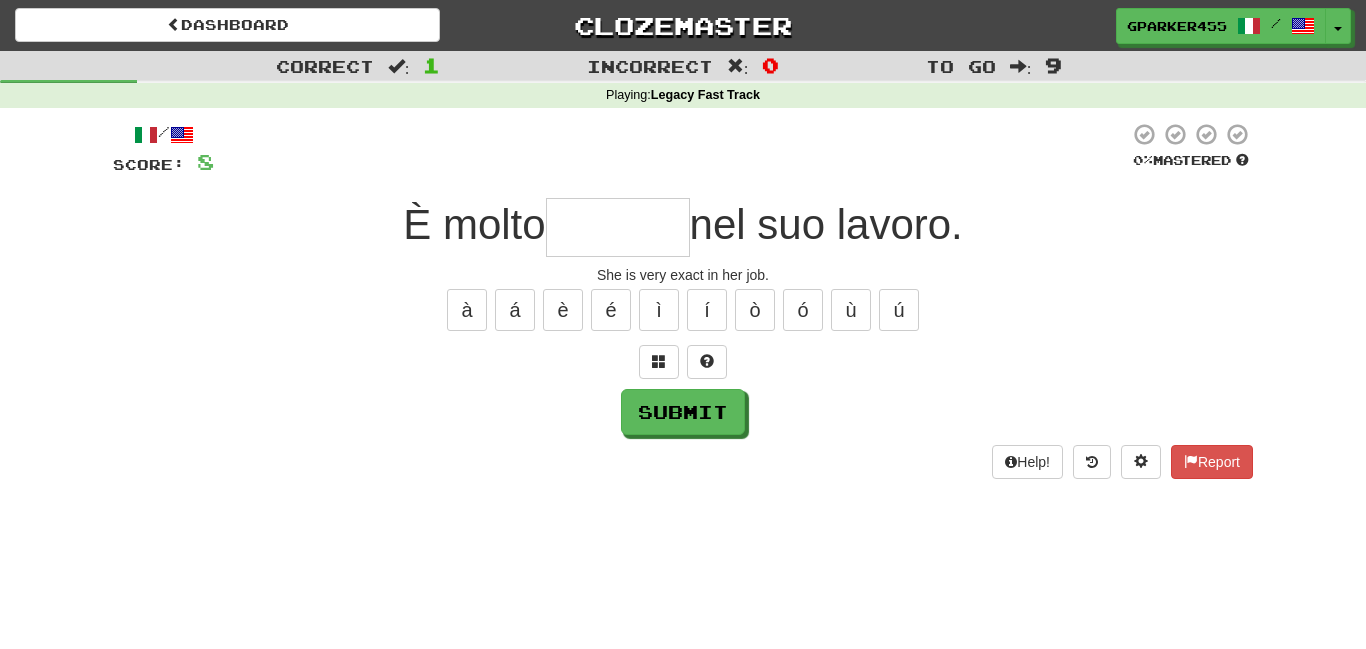 type on "*" 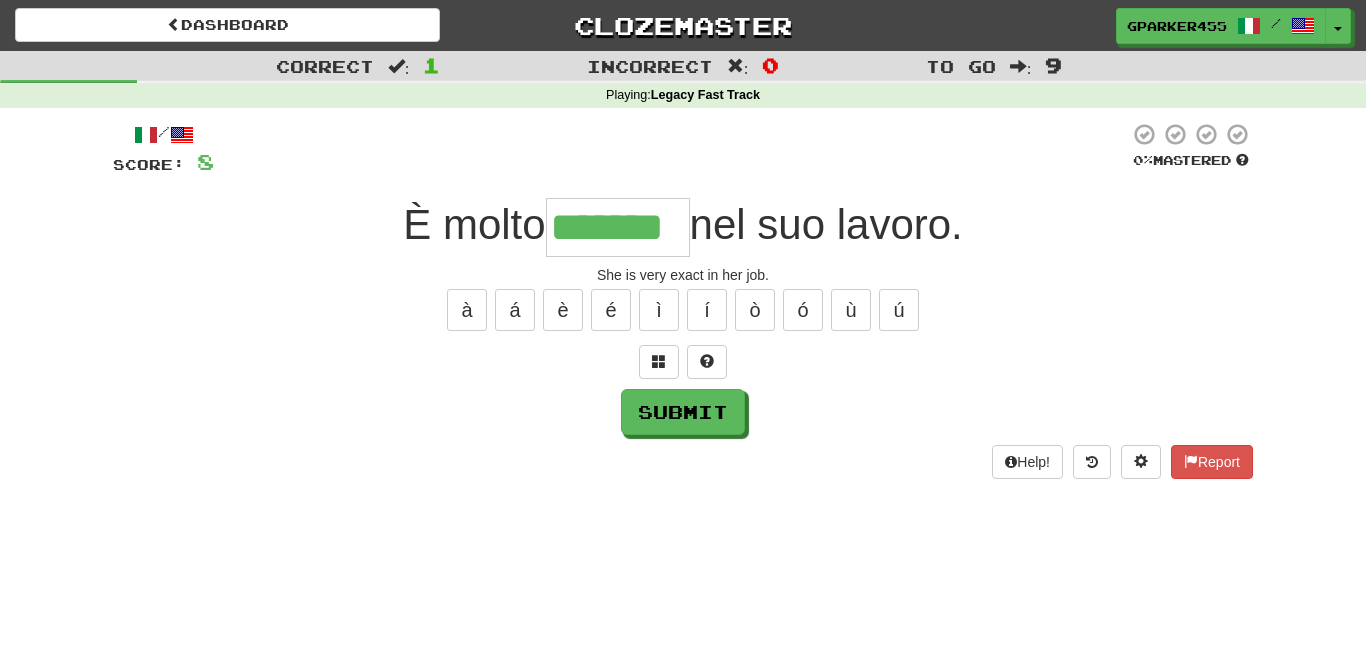 type on "*******" 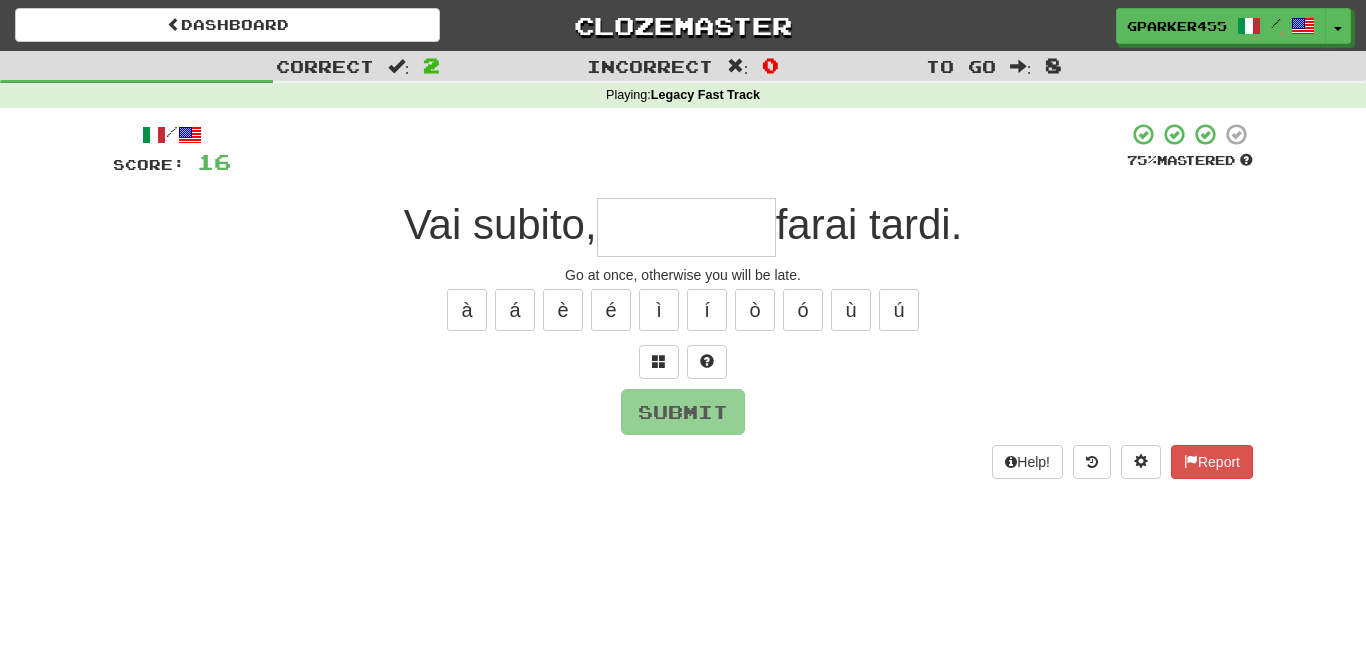 type on "*" 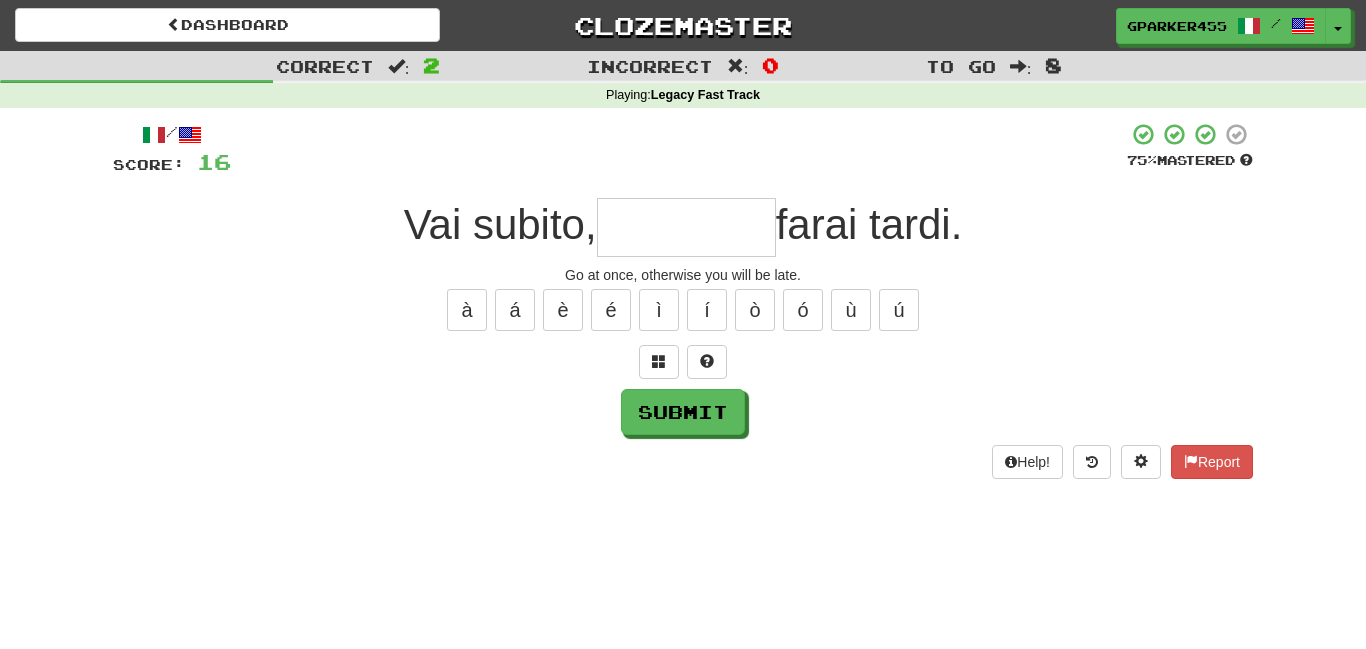 type on "*" 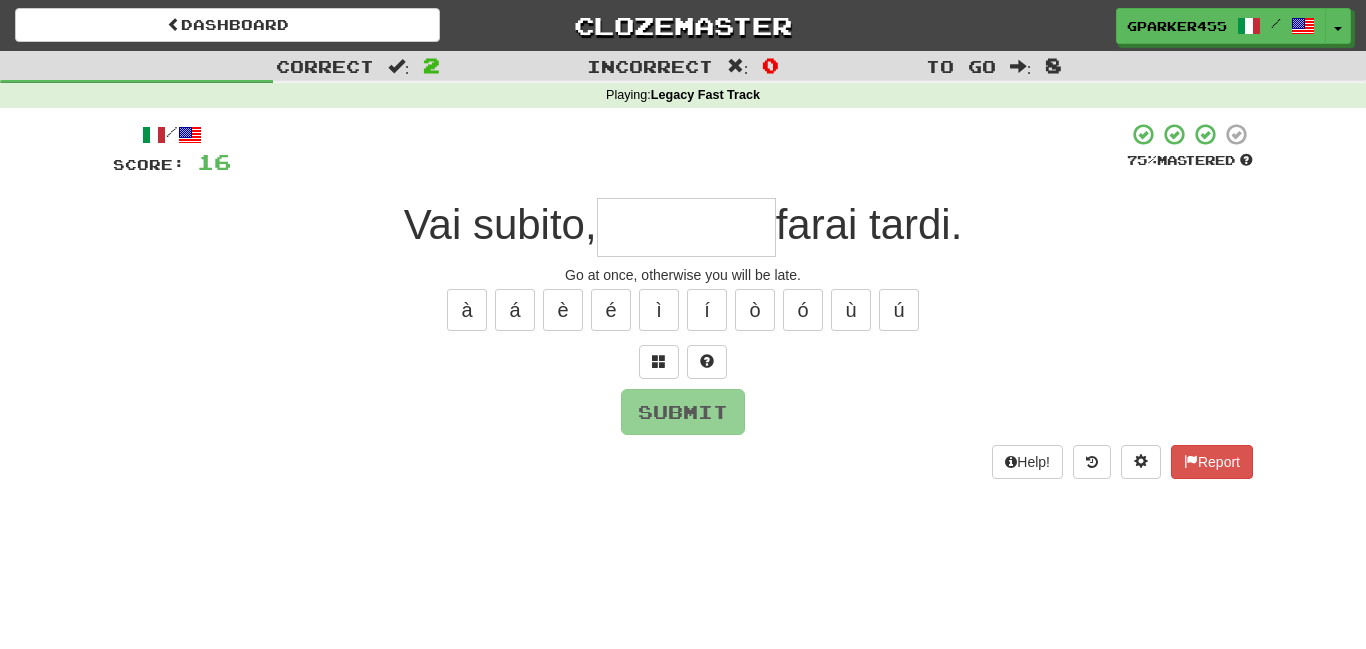 type on "*" 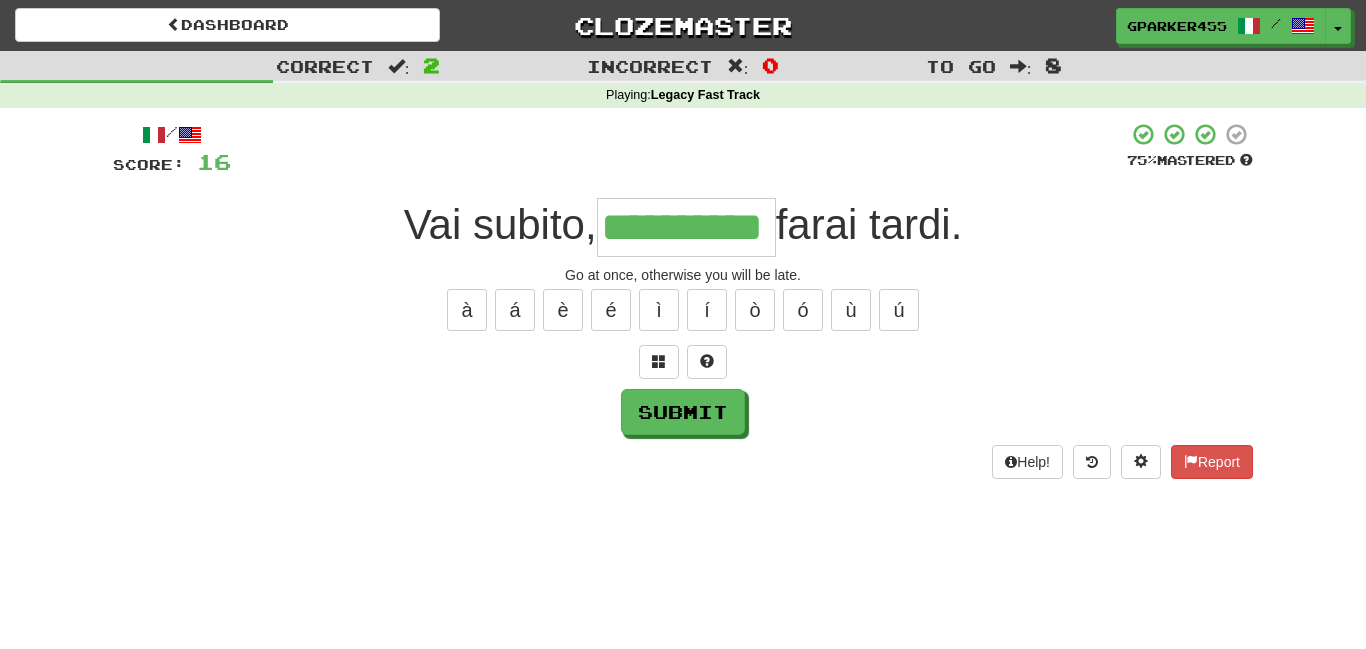 type on "**********" 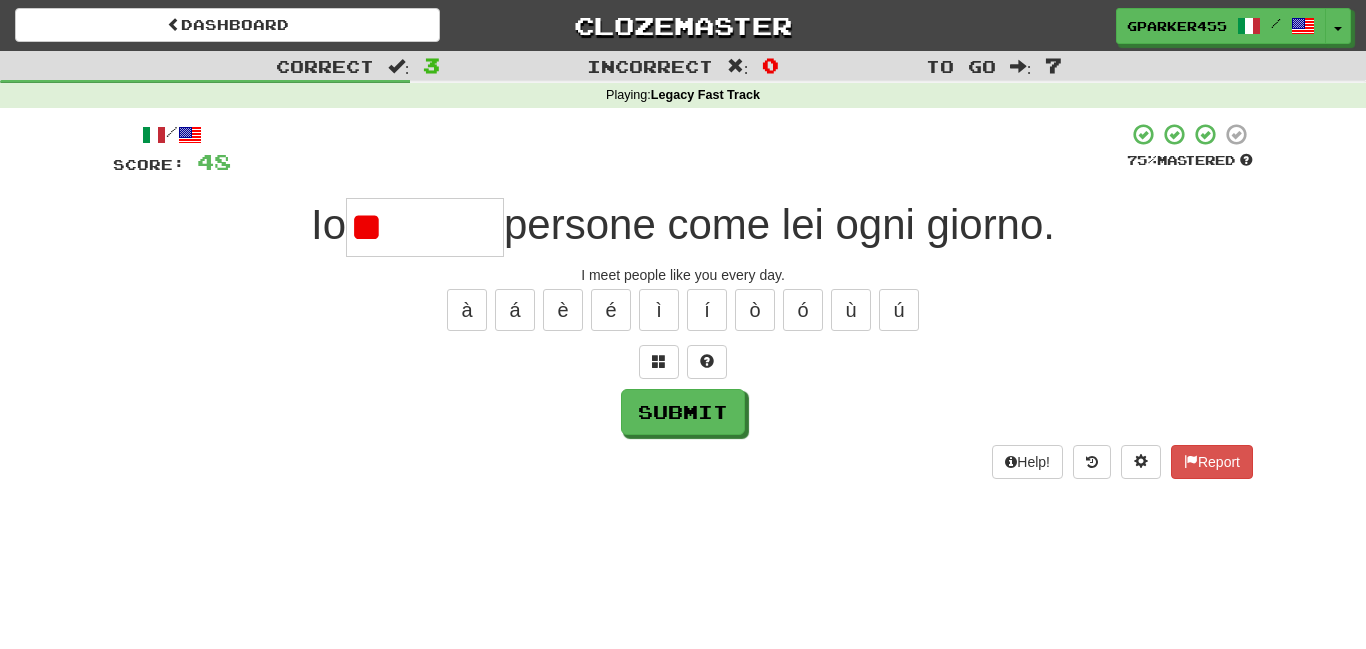 type on "*" 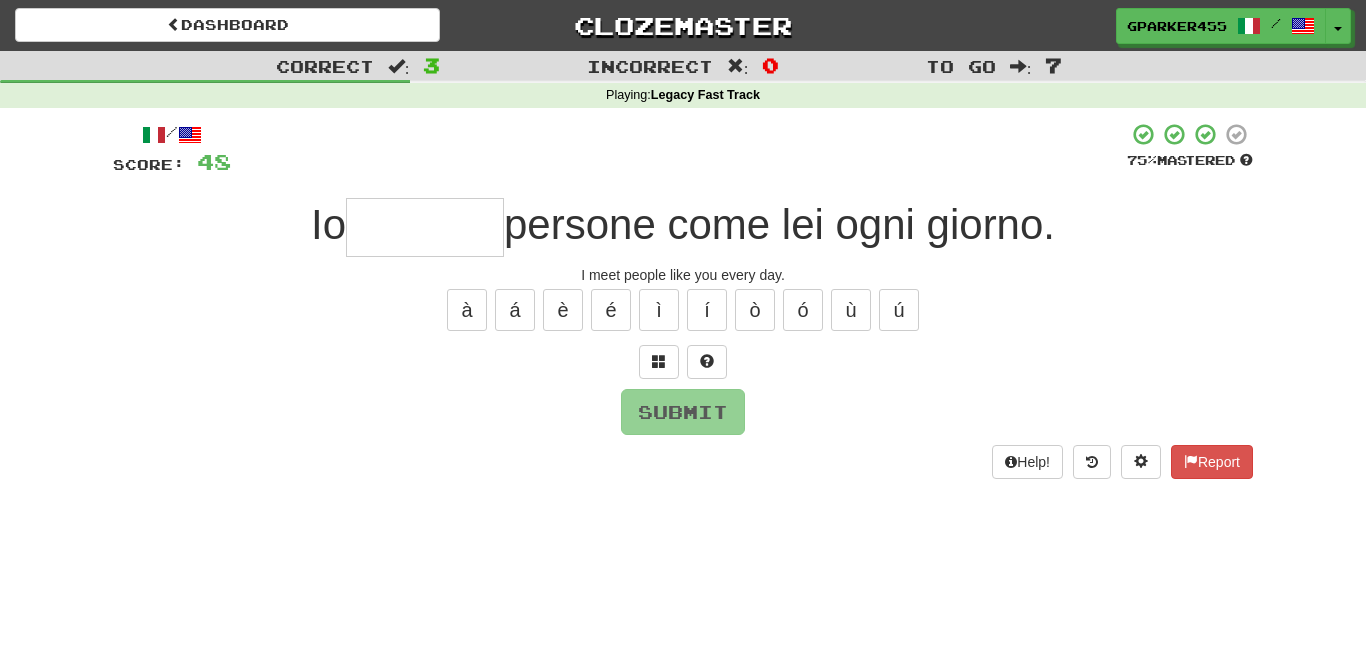 type on "*" 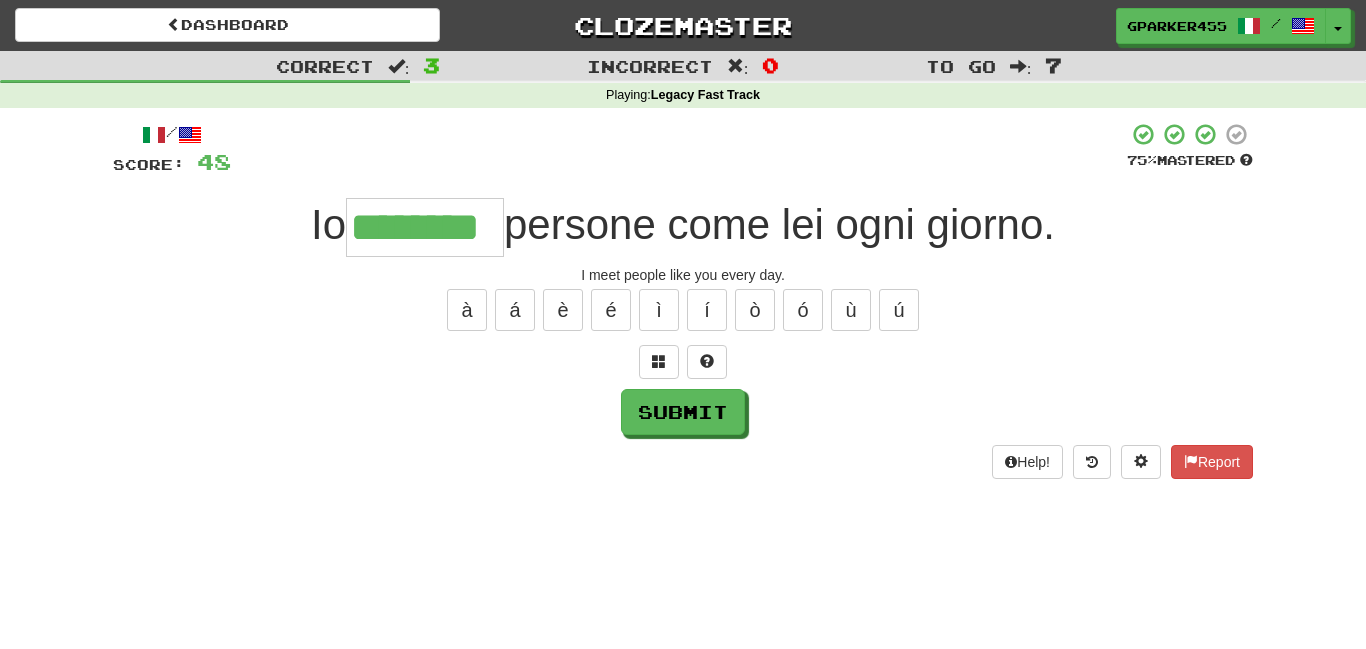 type on "********" 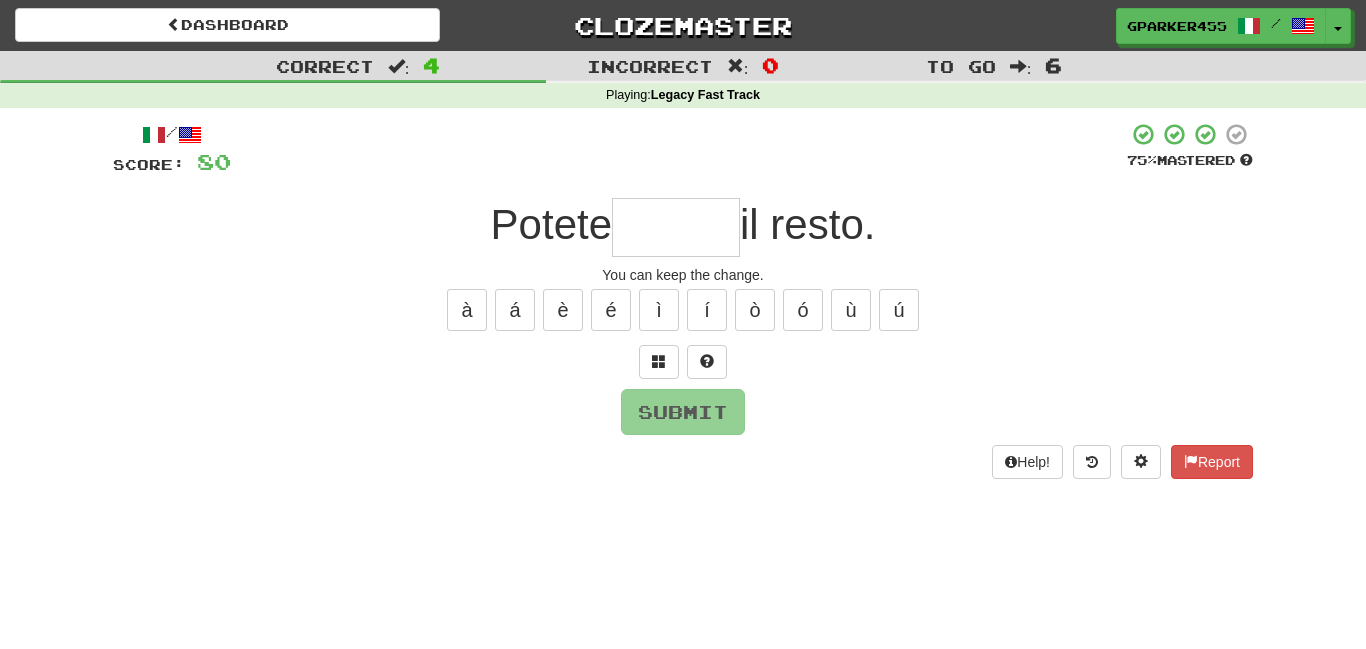 type on "*" 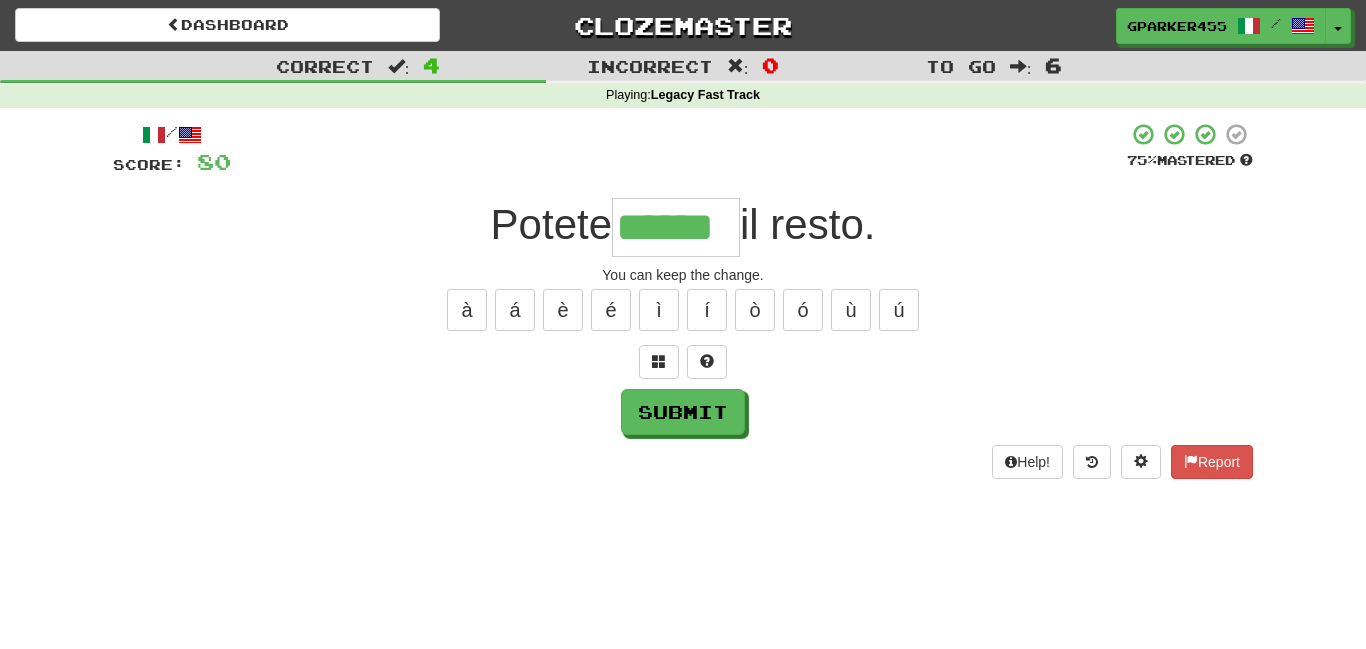 type on "******" 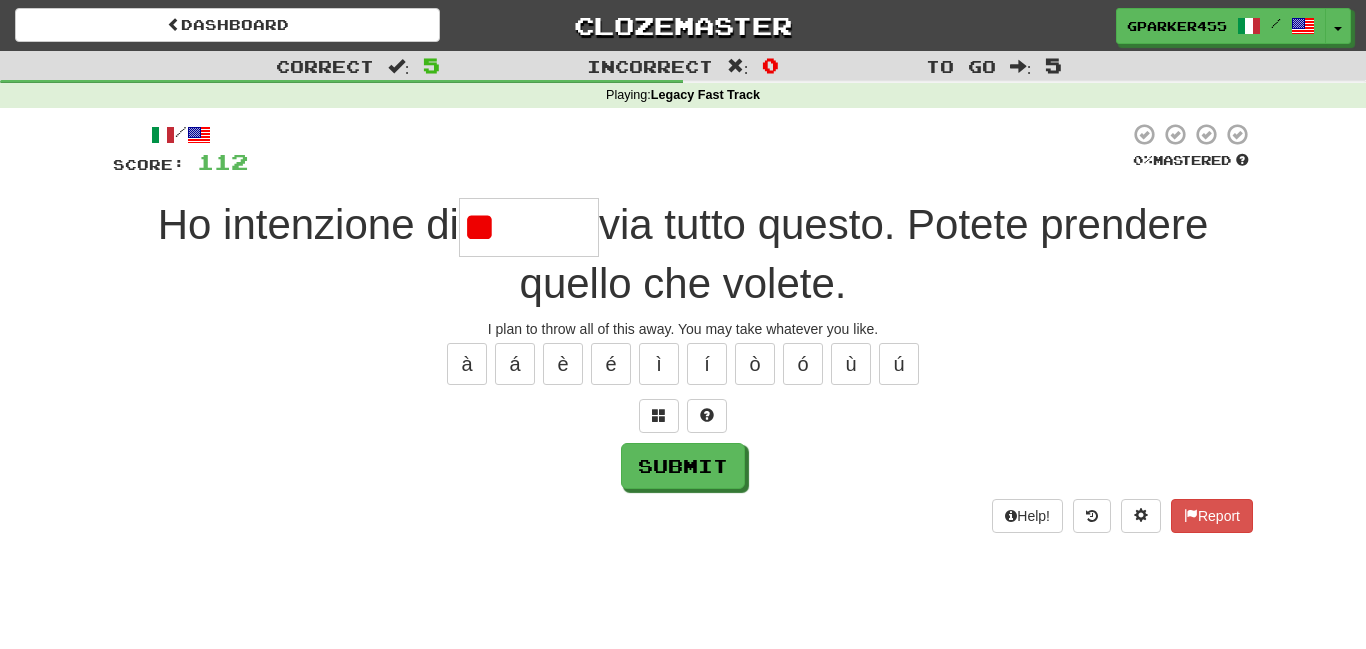 type on "*" 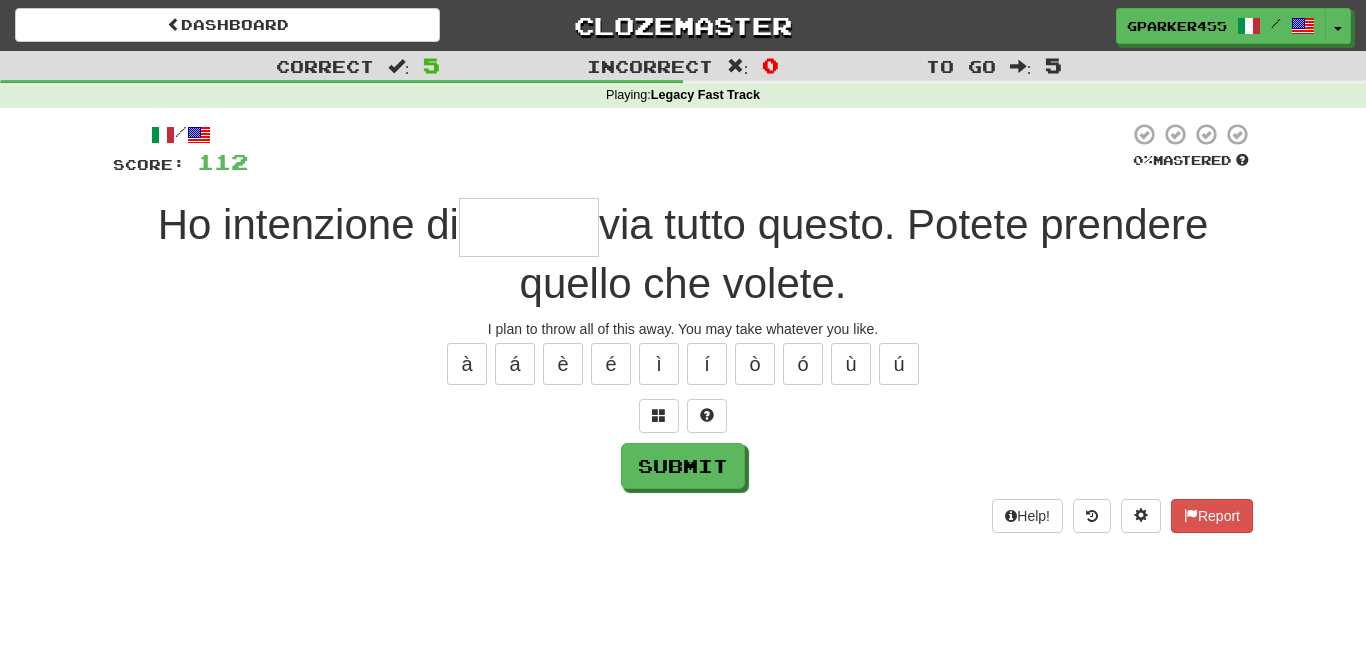 type on "*" 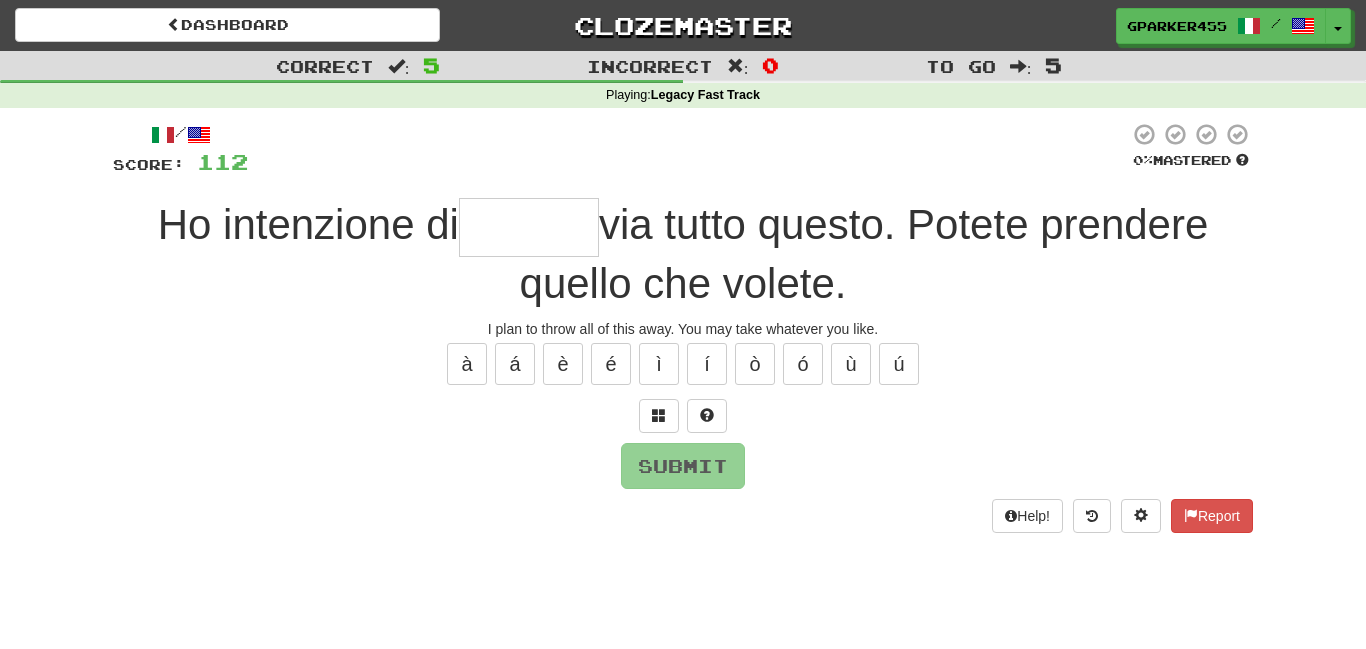 type on "*" 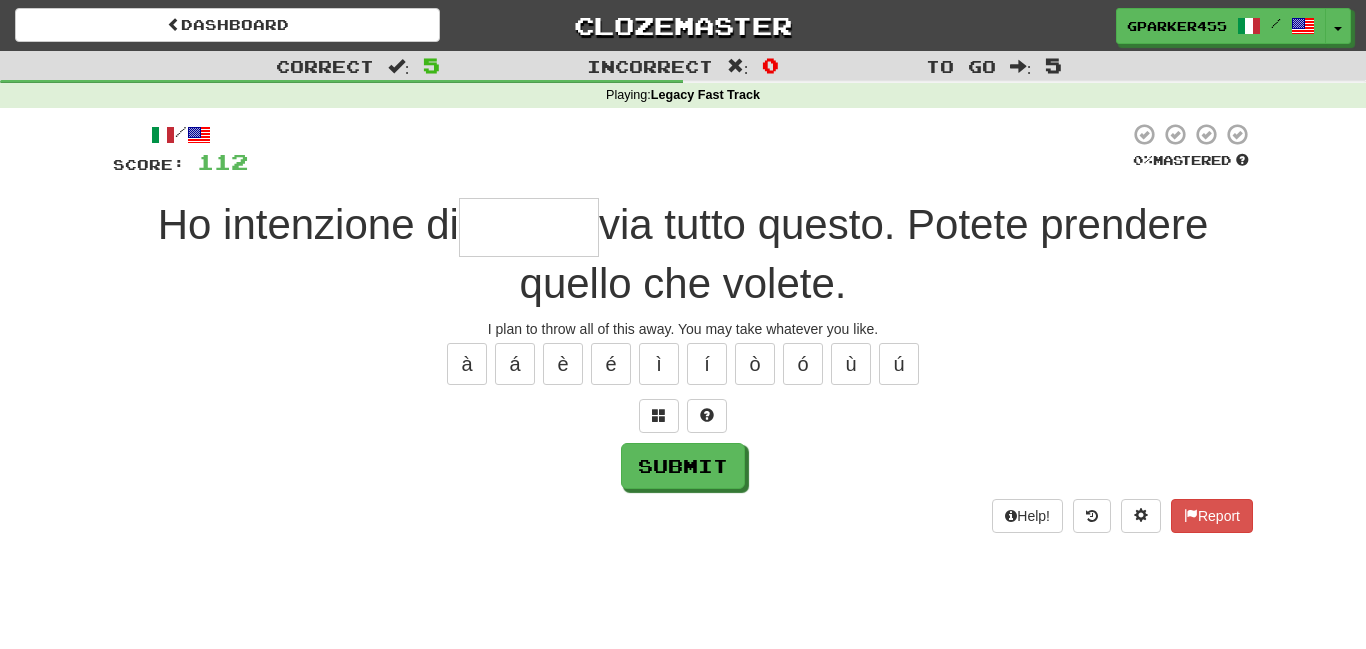 type on "*" 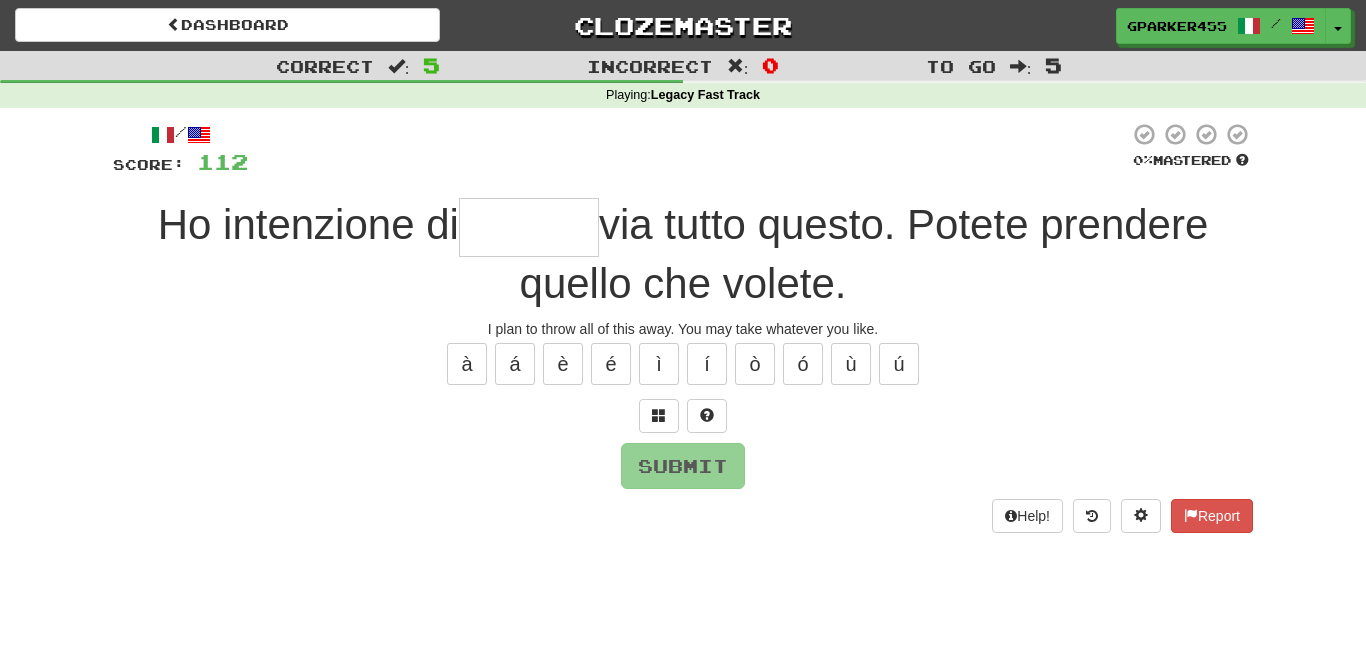 type on "*" 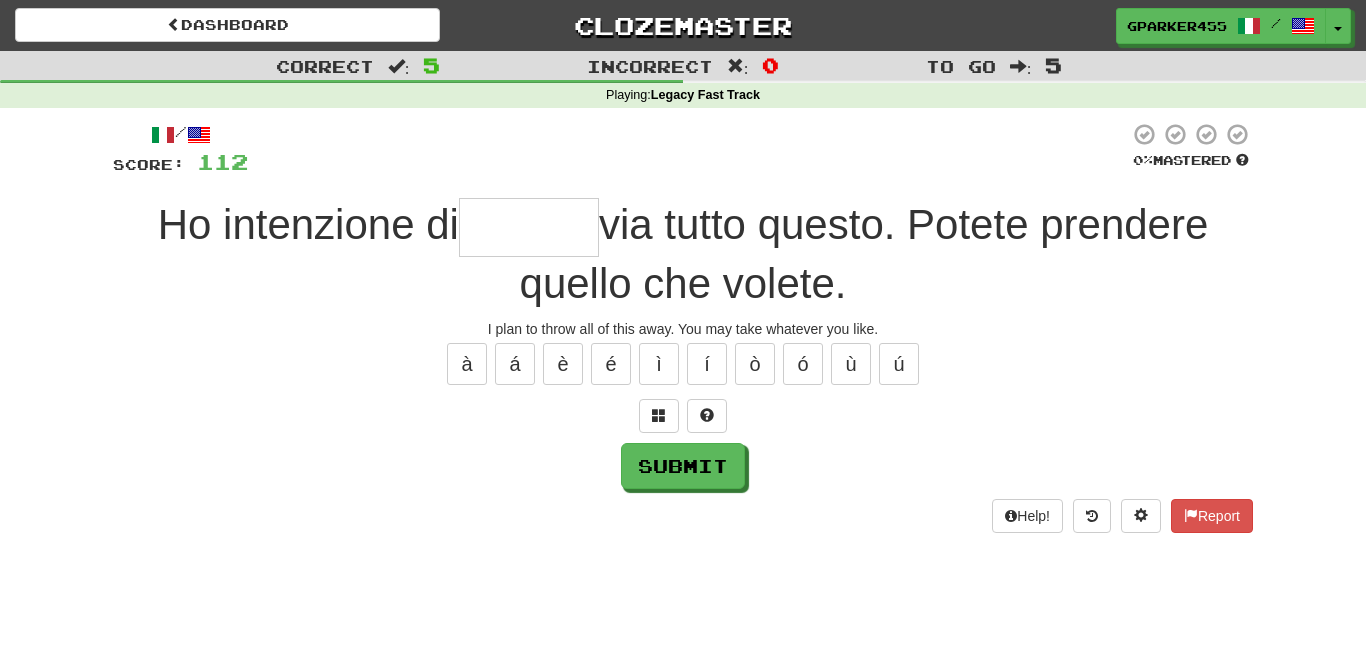 type on "*" 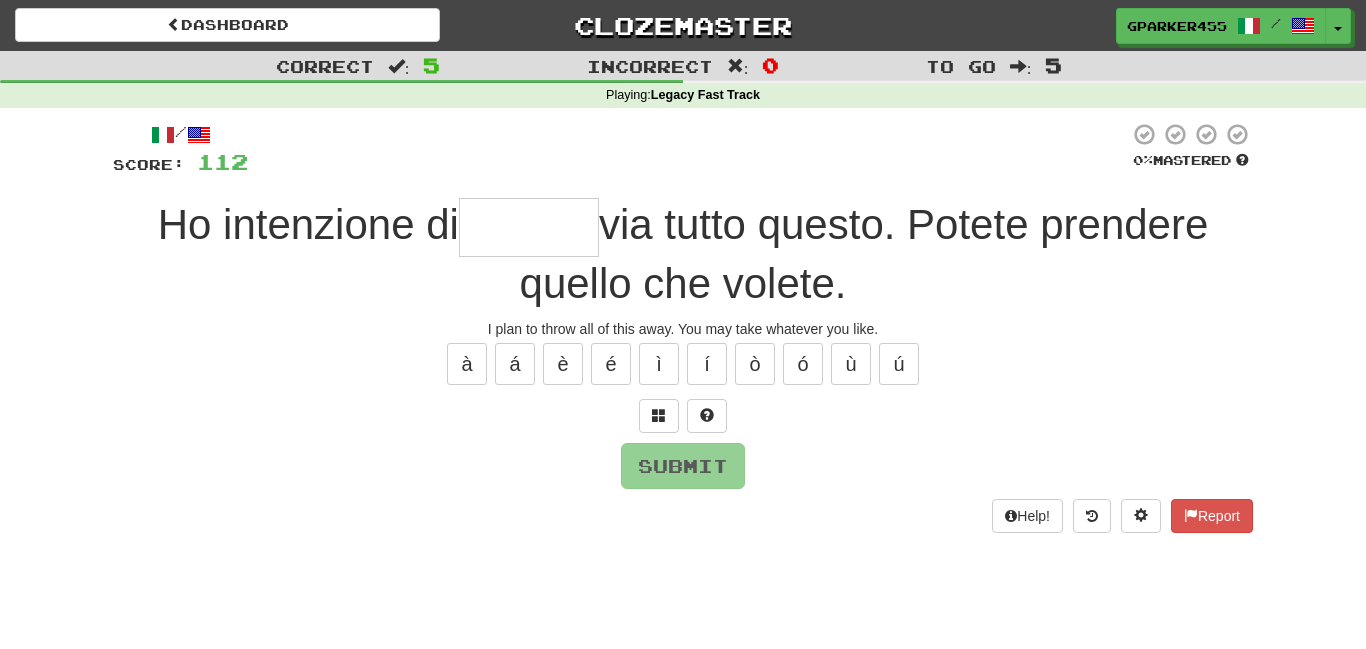 type on "*" 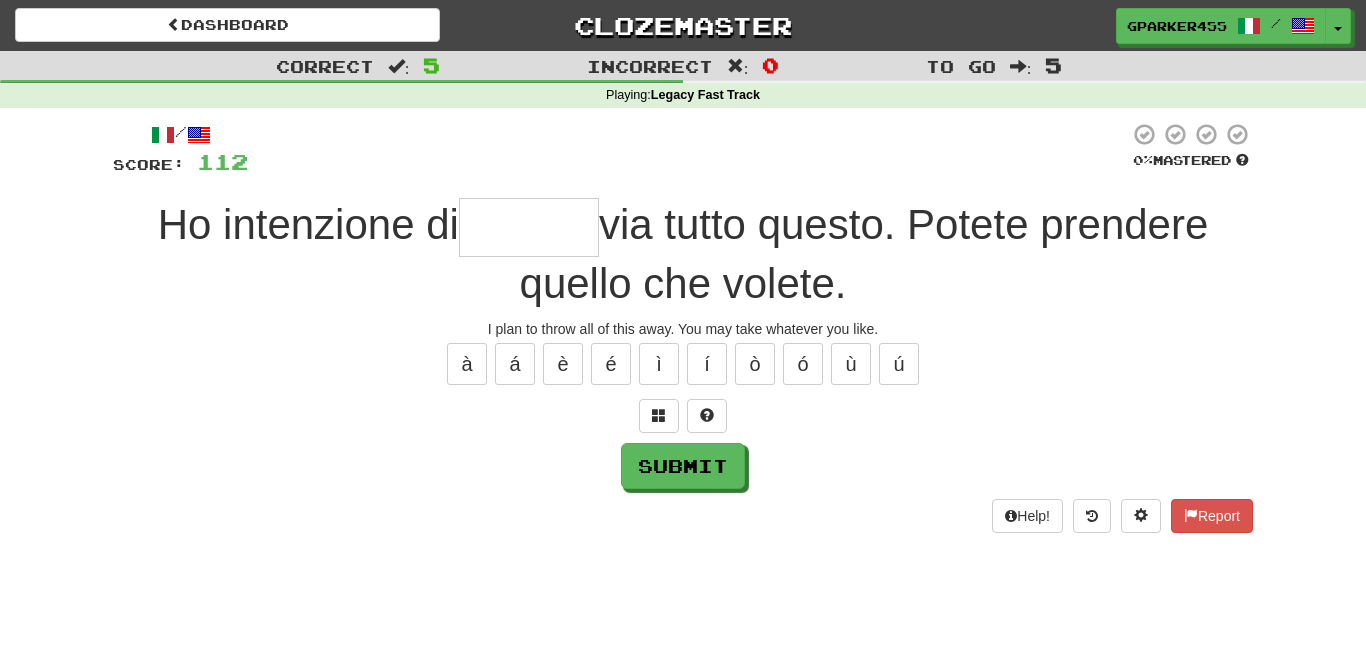 type on "*" 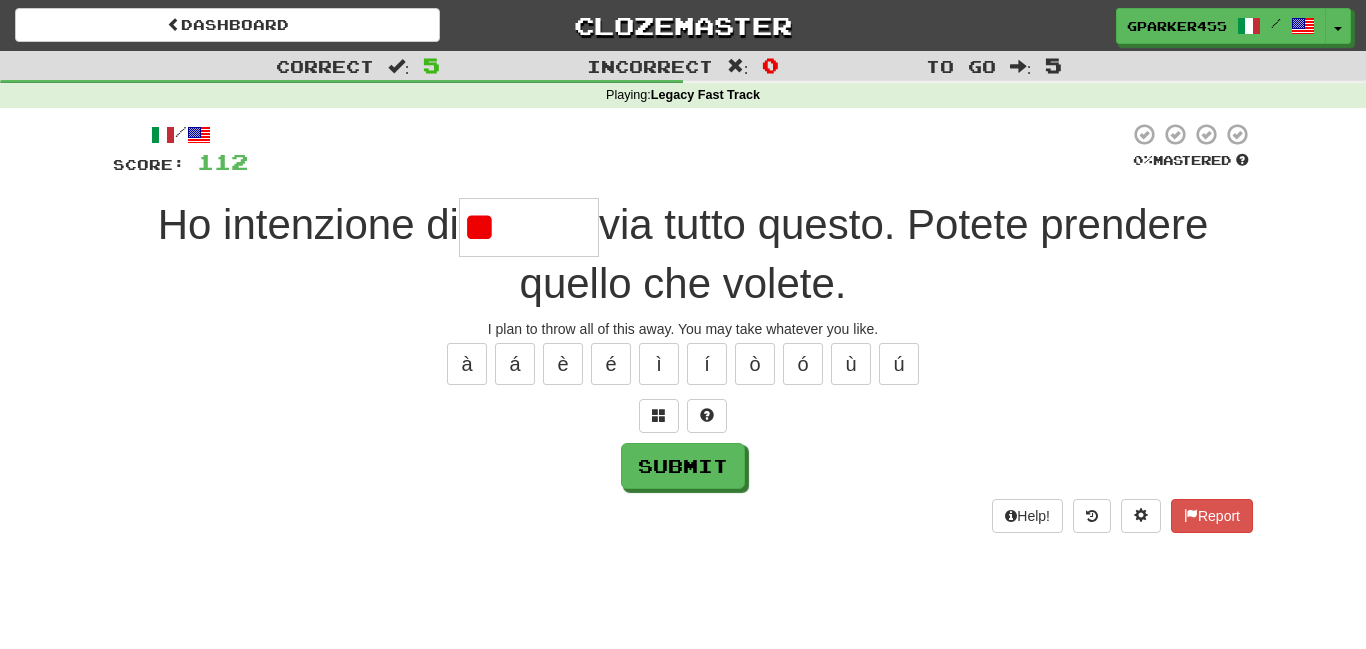 type on "*" 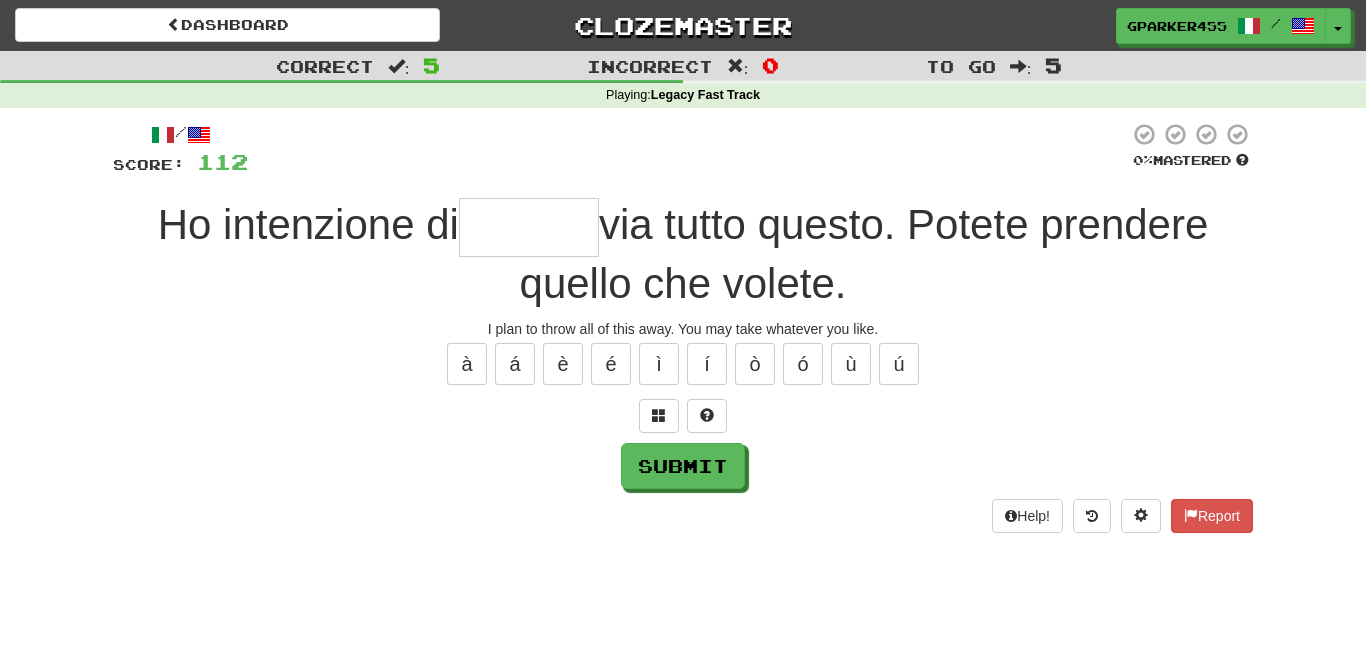 type on "*" 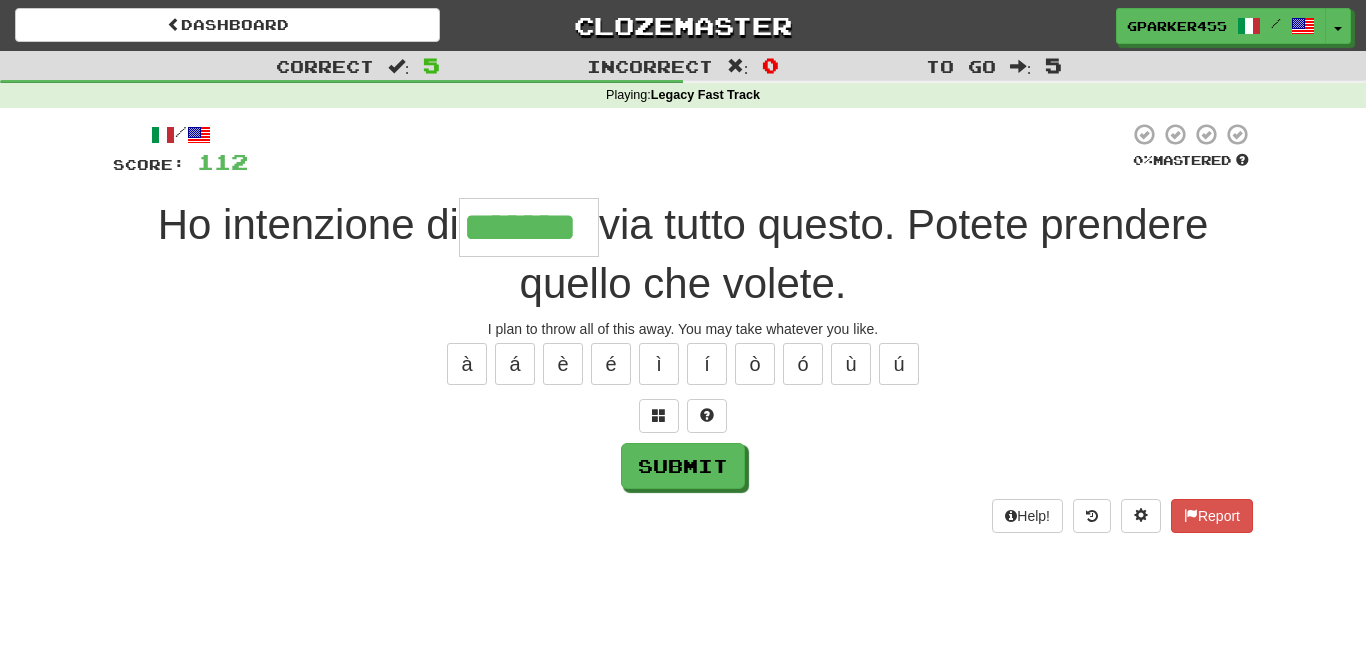 type on "*******" 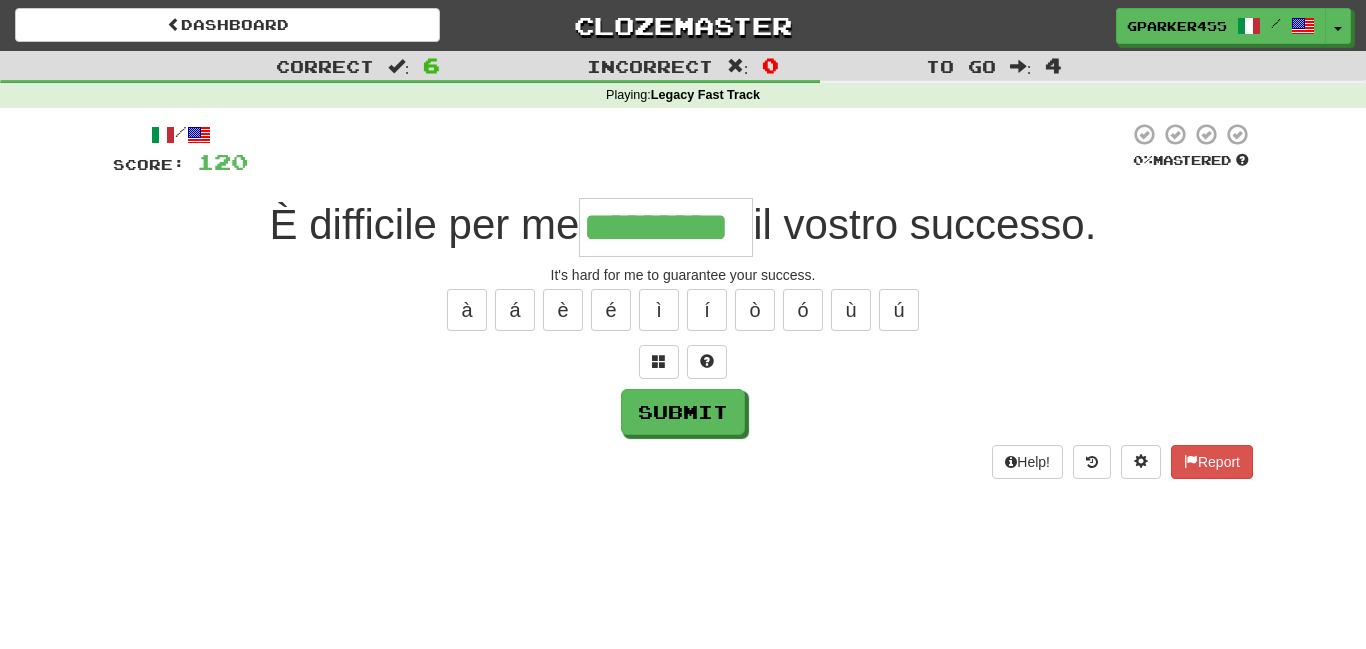 type on "*********" 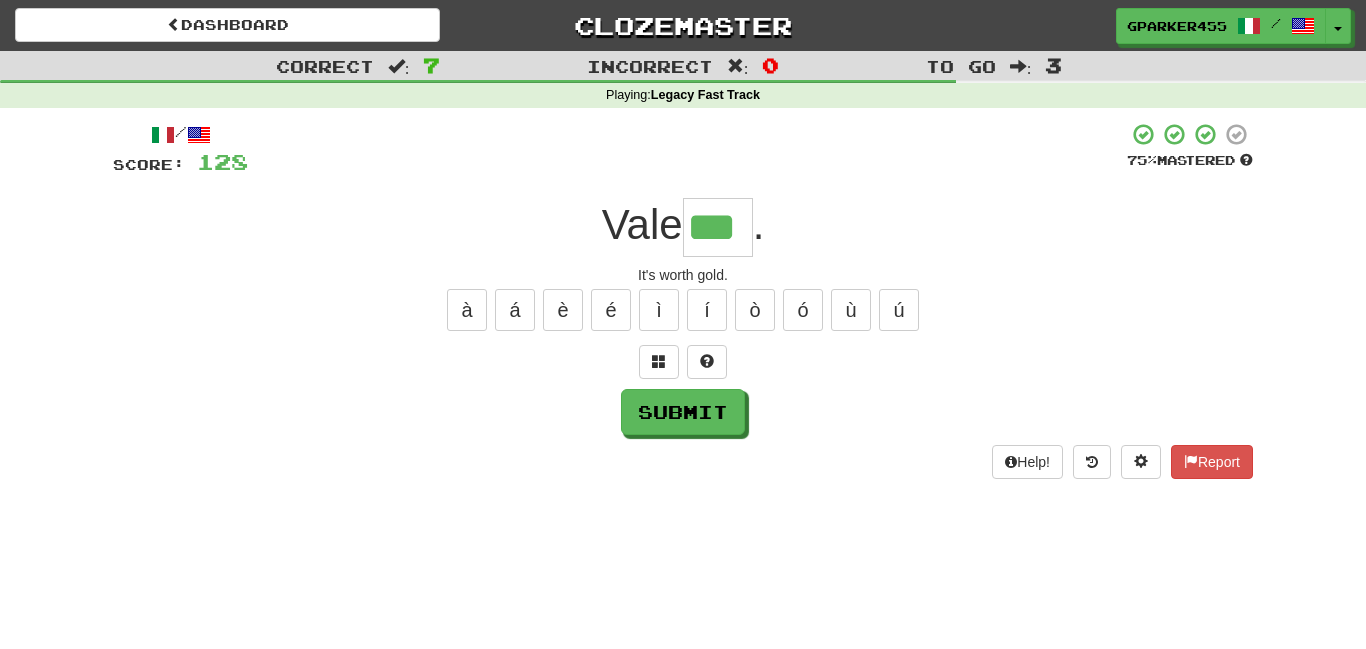 type on "***" 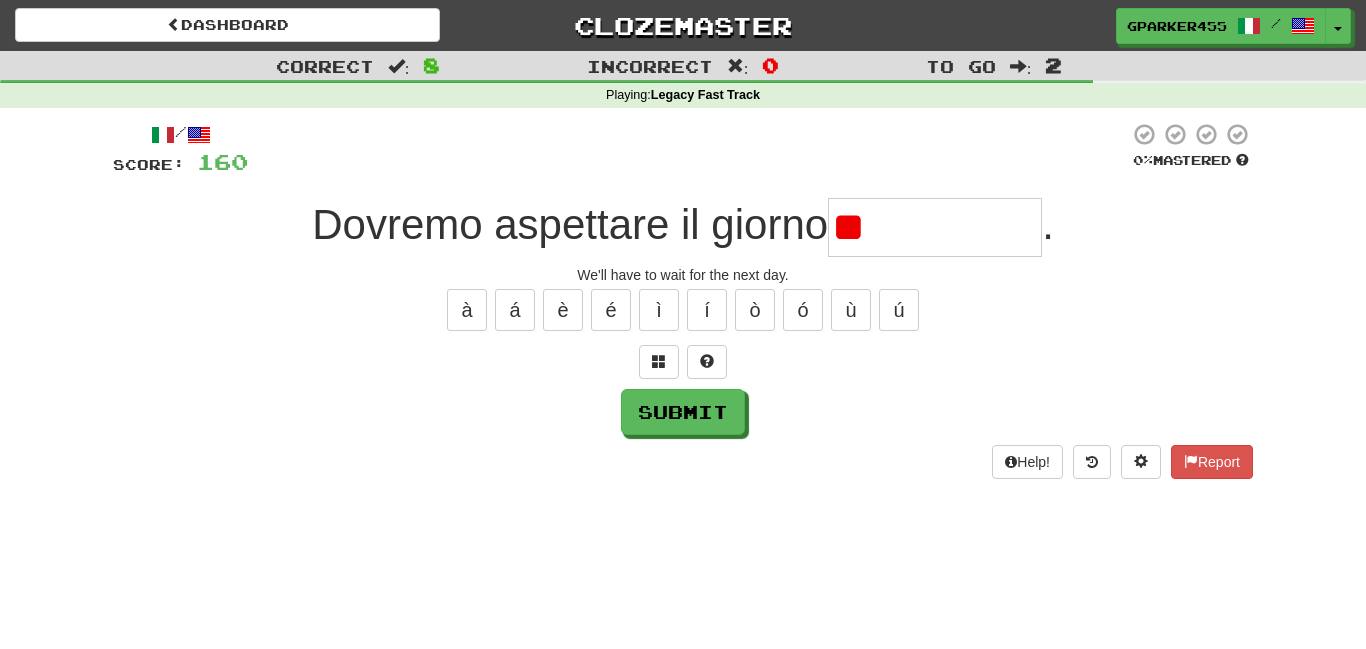type on "*" 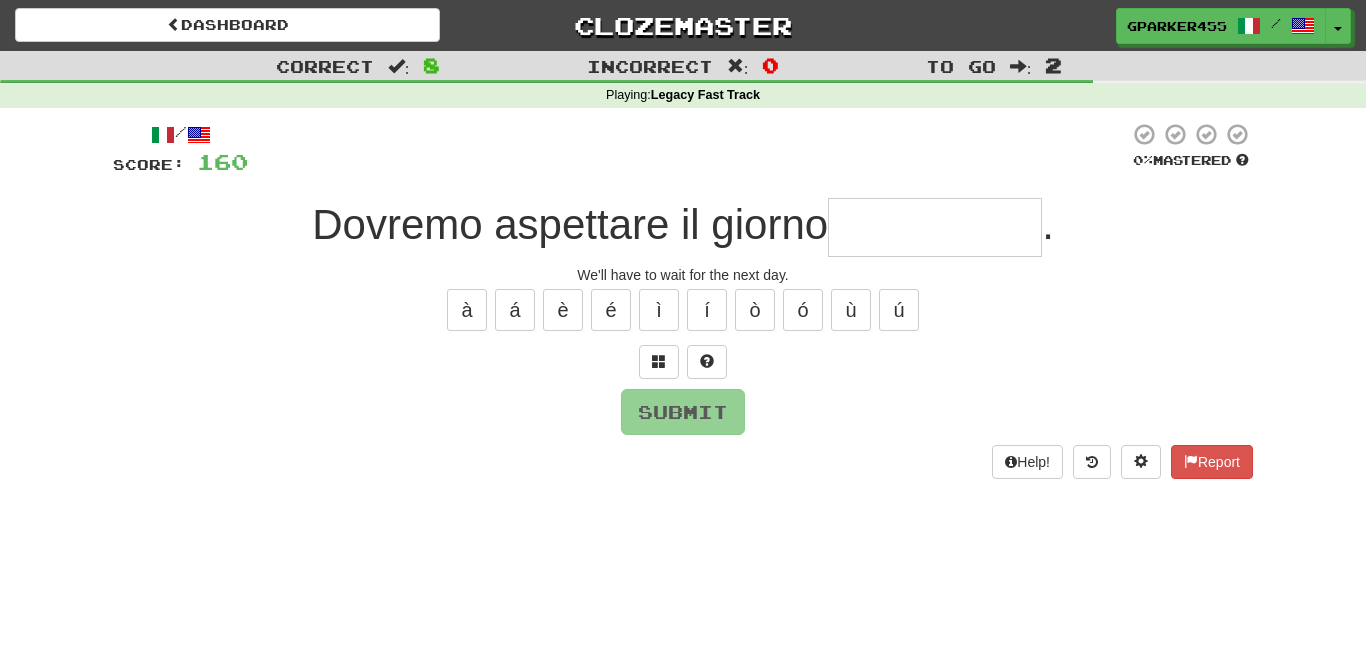 type on "*" 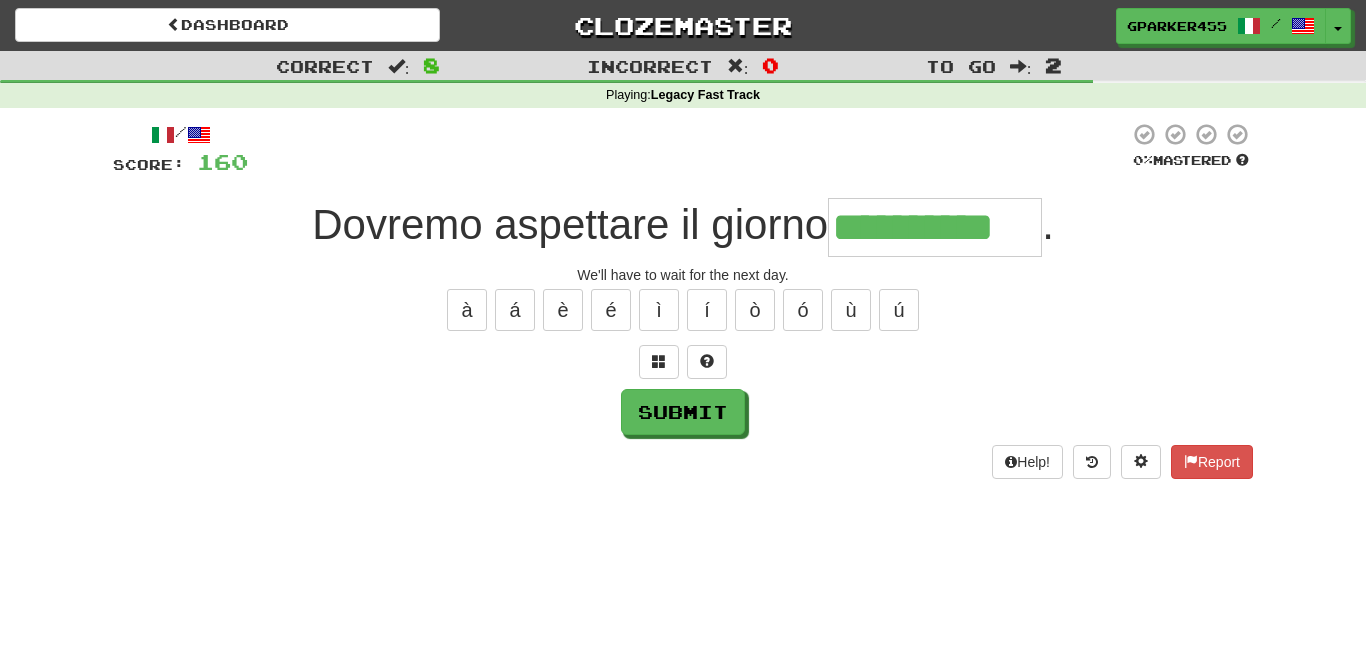 type on "**********" 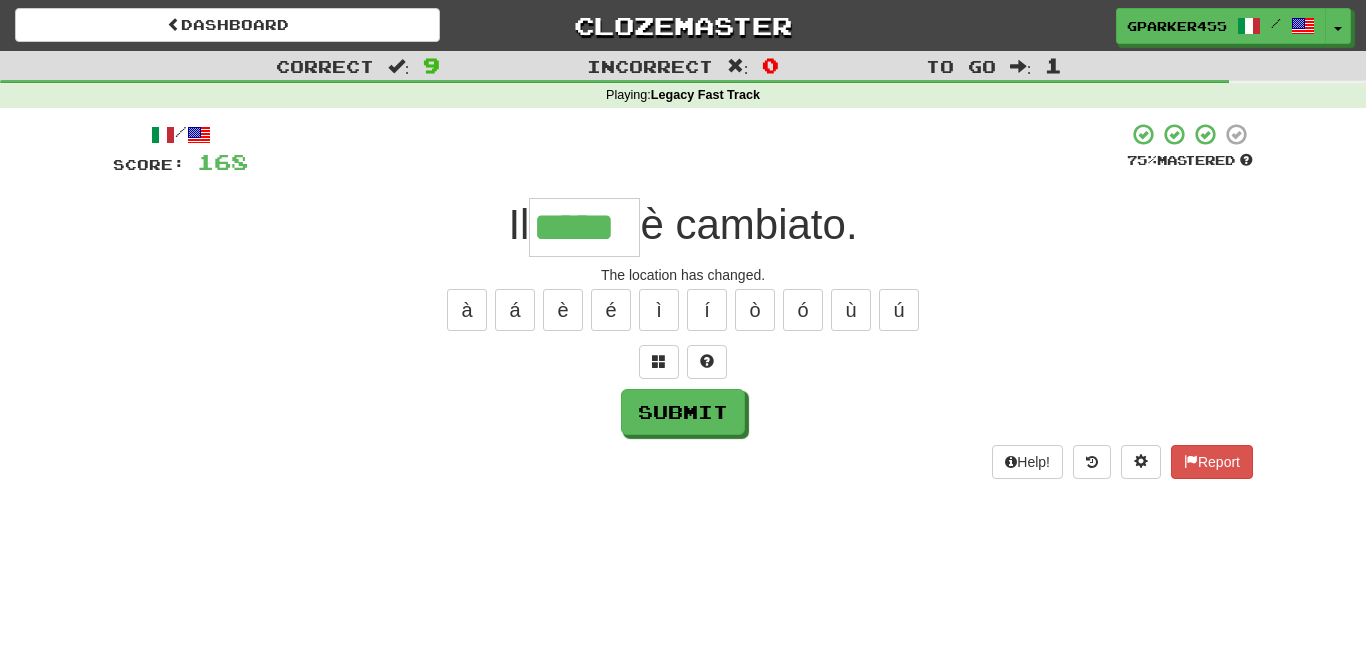 type on "*****" 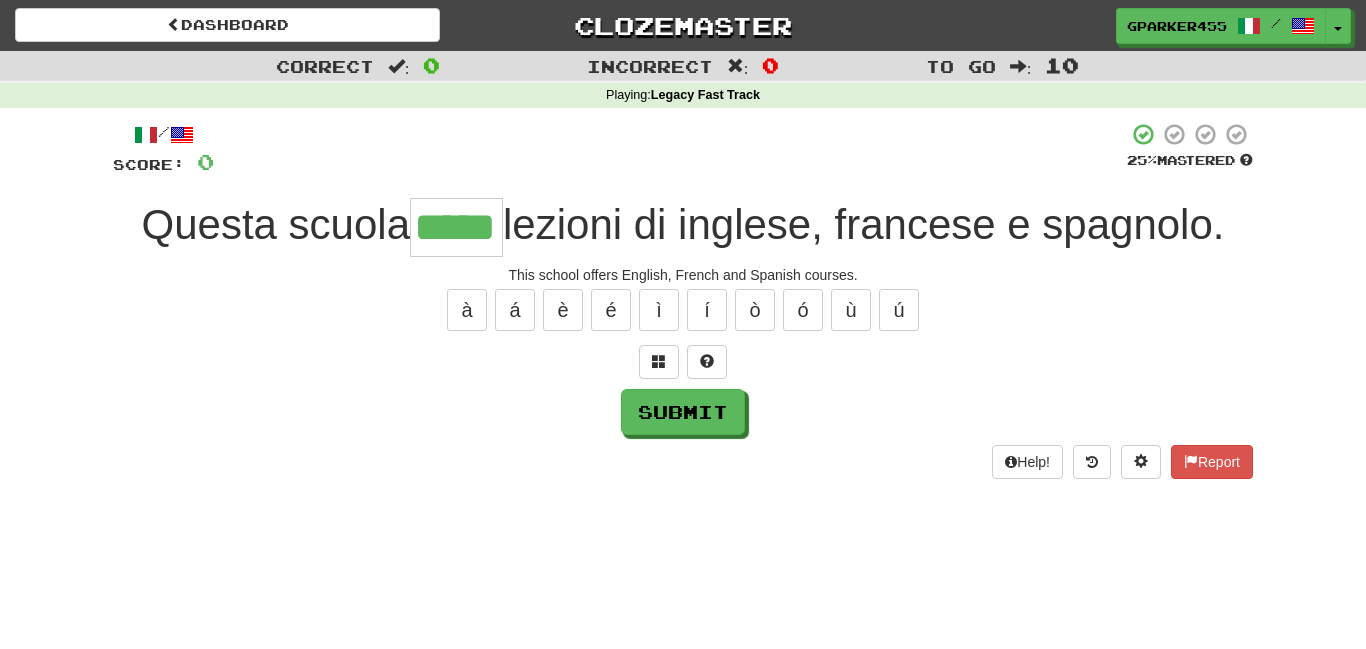 type on "*****" 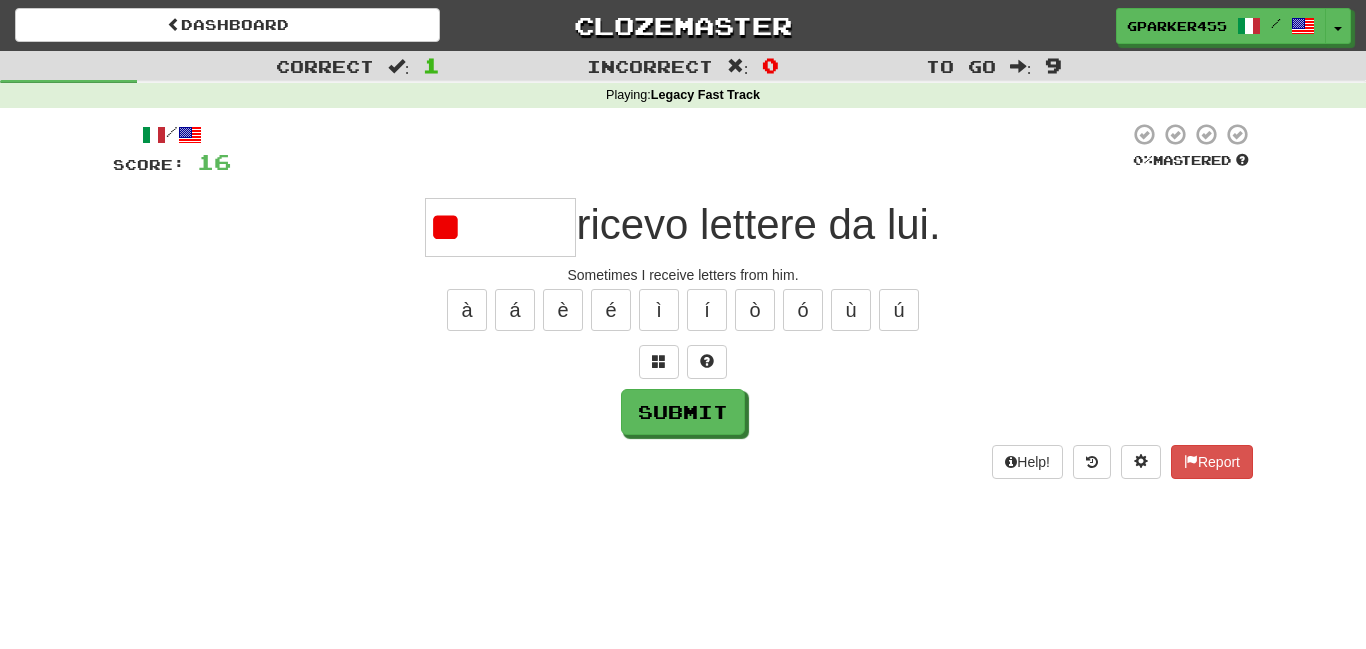 type on "*" 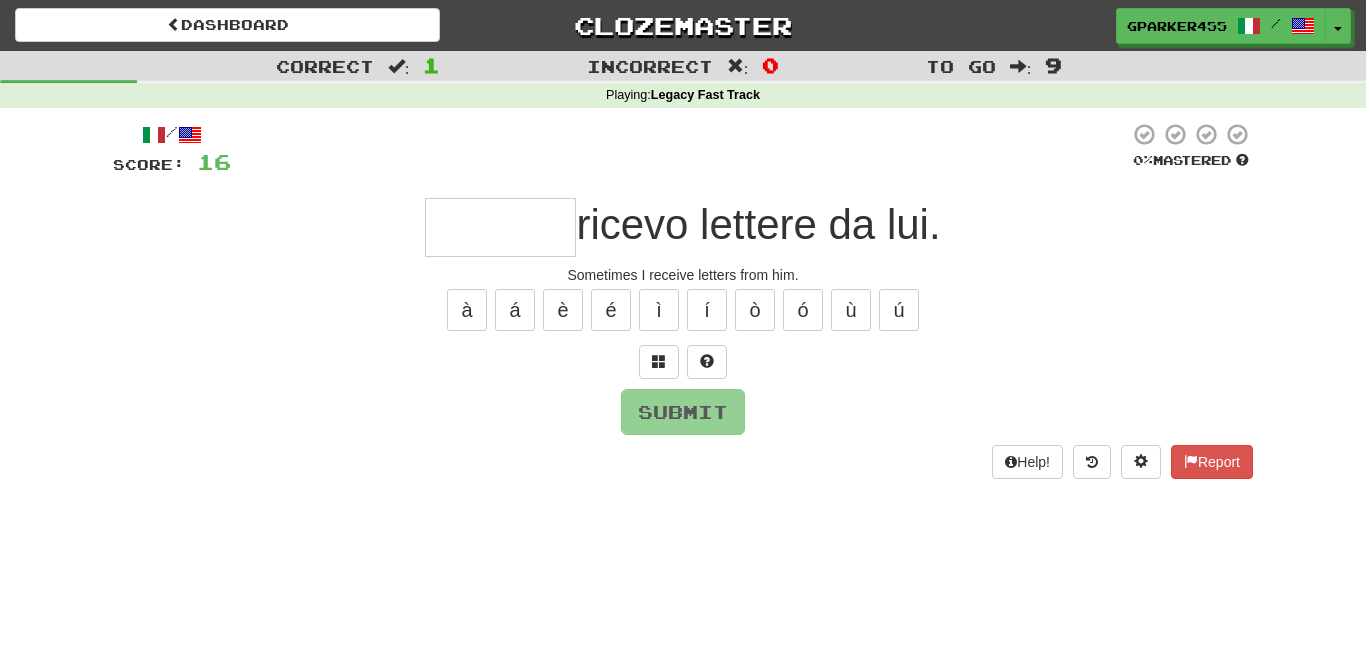 type on "*" 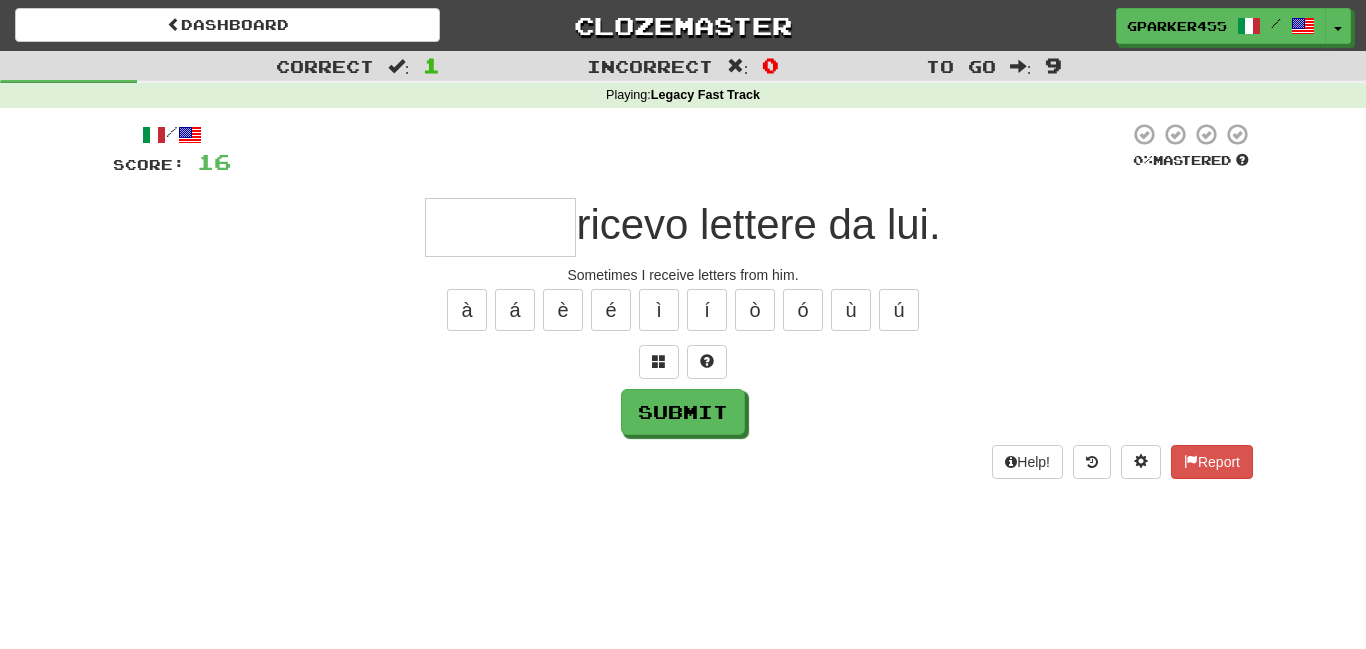 type on "*" 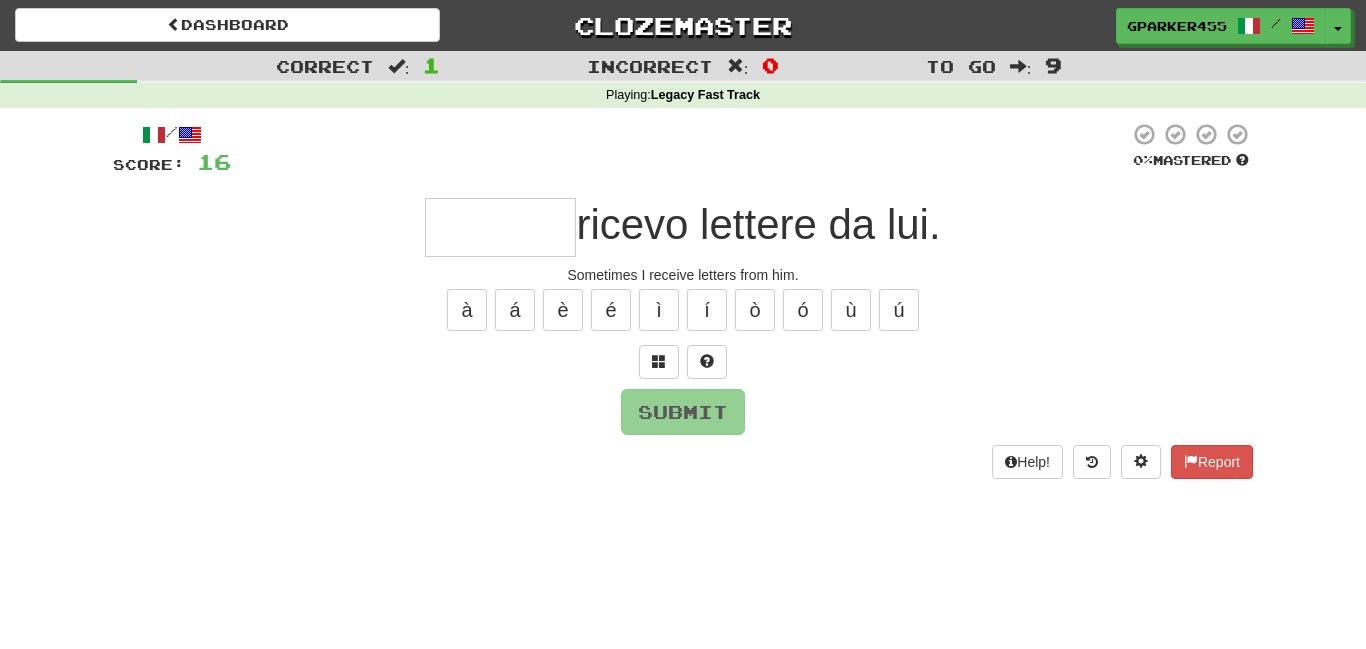type on "*" 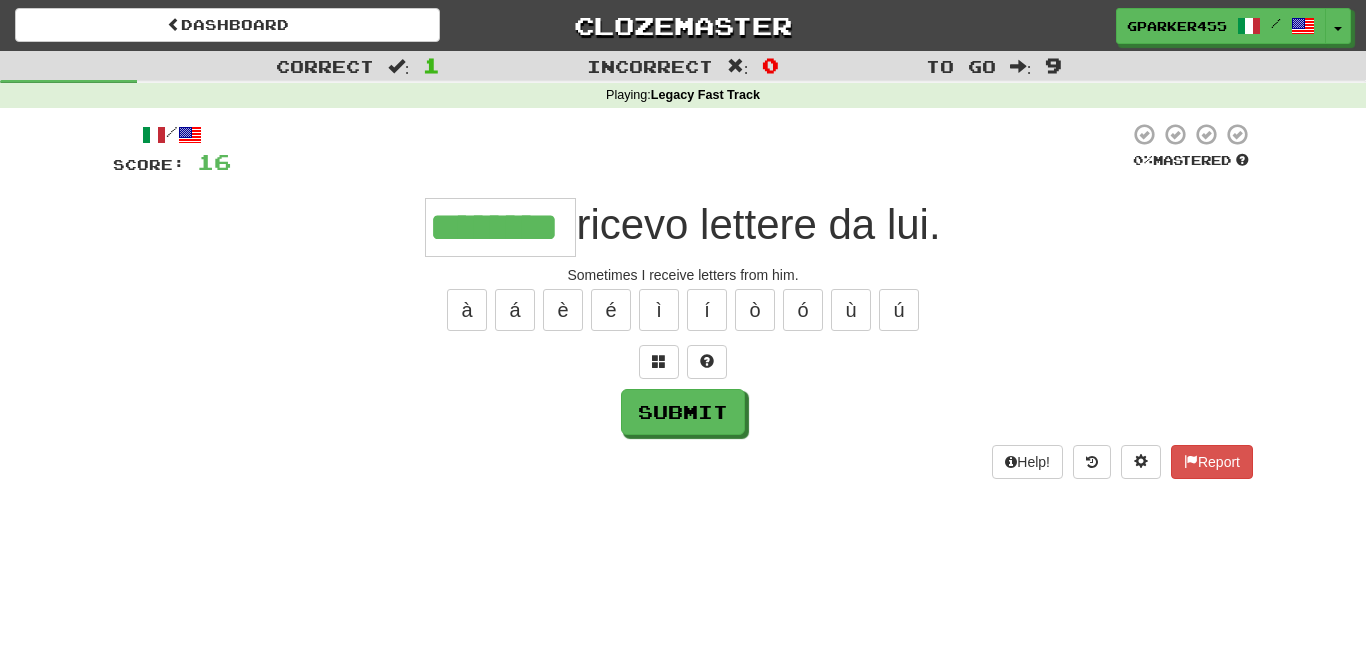 click on "********" at bounding box center [500, 227] 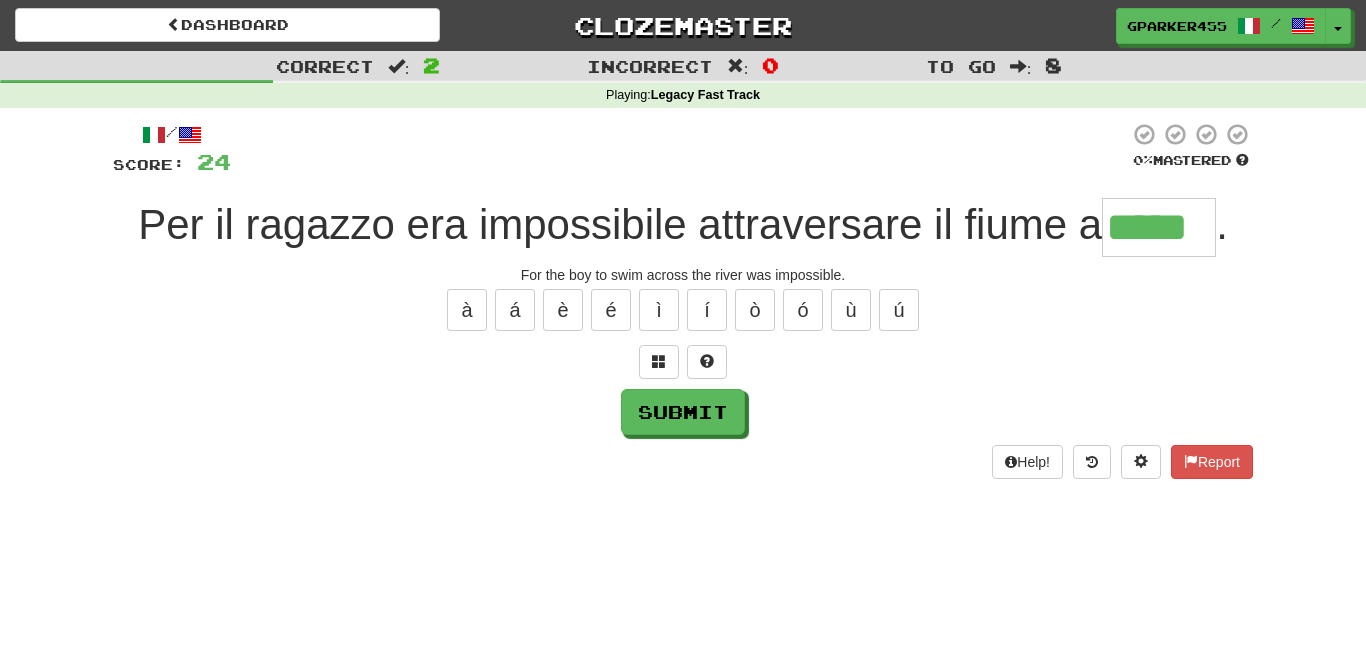 type on "*****" 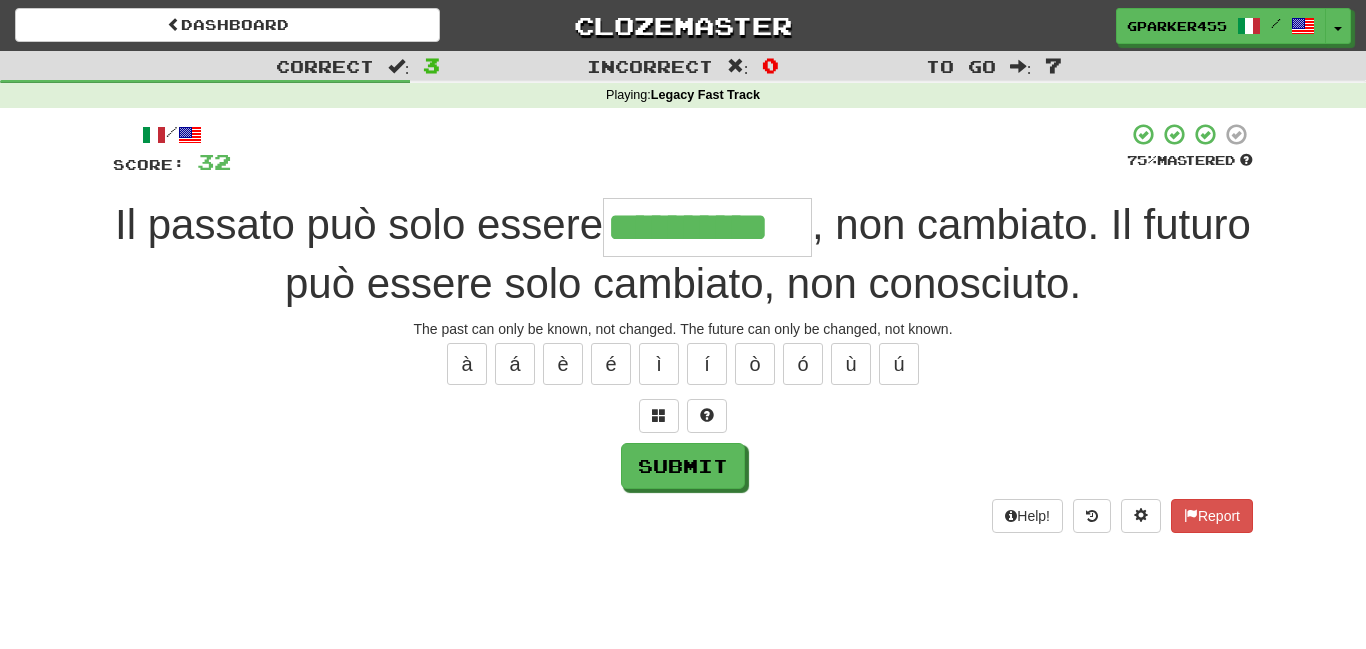 type on "**********" 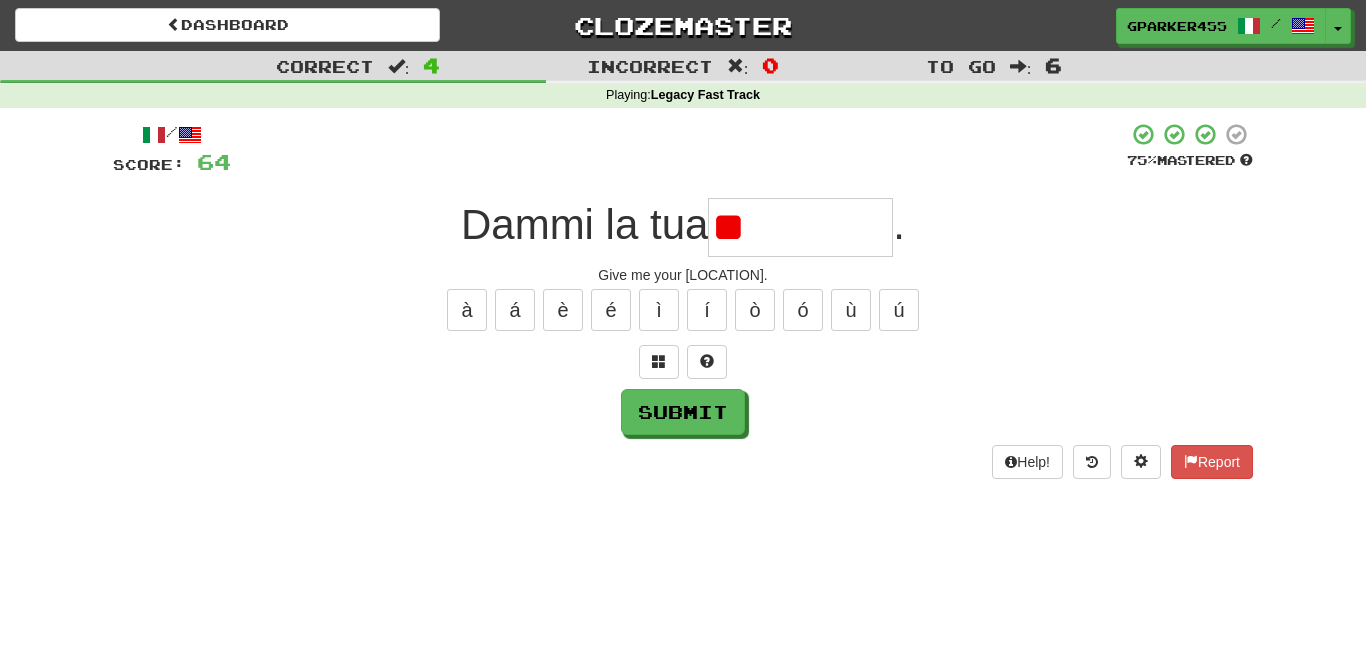 type on "*" 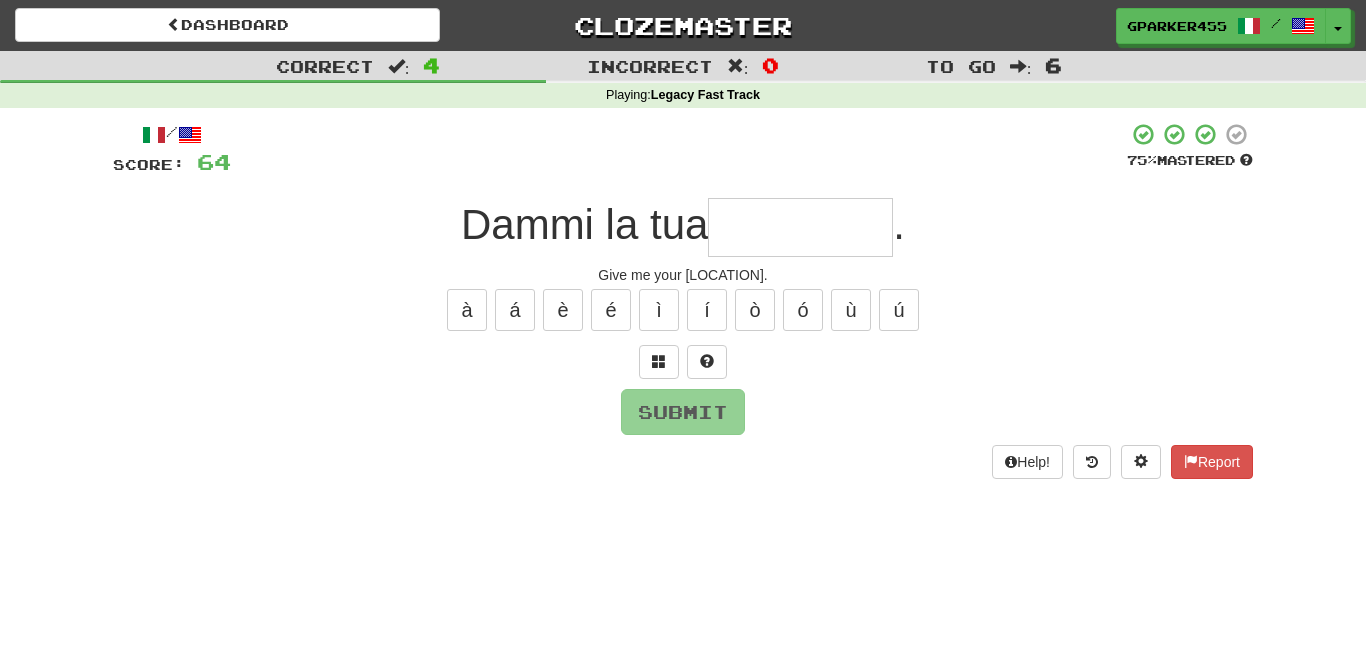 type on "*" 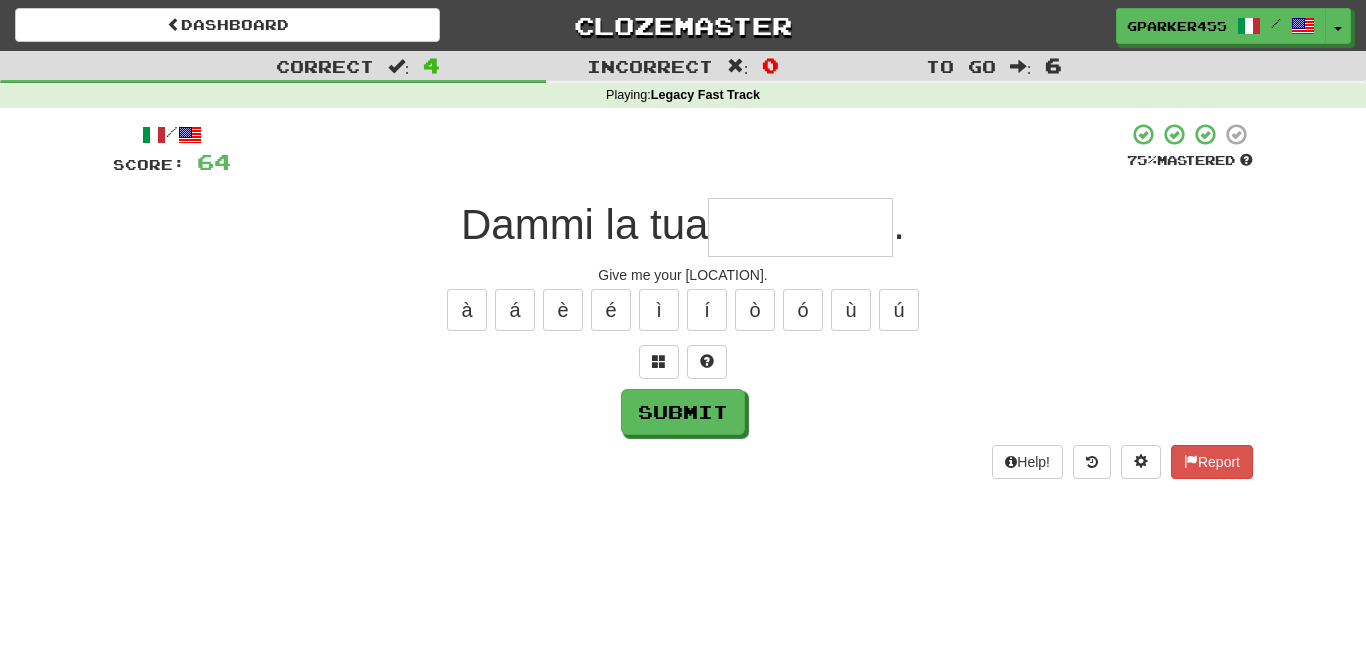 type on "*" 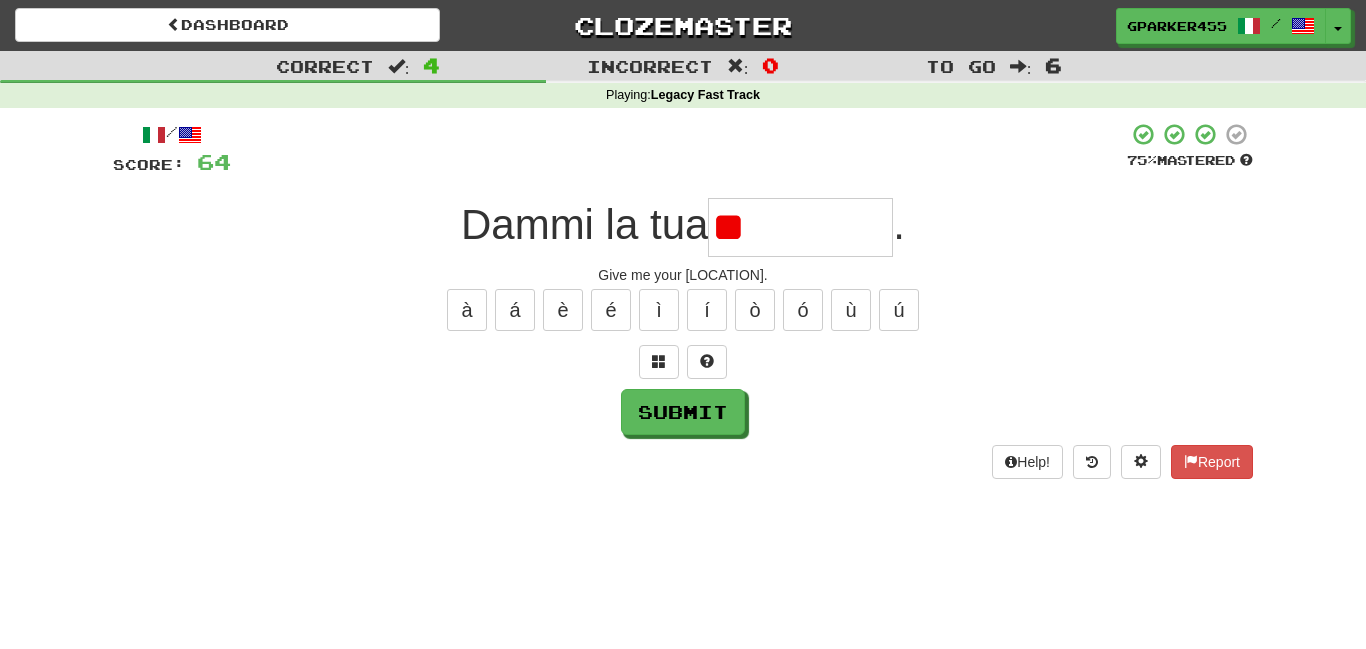 type on "*" 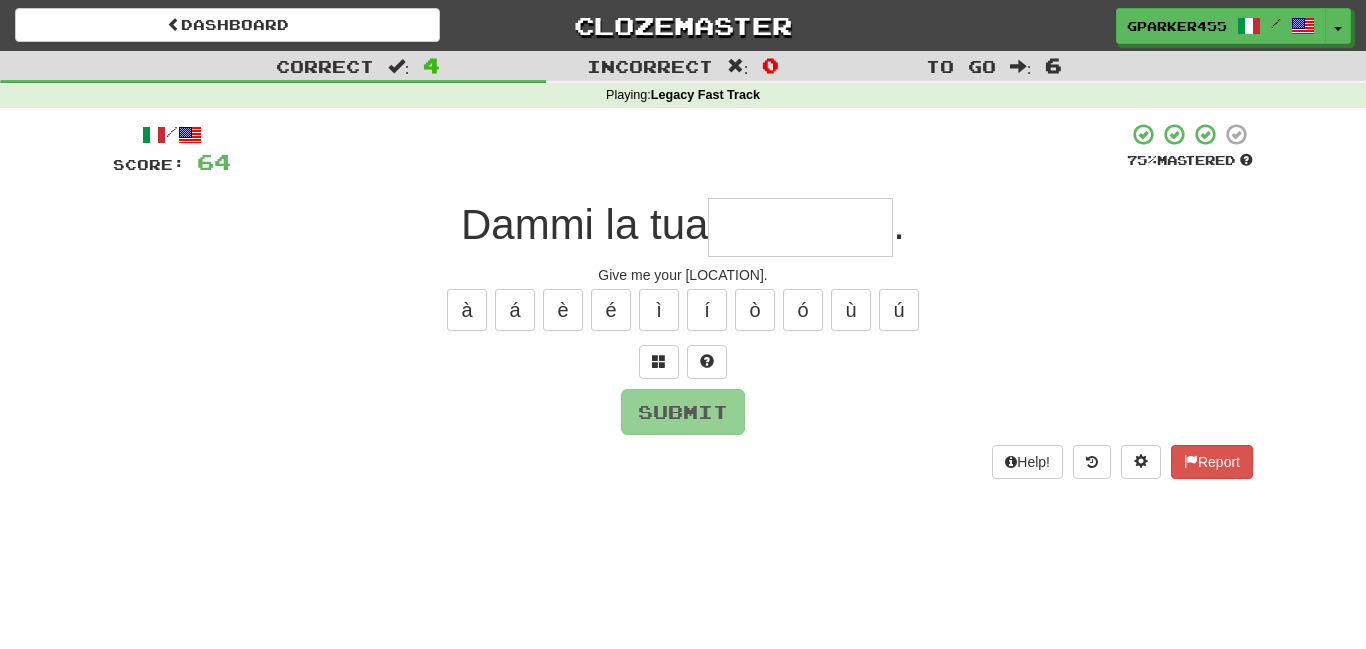 type on "*" 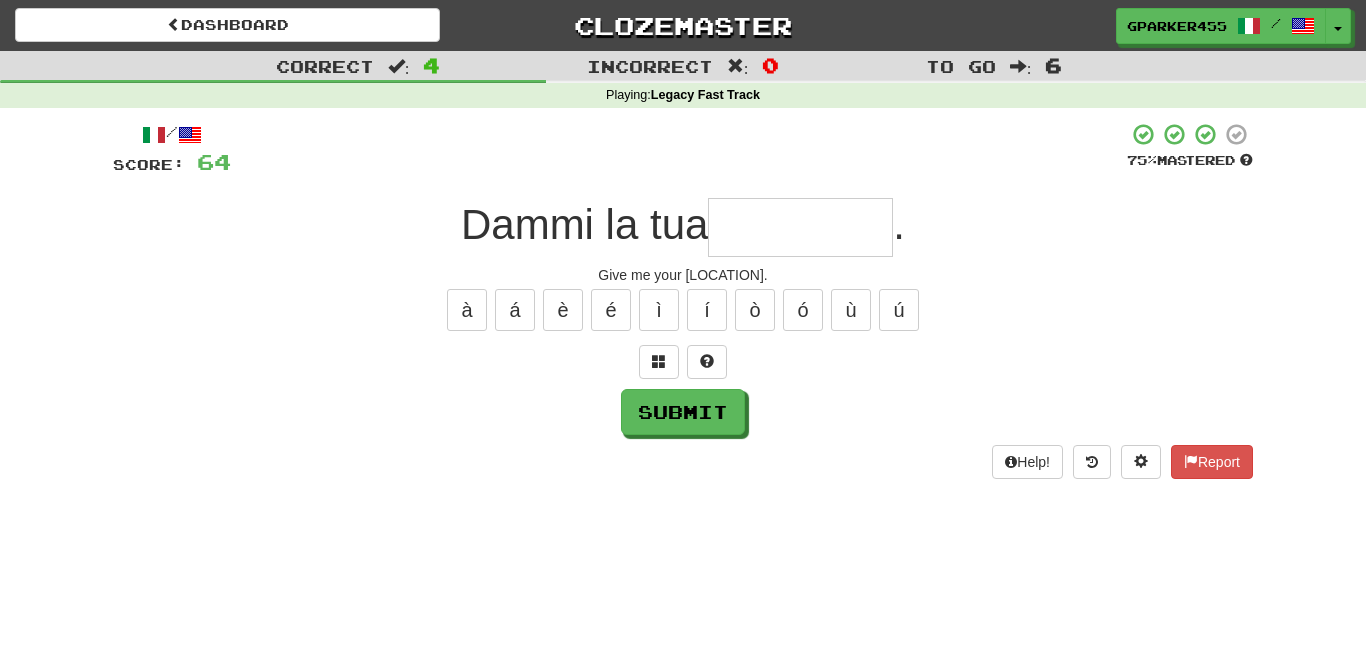 type on "*" 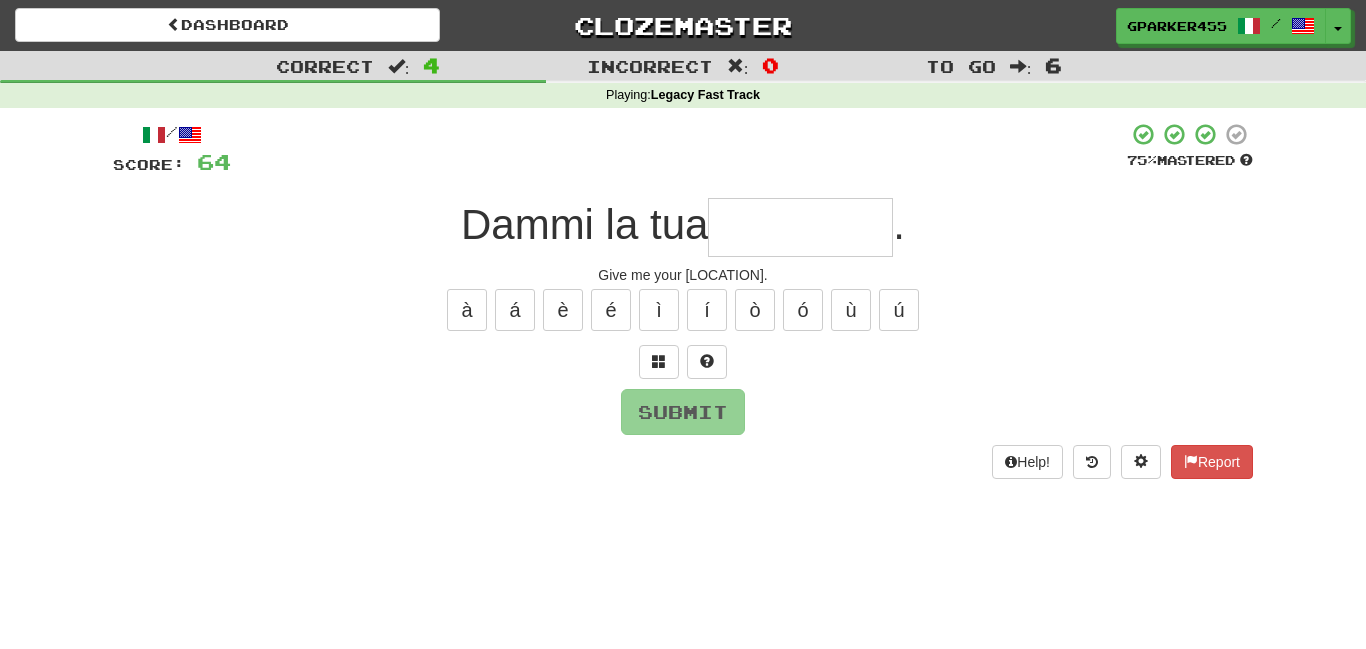 type on "*" 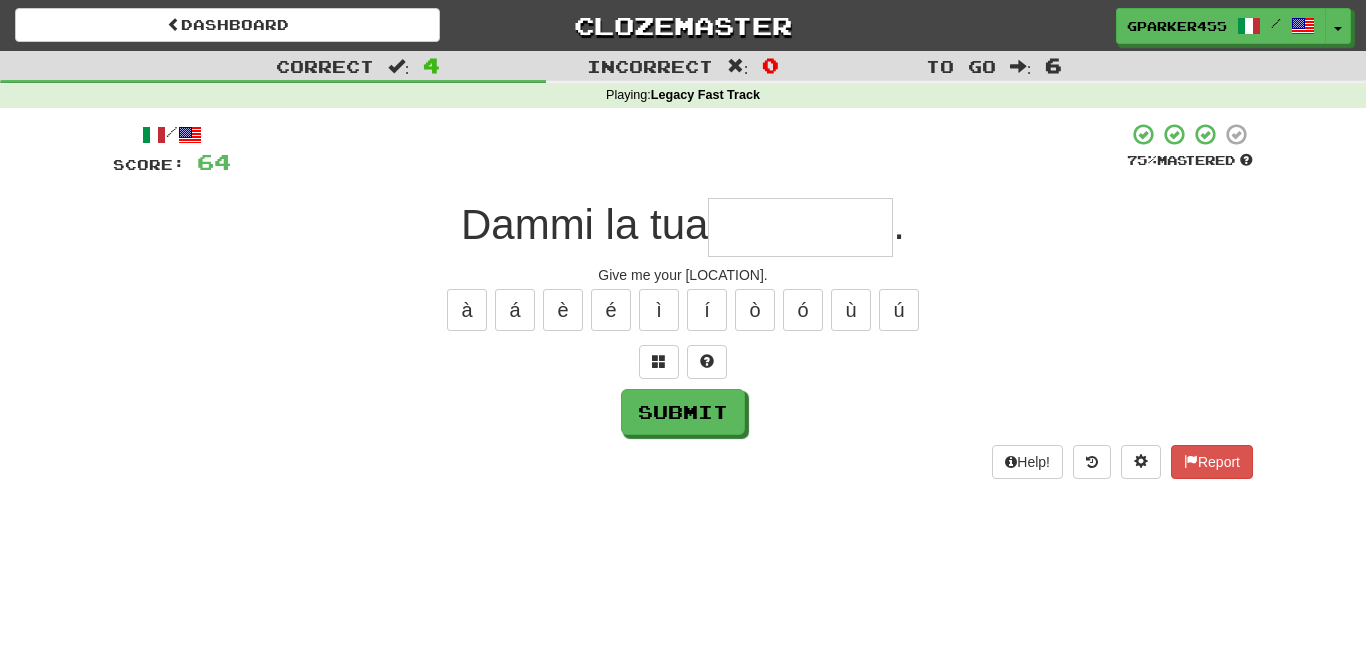 type on "*" 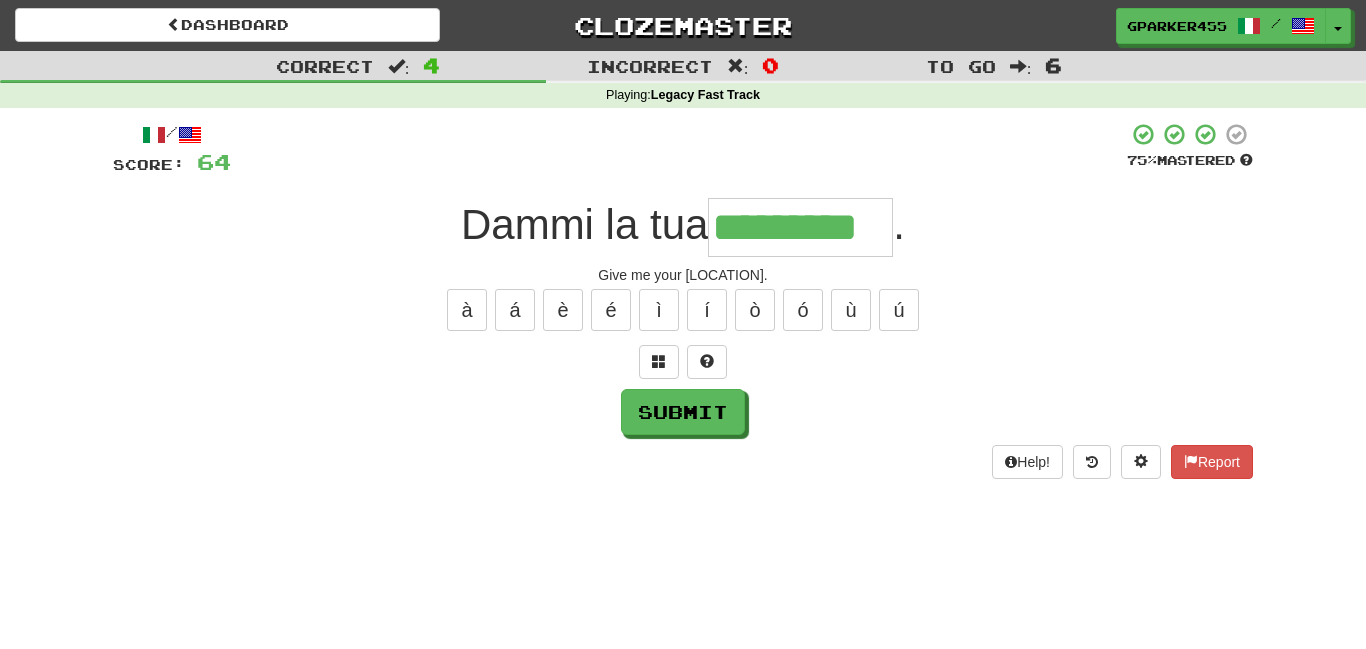 type on "*********" 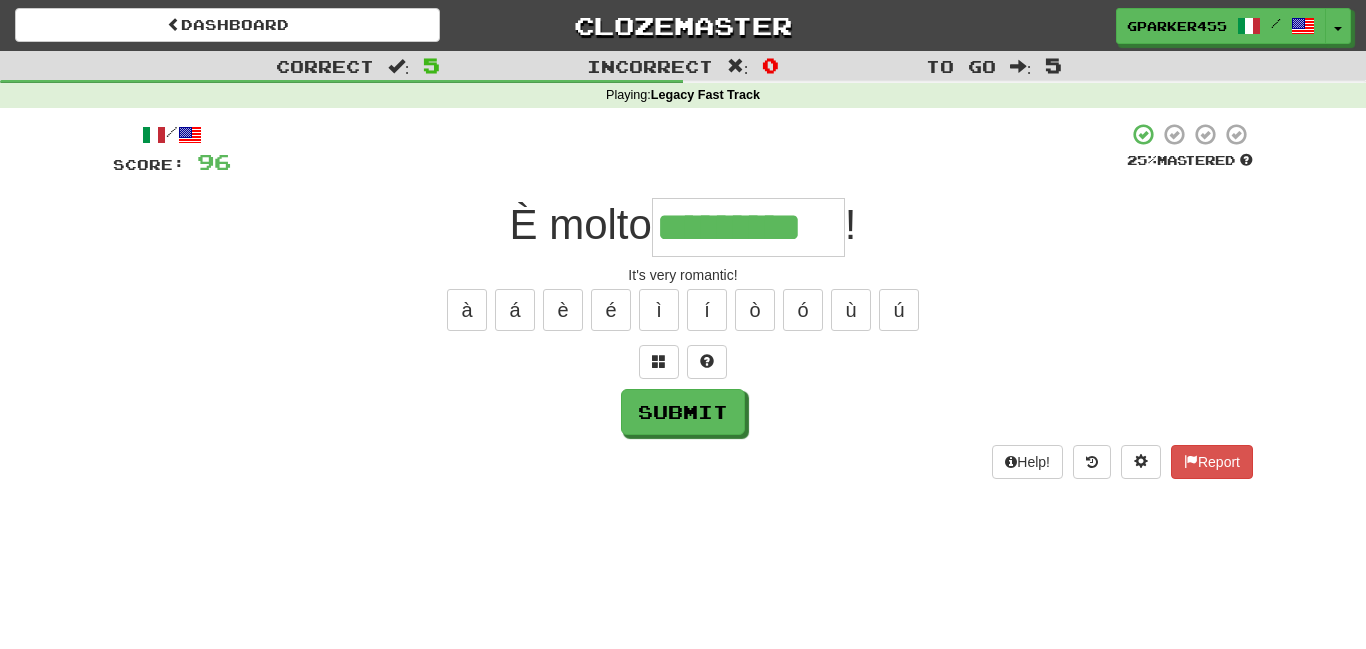 type on "*********" 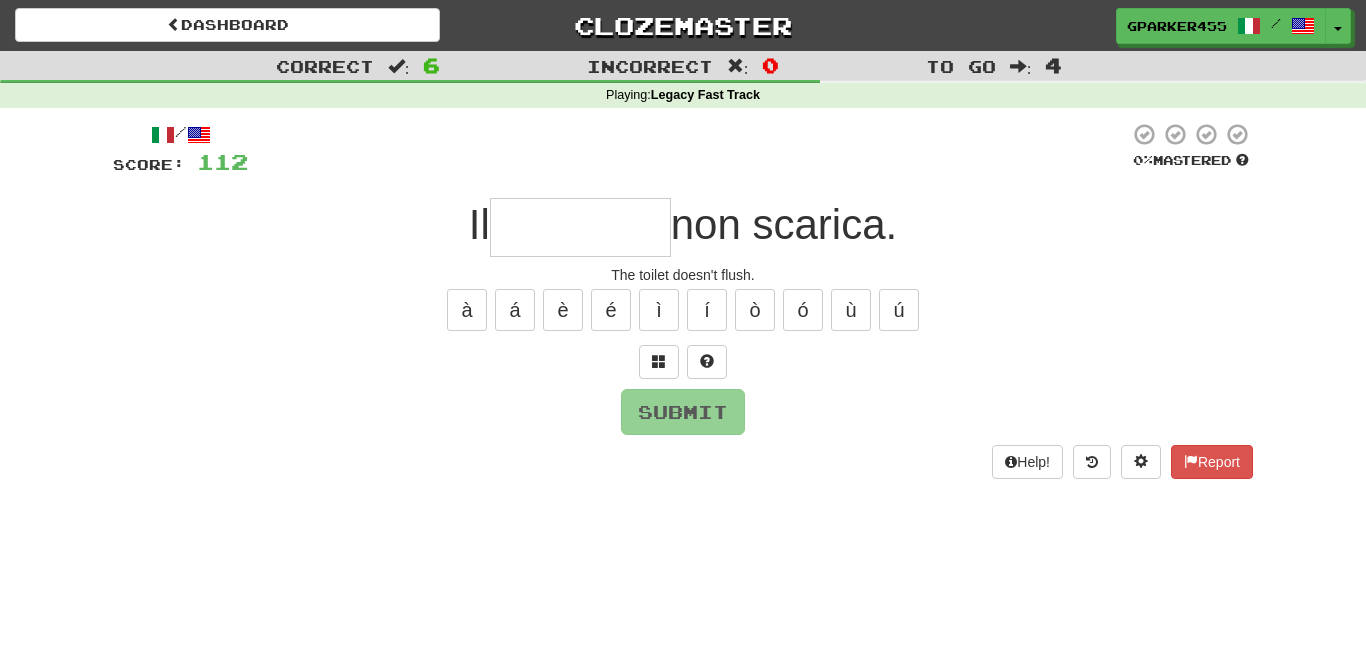 type on "*" 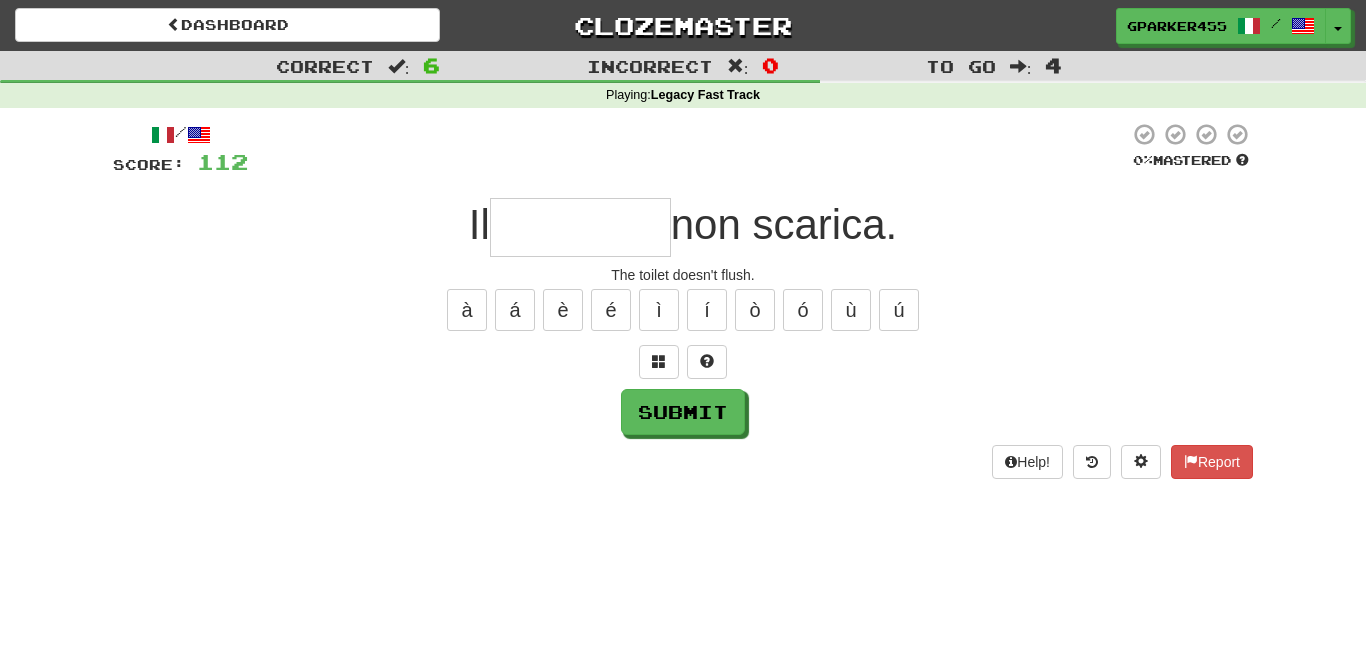 type on "*" 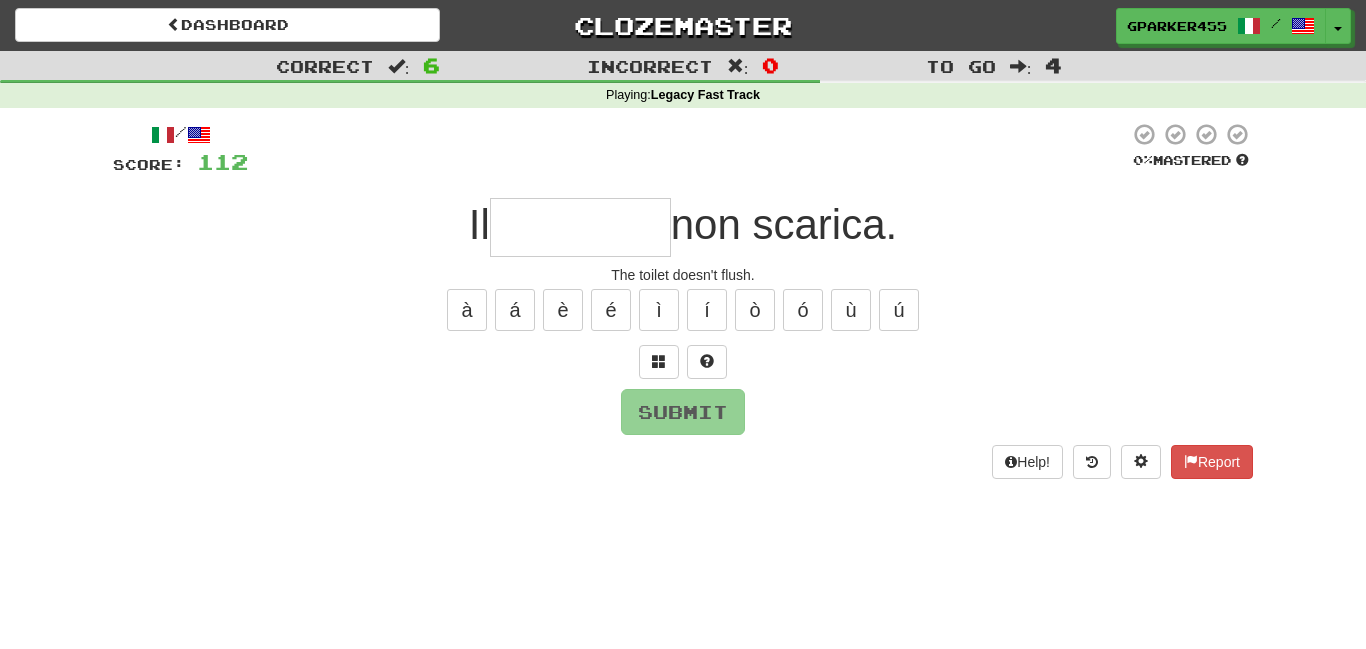 type on "*" 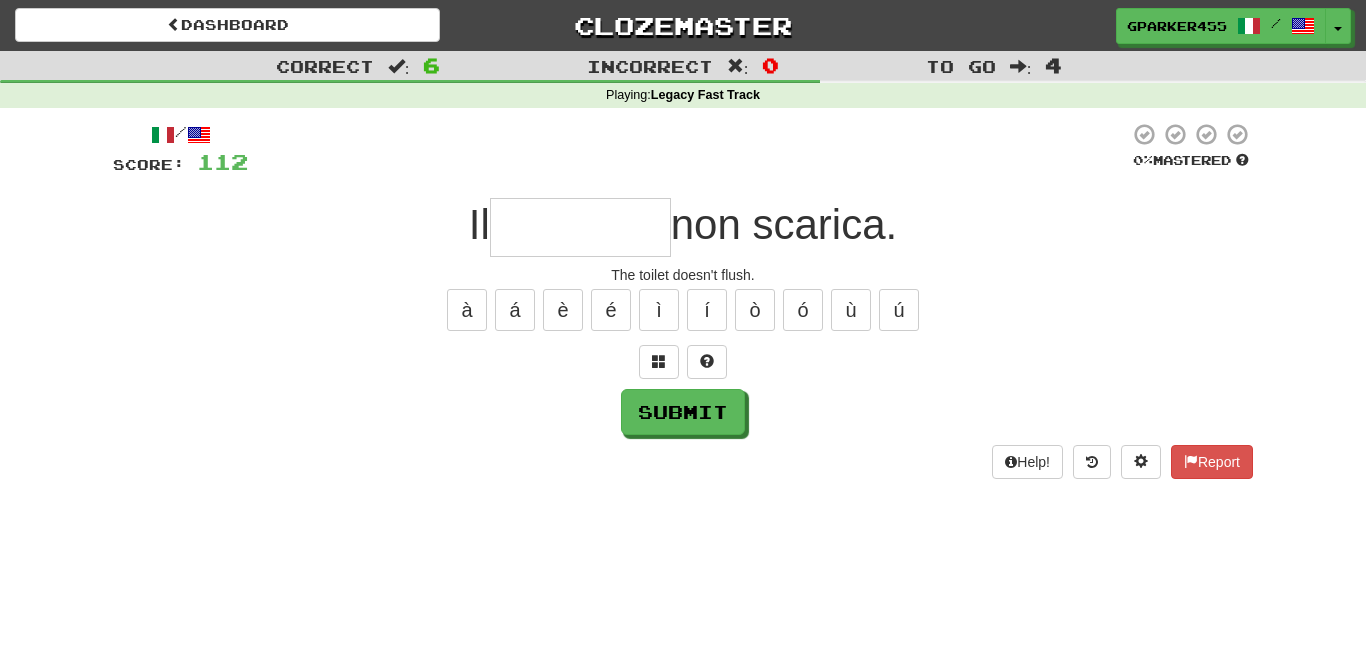 type on "*" 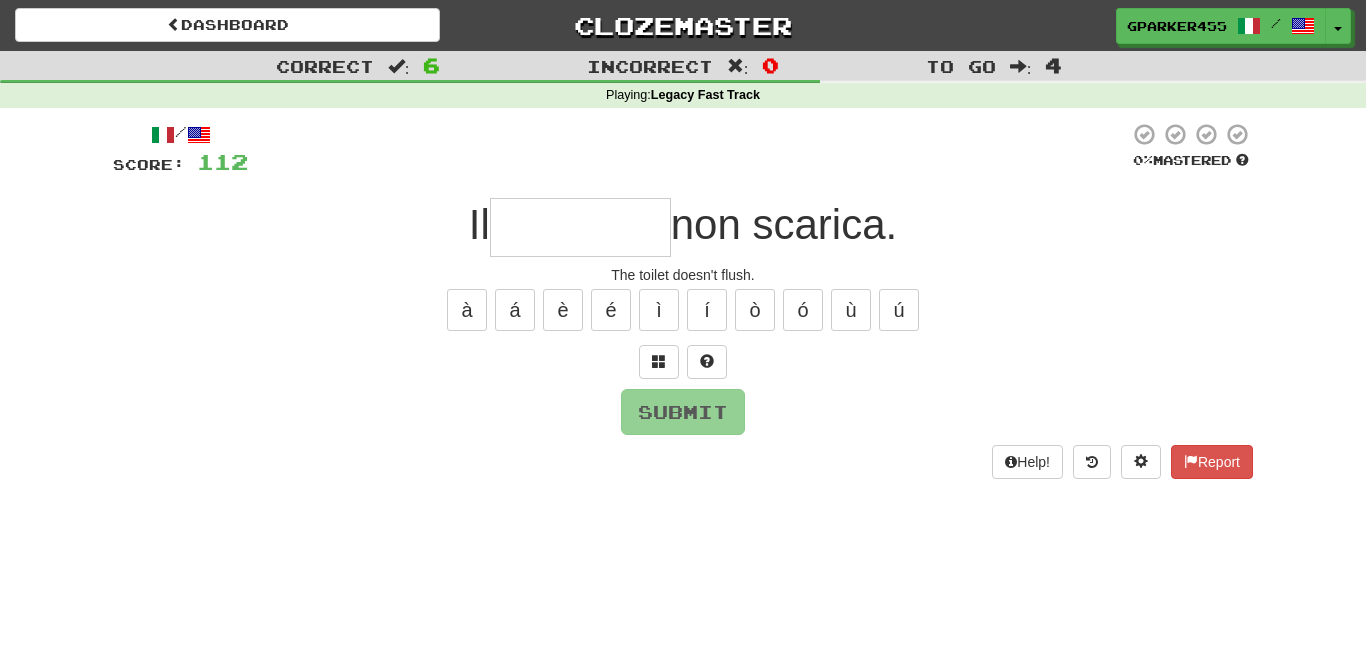type on "*" 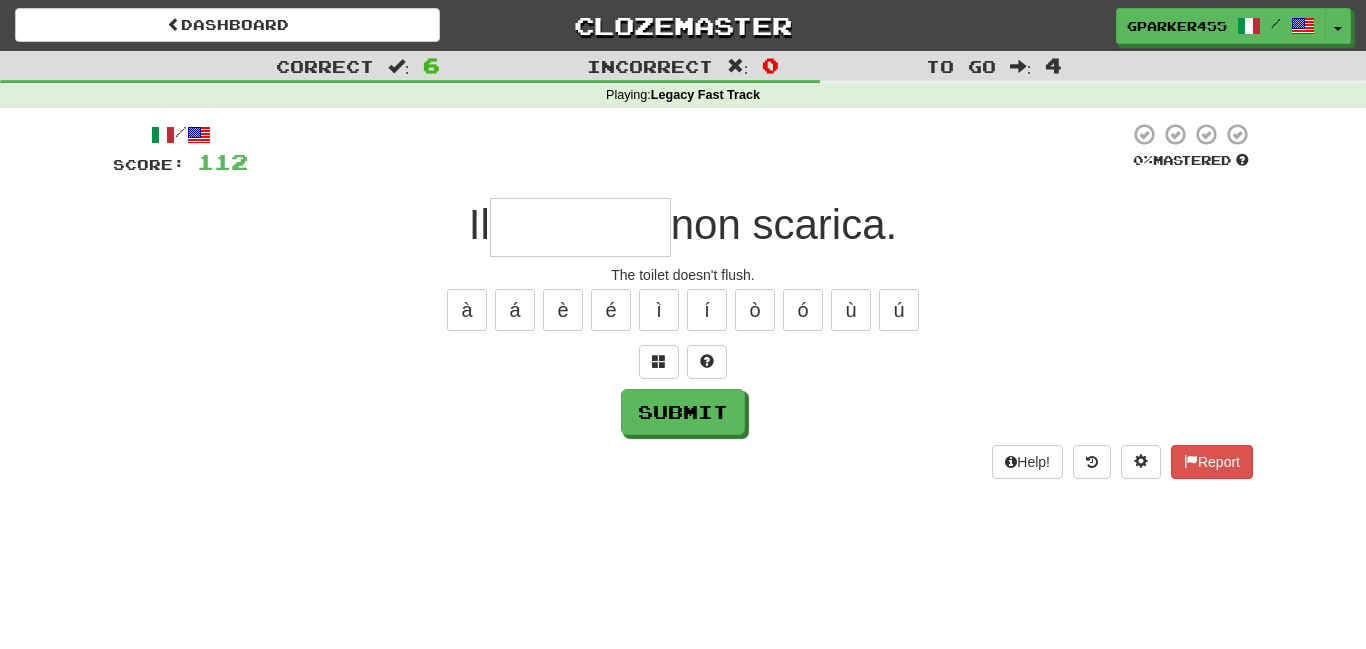 type on "*" 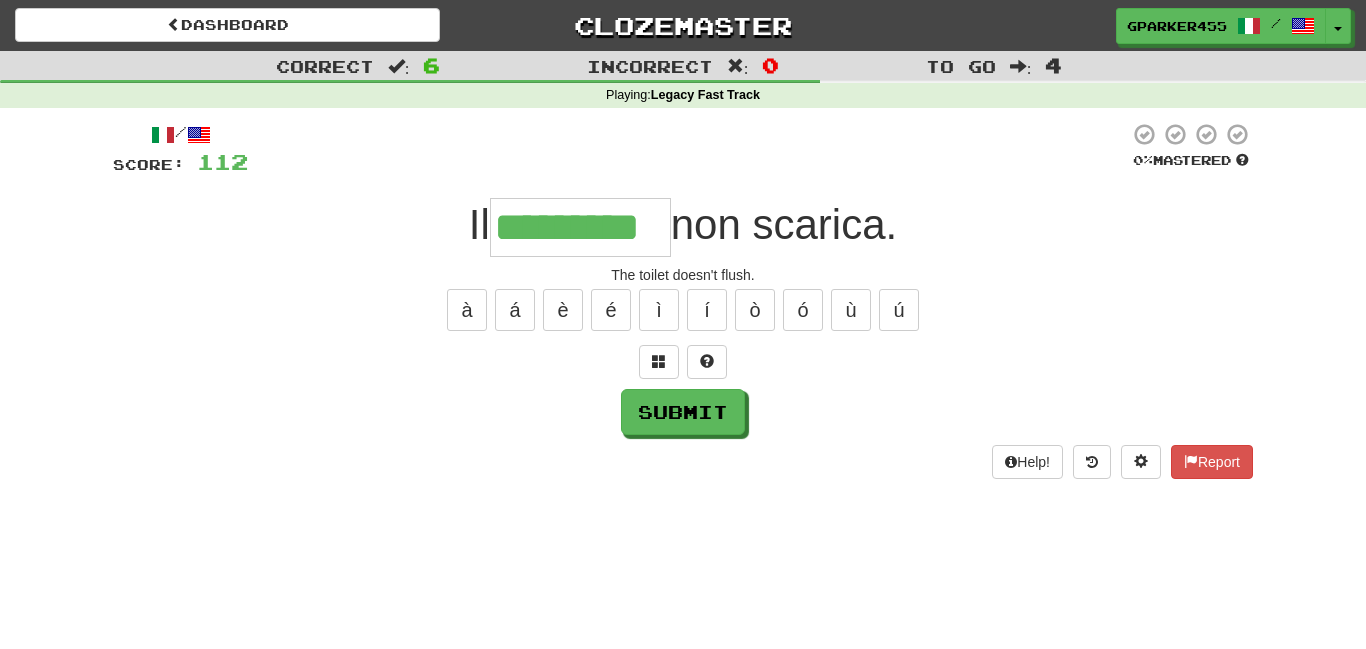 type on "*********" 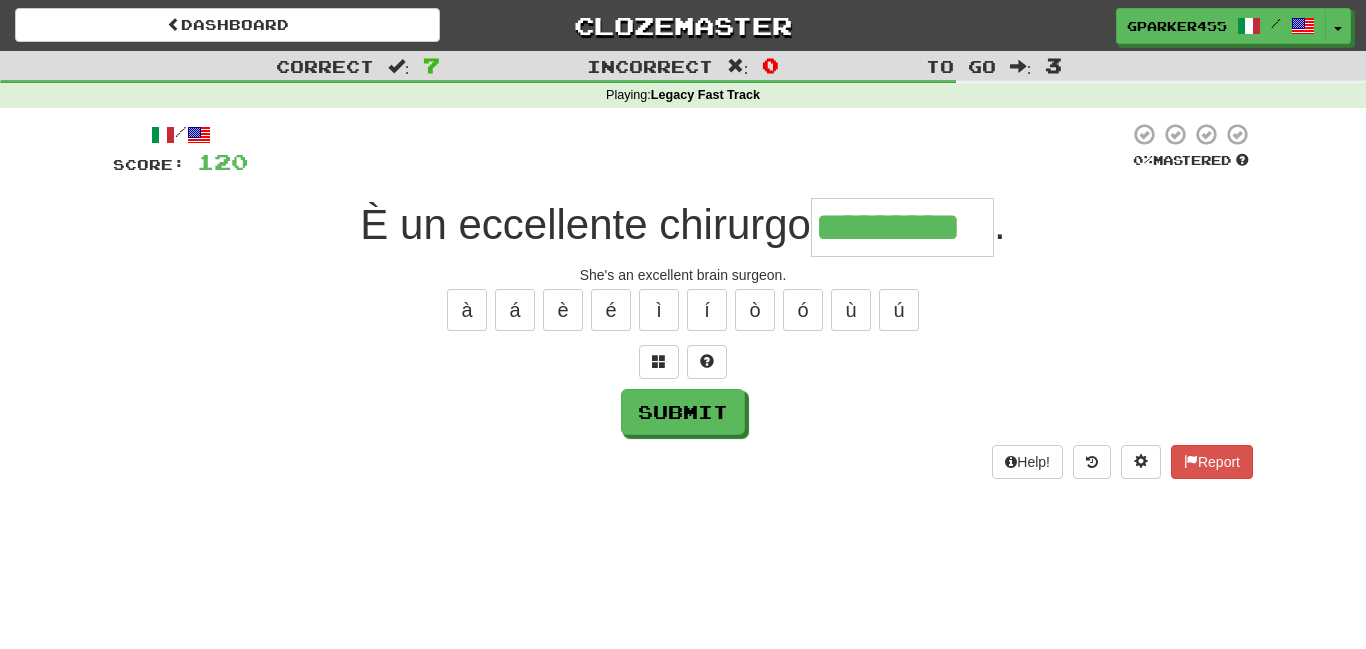 type on "*********" 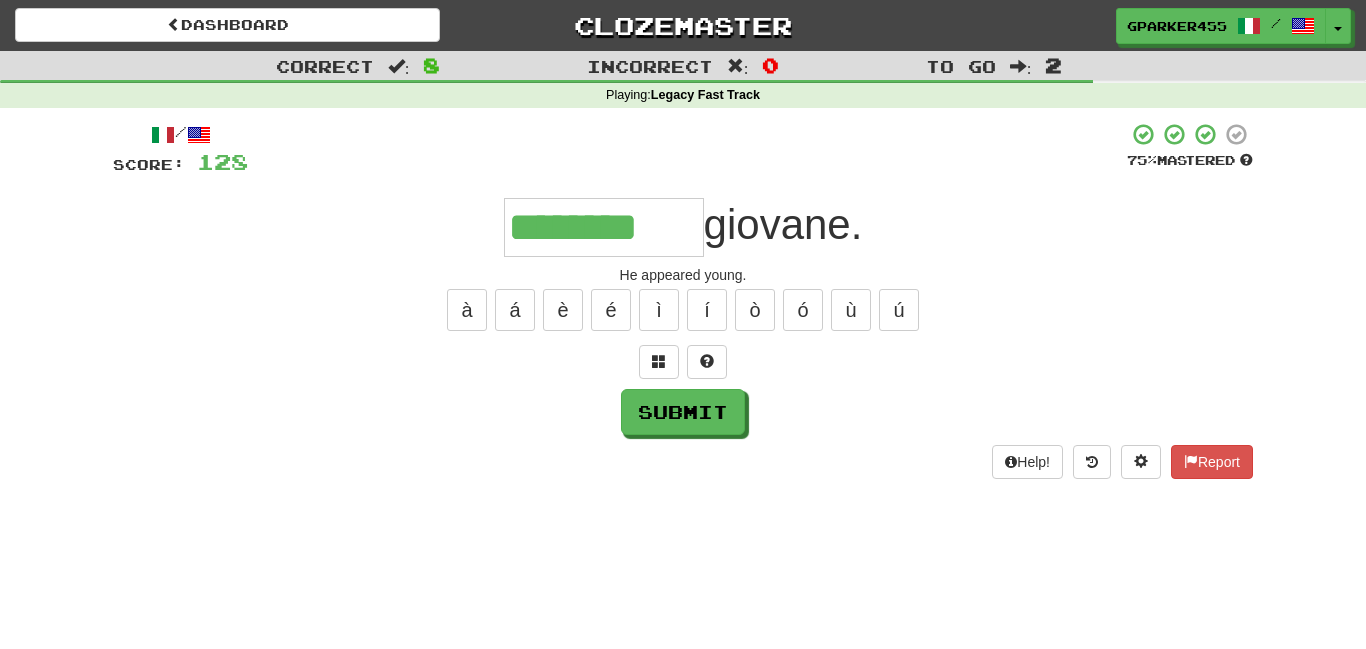 type on "********" 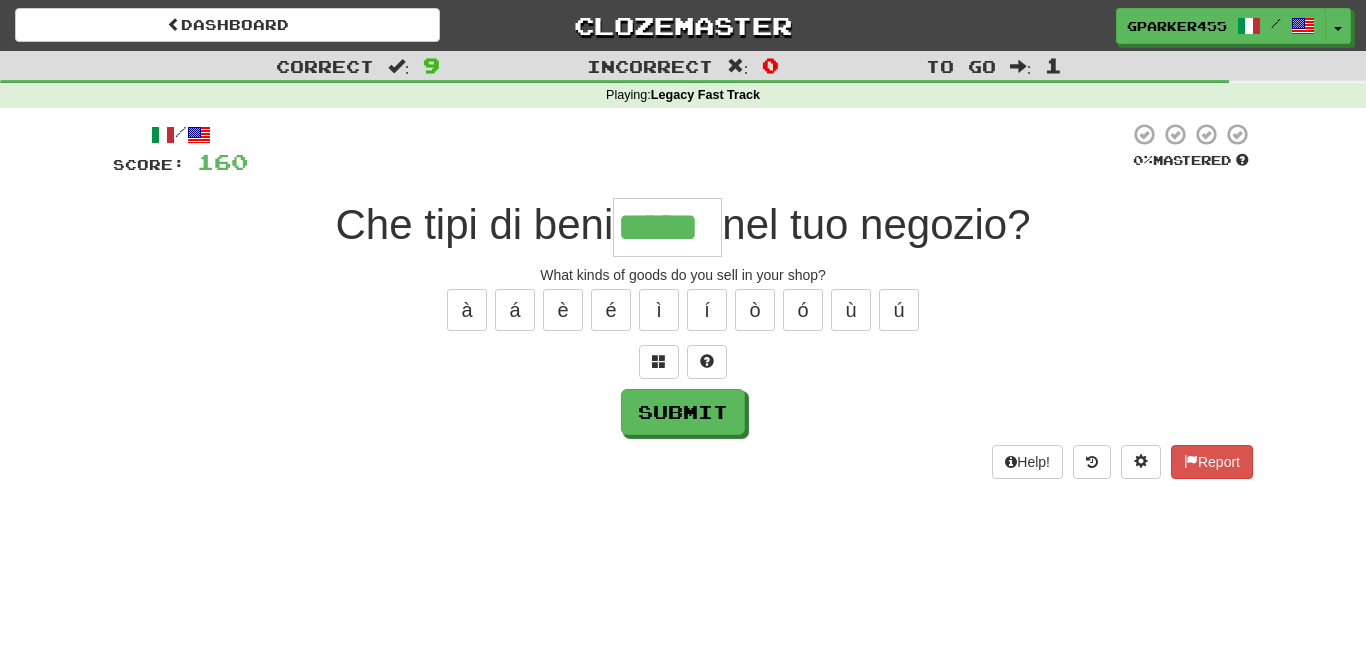 type on "*****" 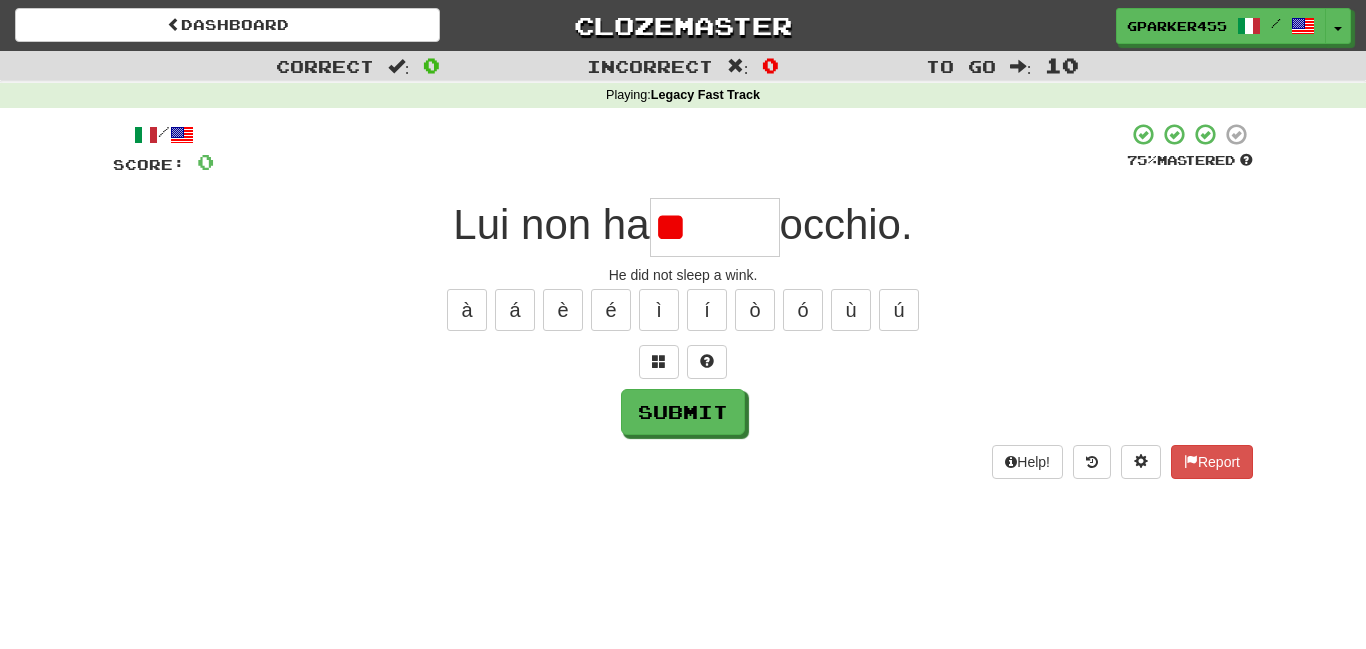 type on "*" 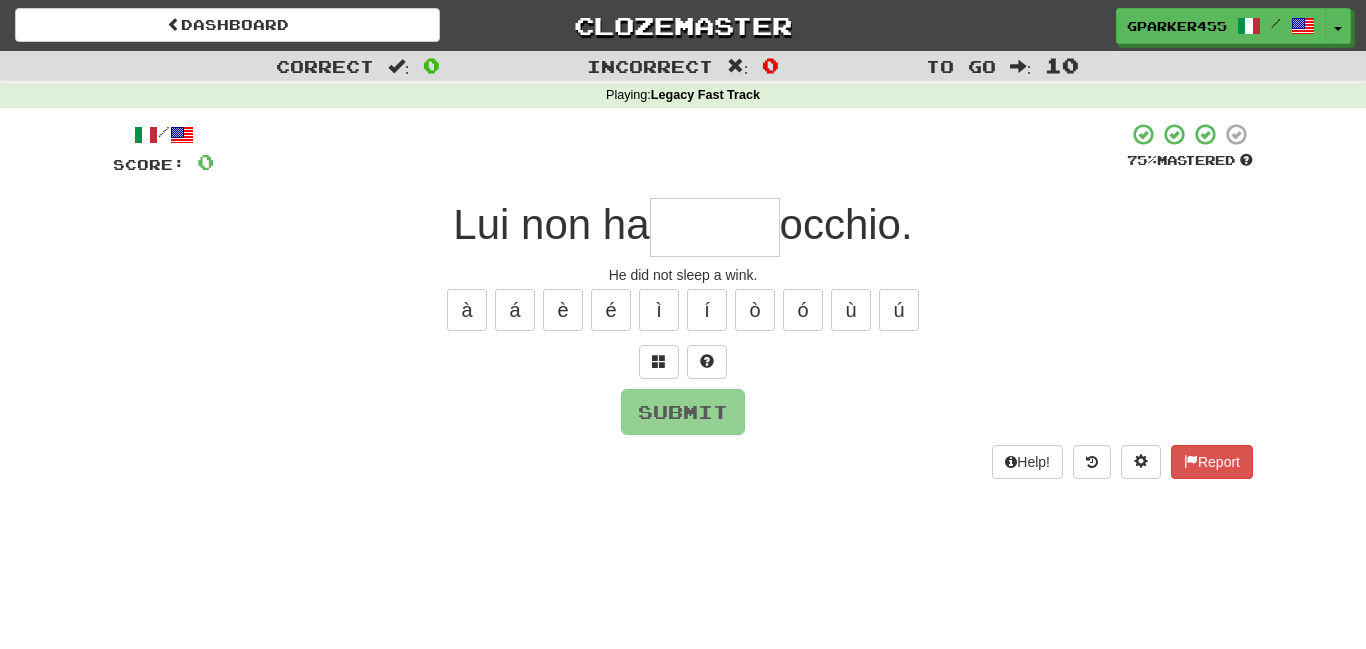 type on "*" 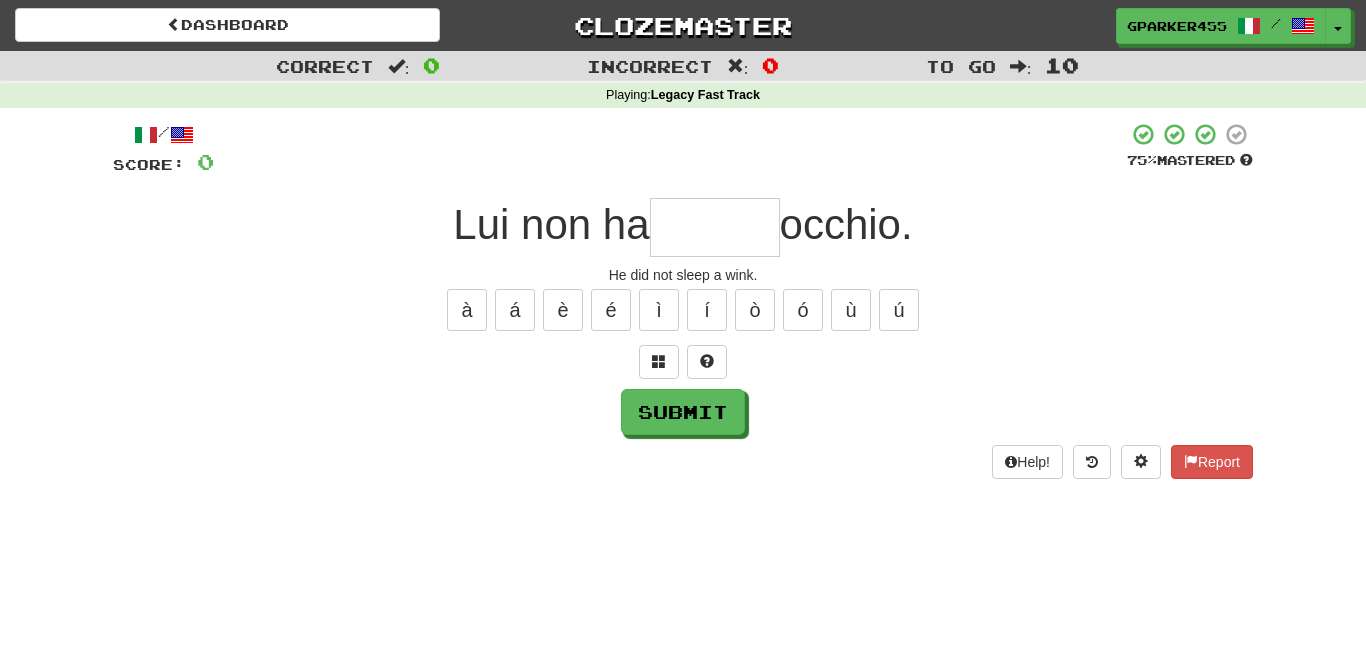 type on "*" 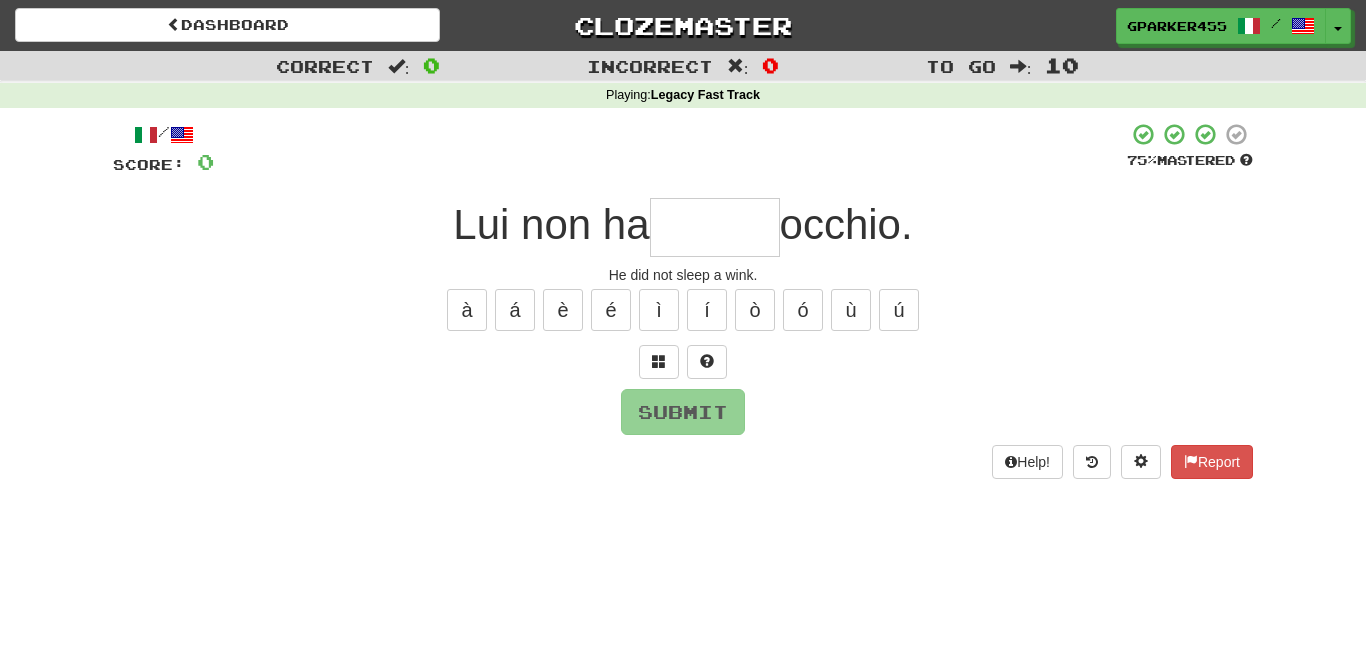 type on "*" 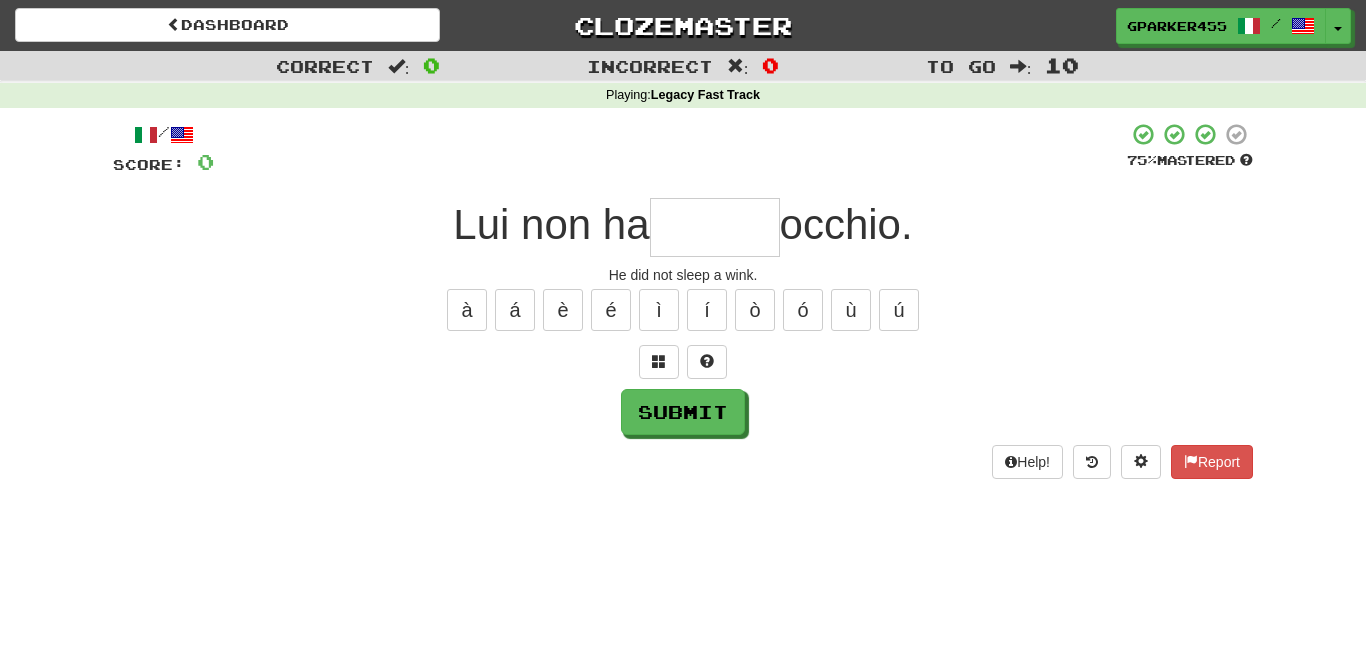 type on "*" 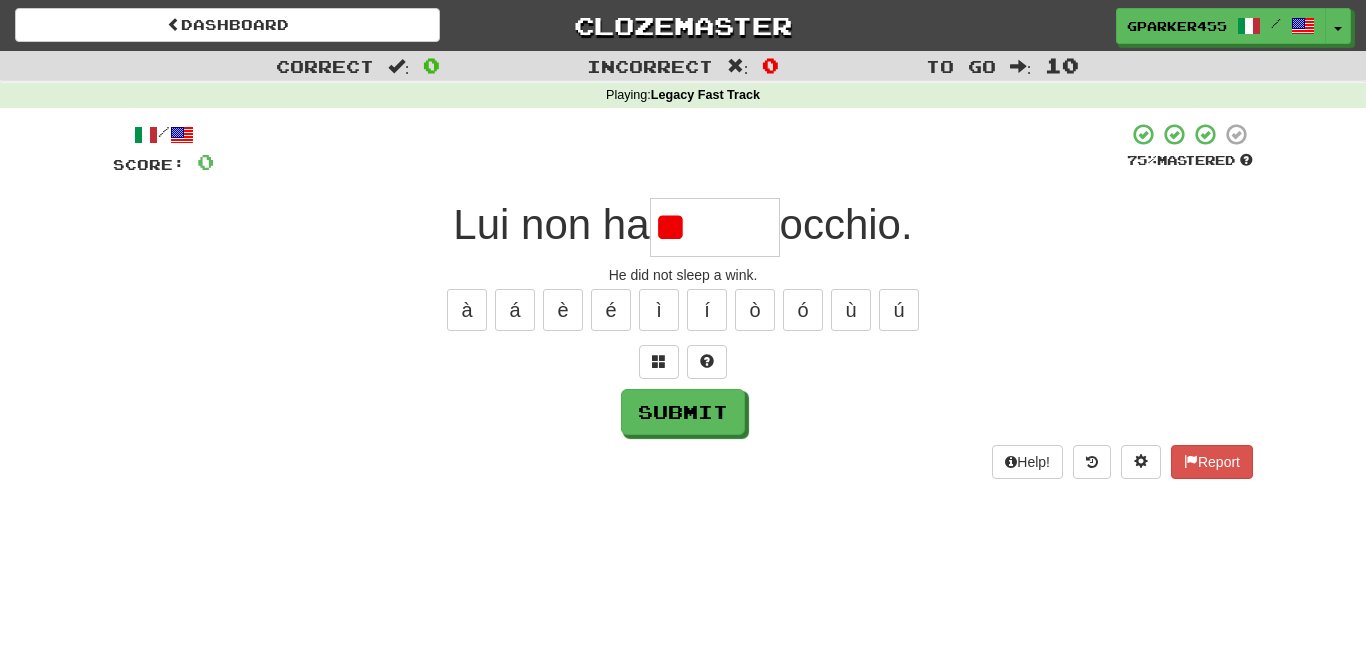 type on "*" 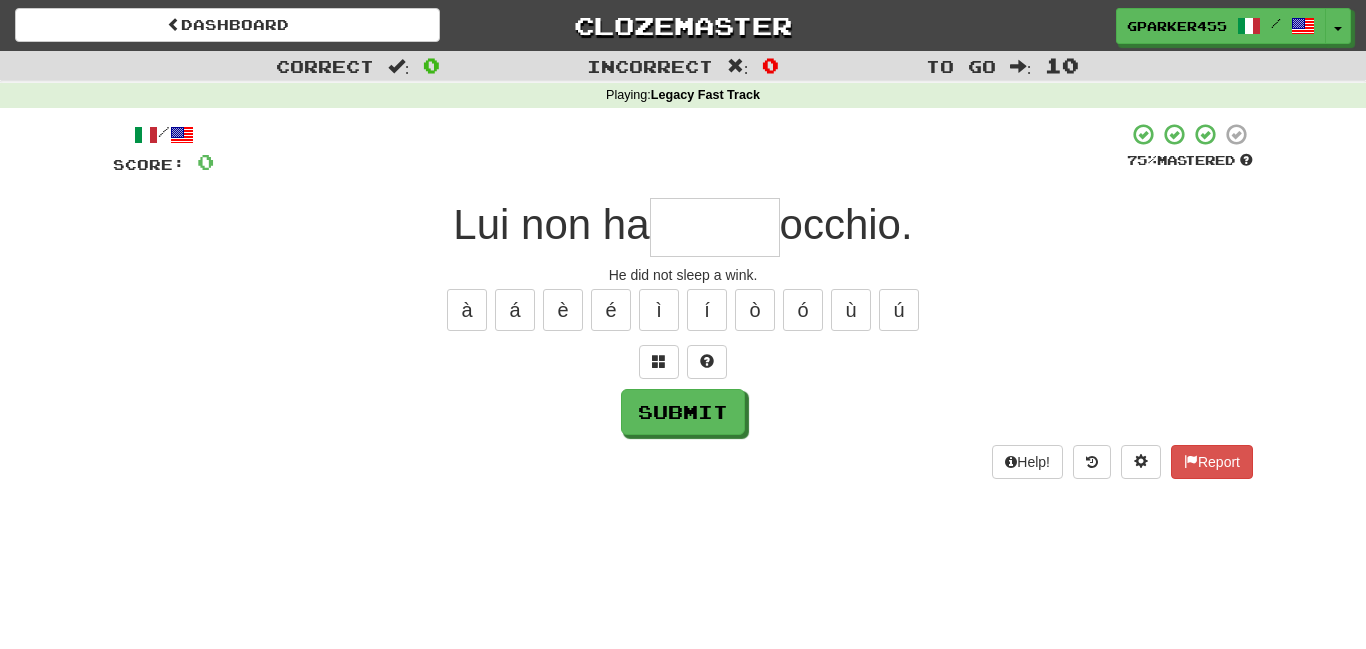 type on "*" 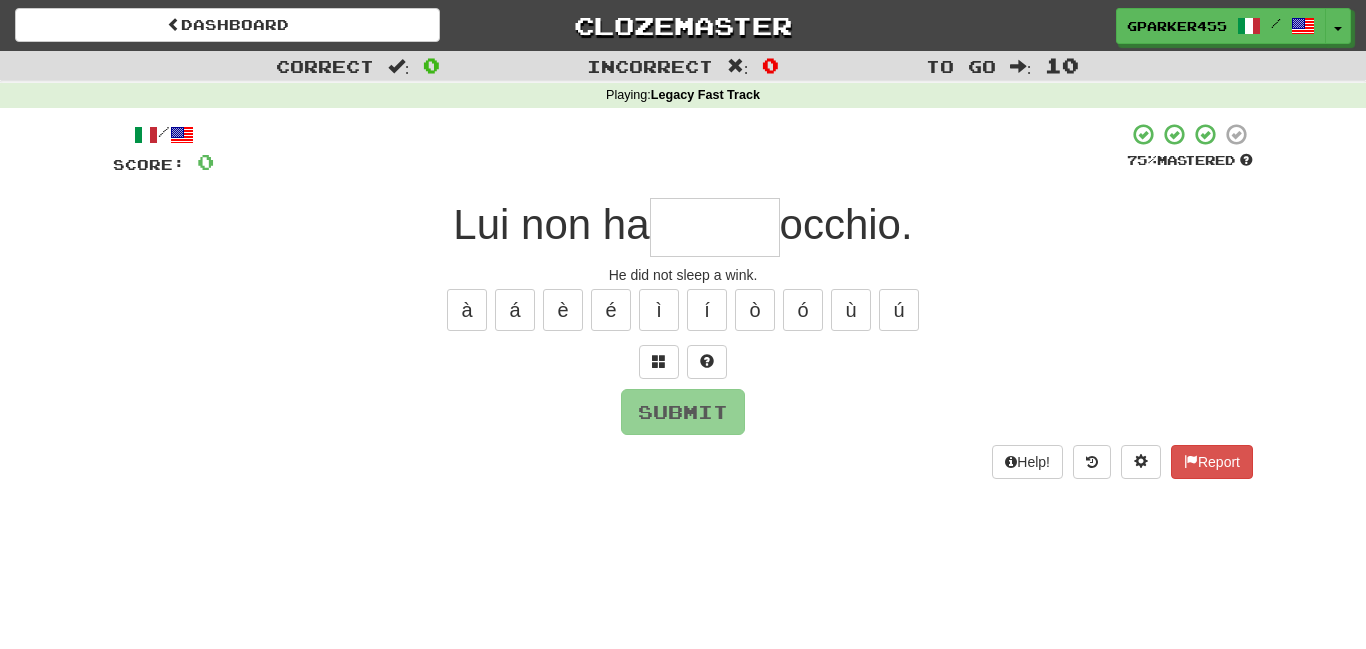 type on "*" 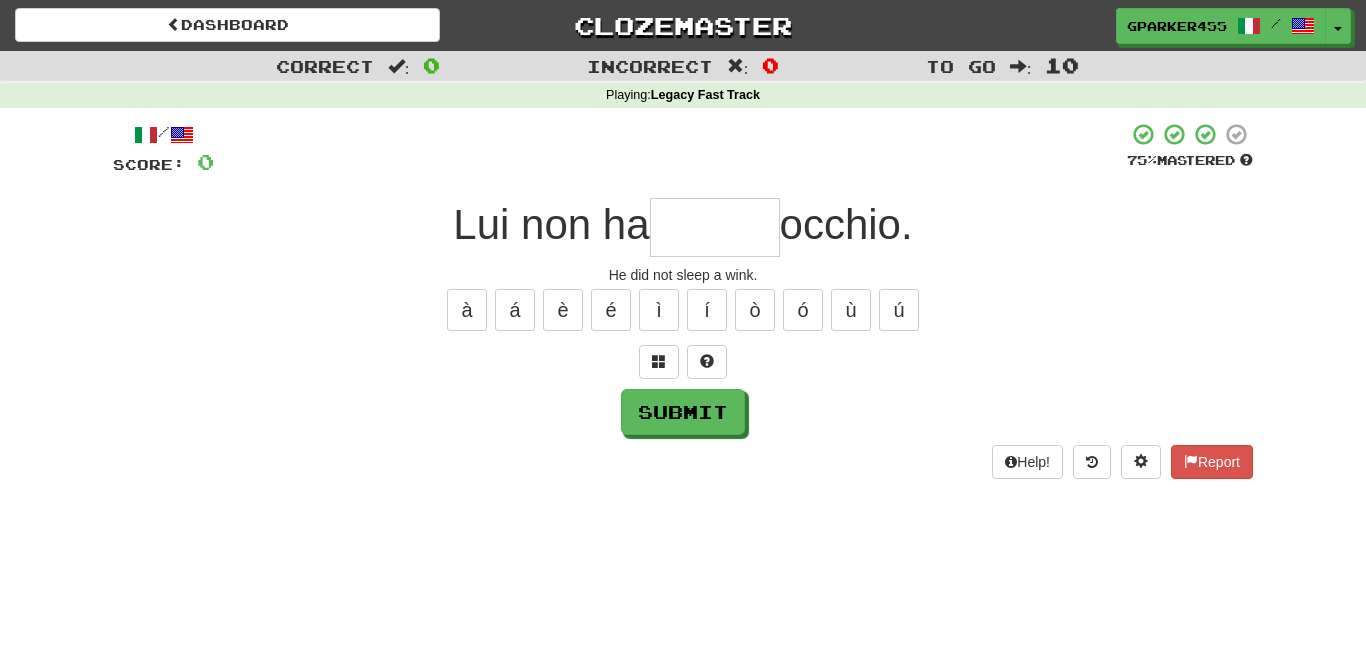 type on "*" 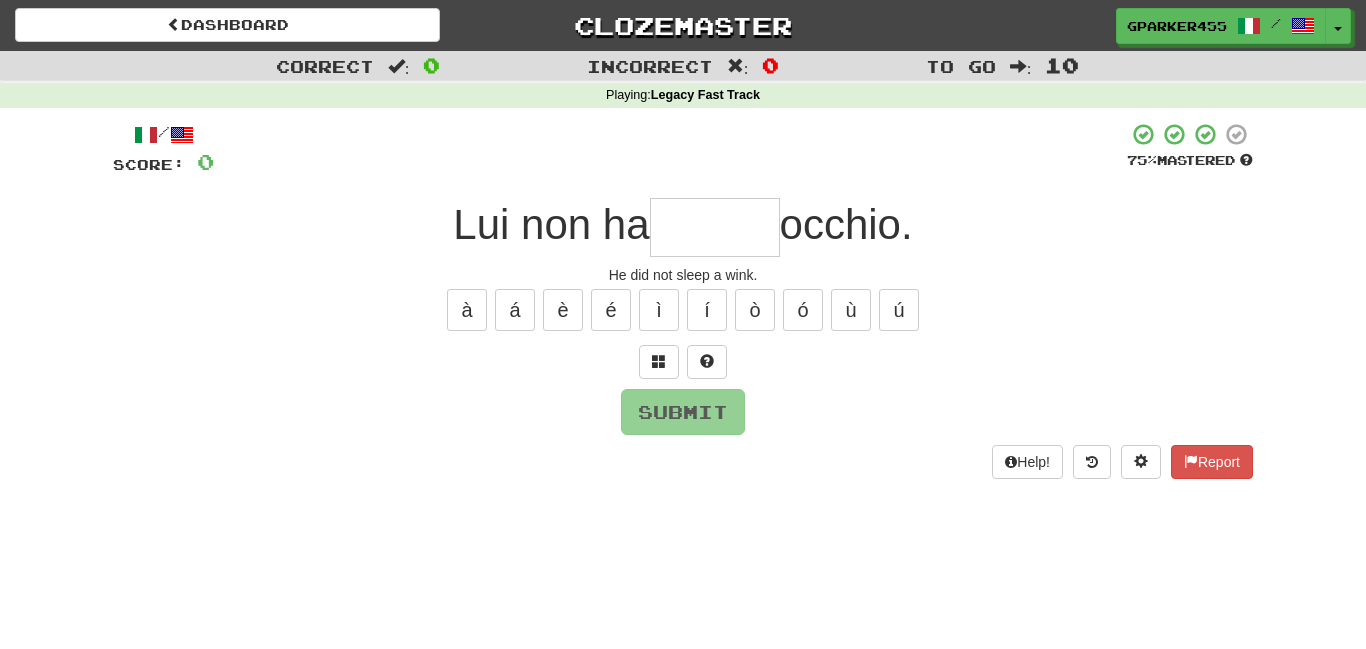 type on "*" 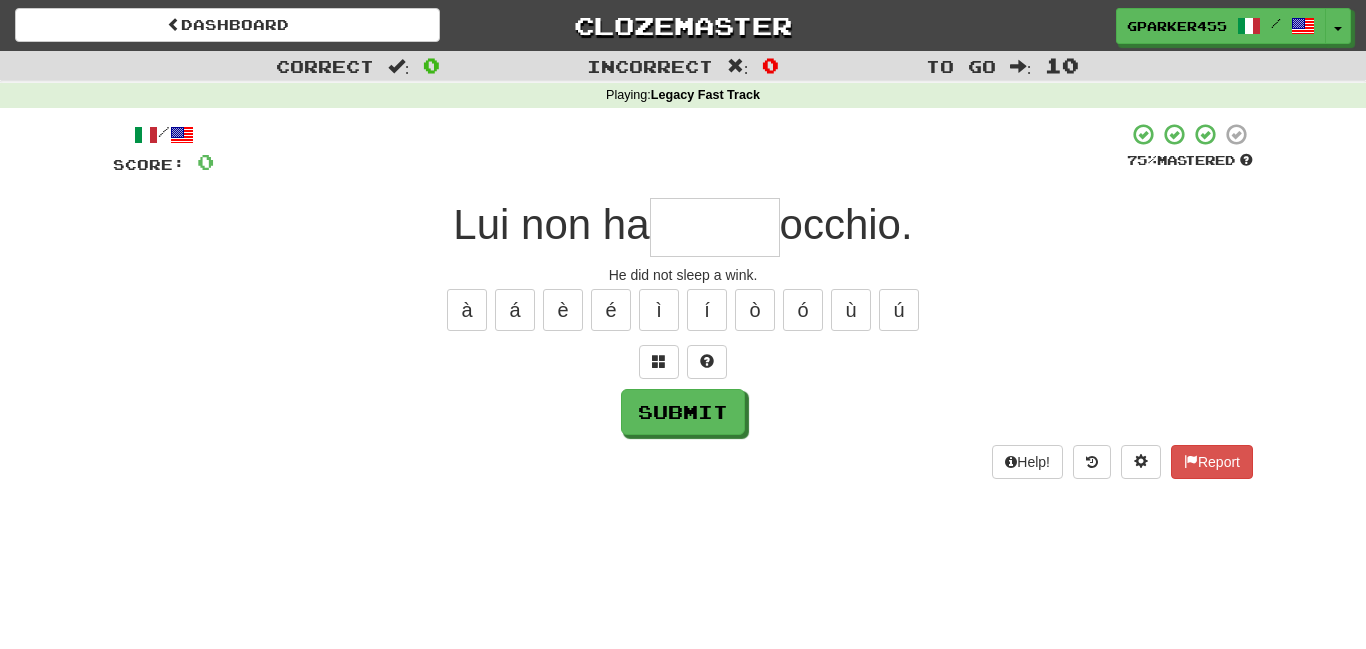 type on "*" 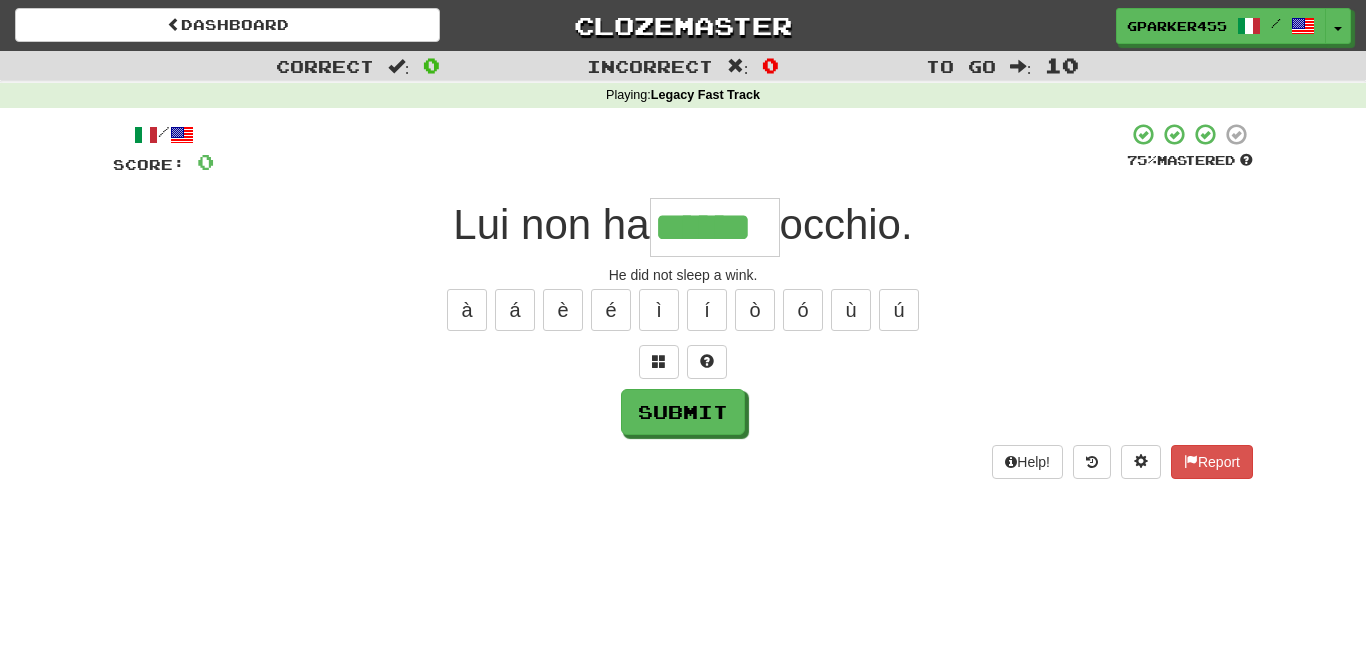 type on "******" 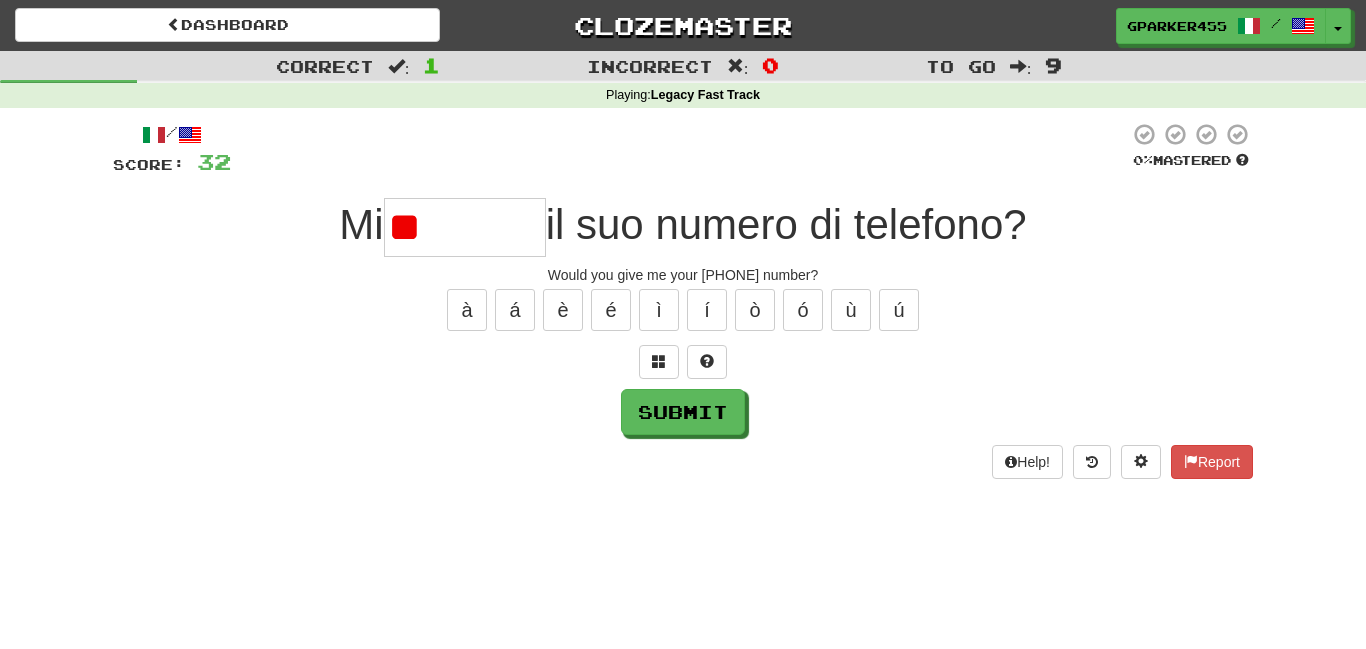 type on "*" 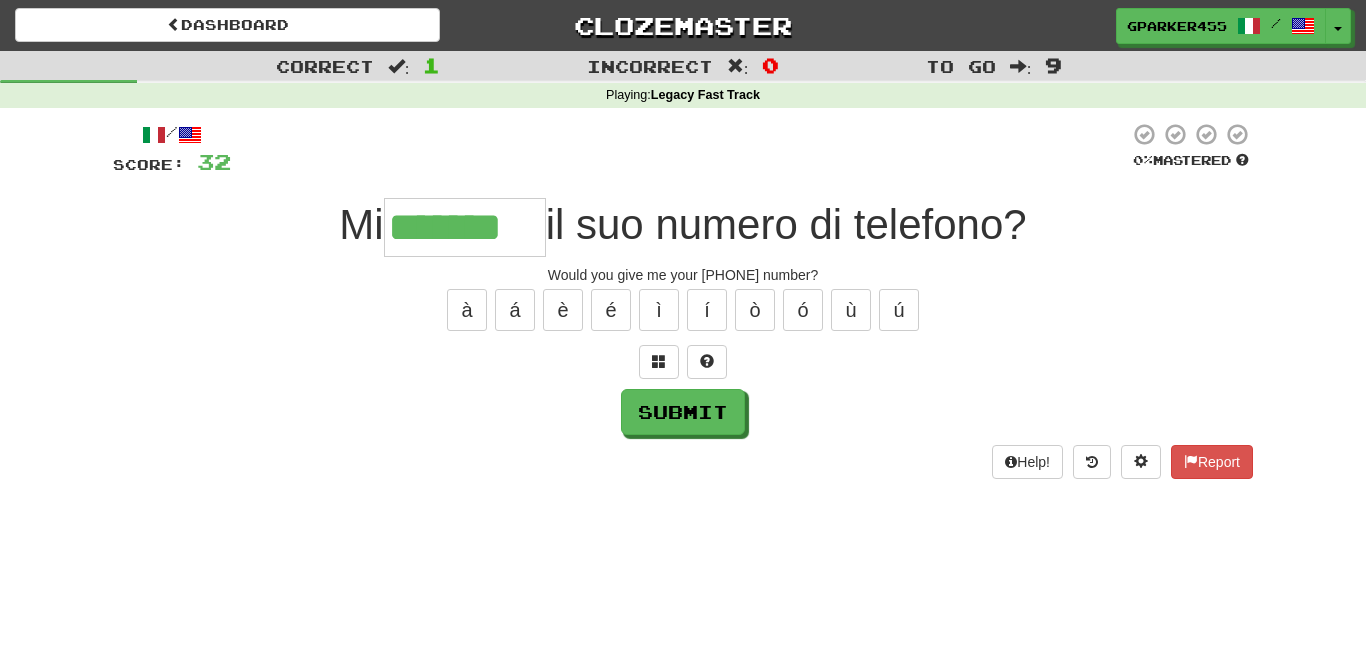 type on "*******" 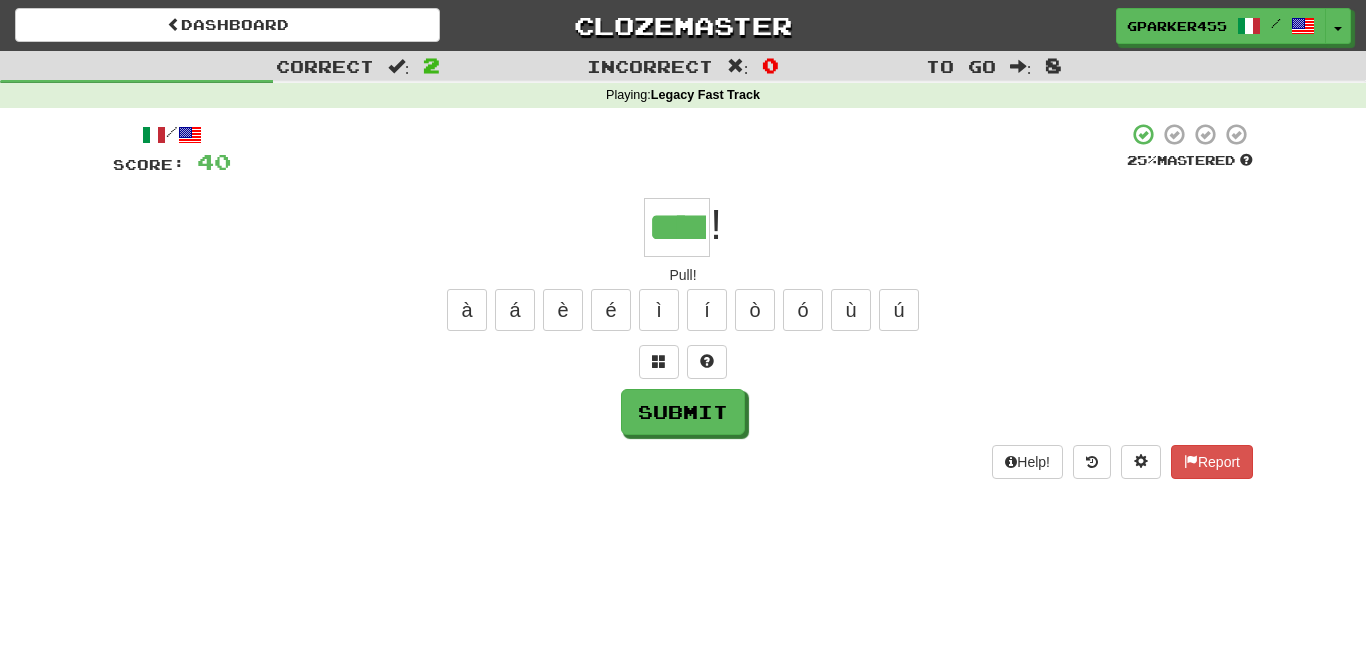 type on "****" 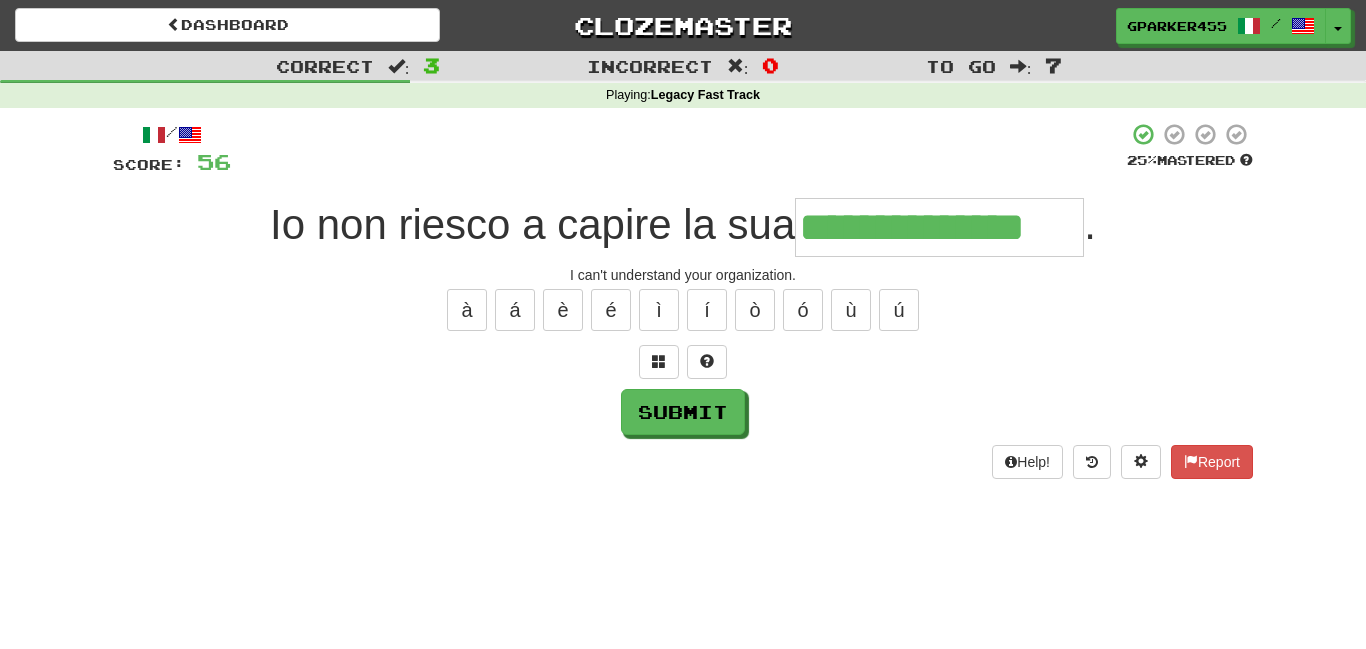type on "**********" 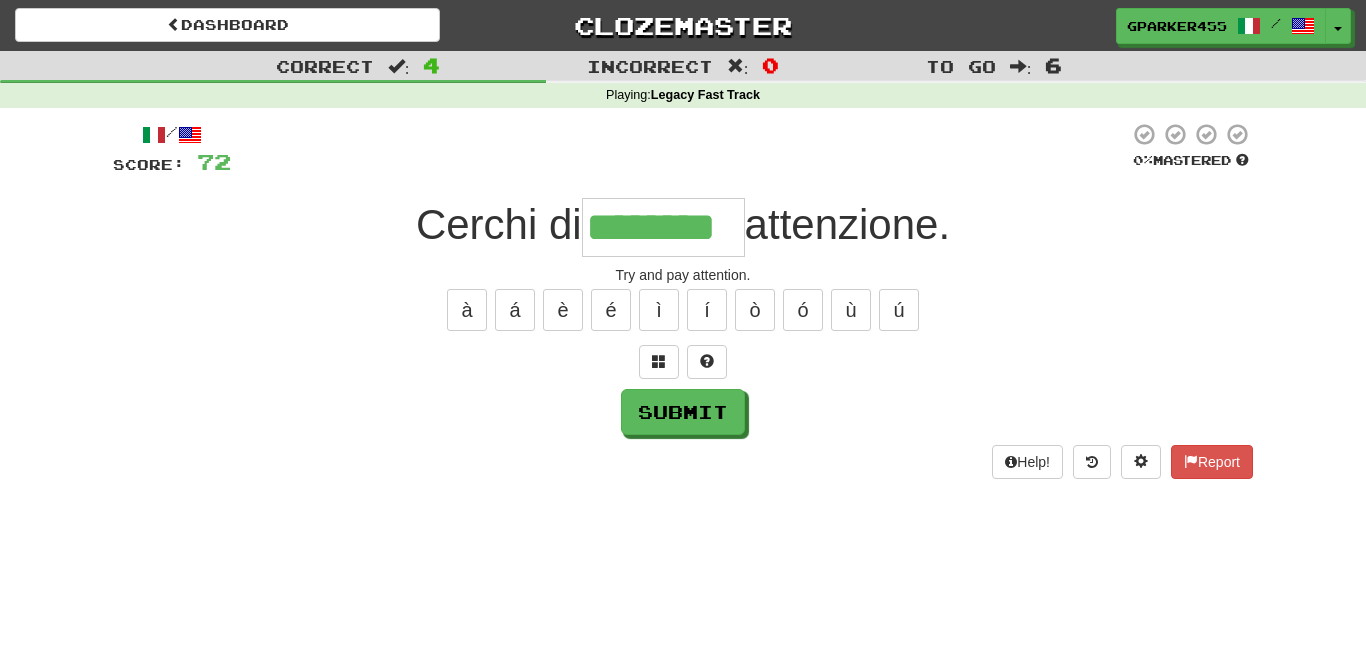 type on "********" 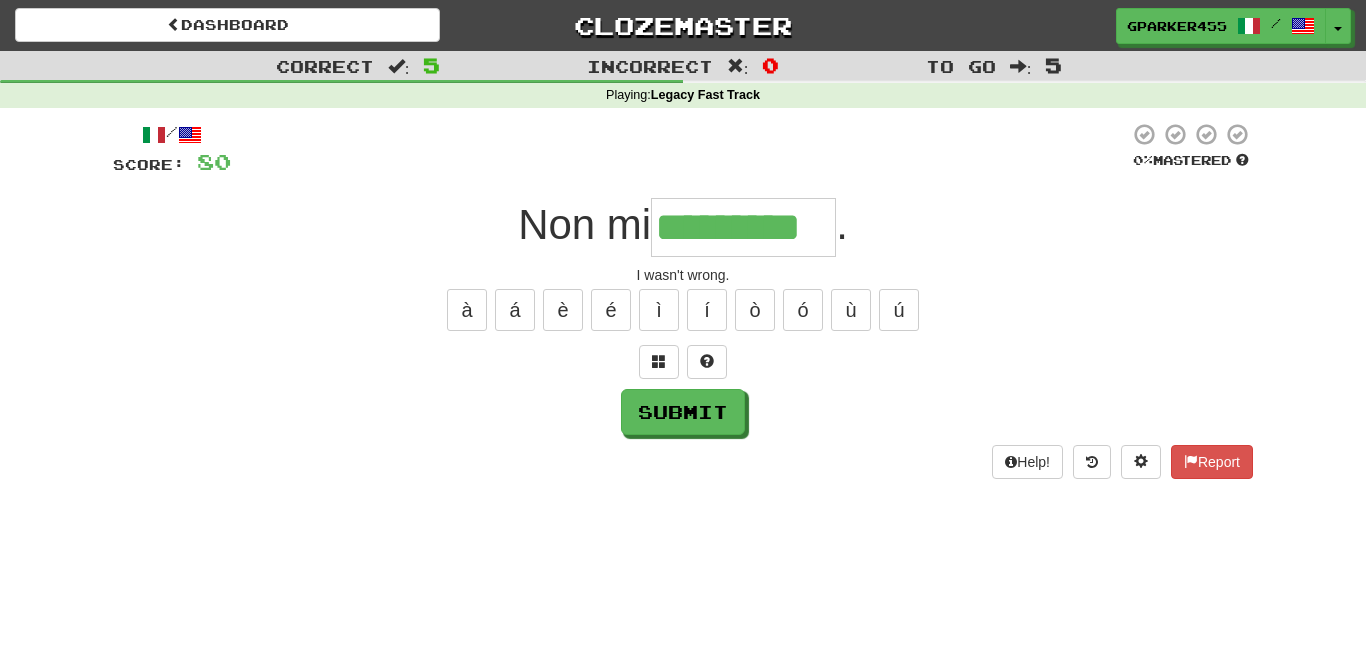 type on "*********" 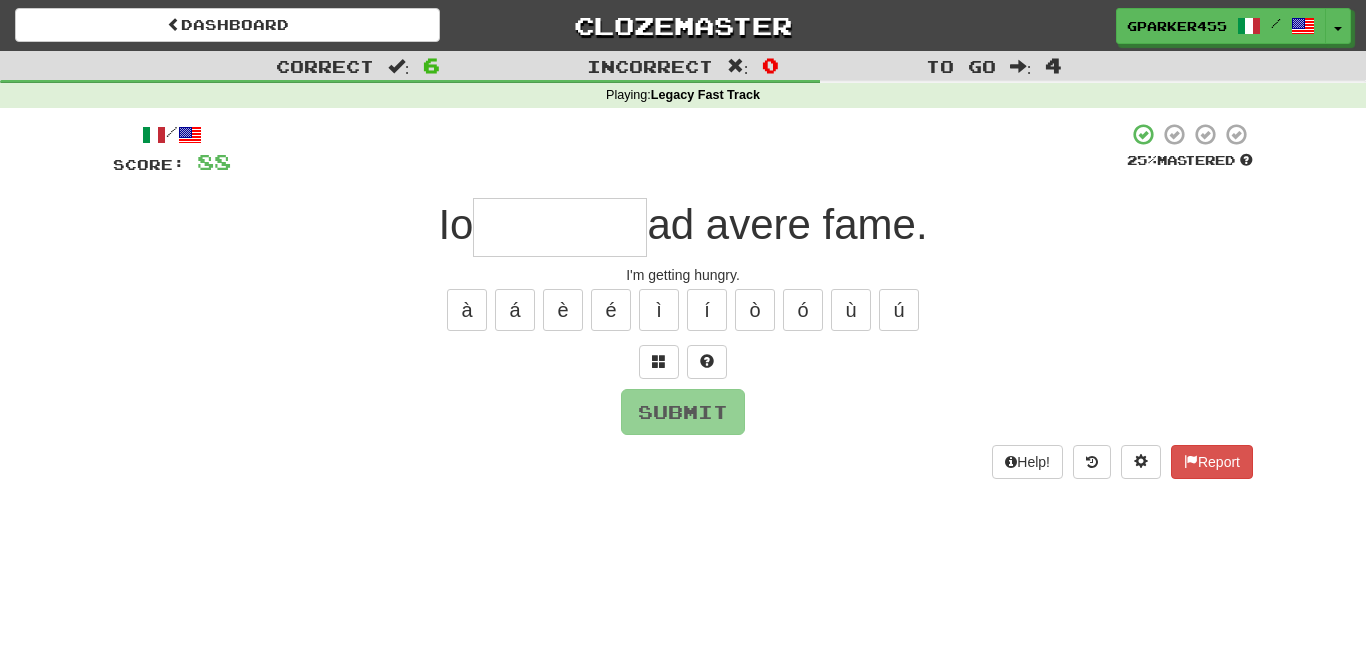 type on "*" 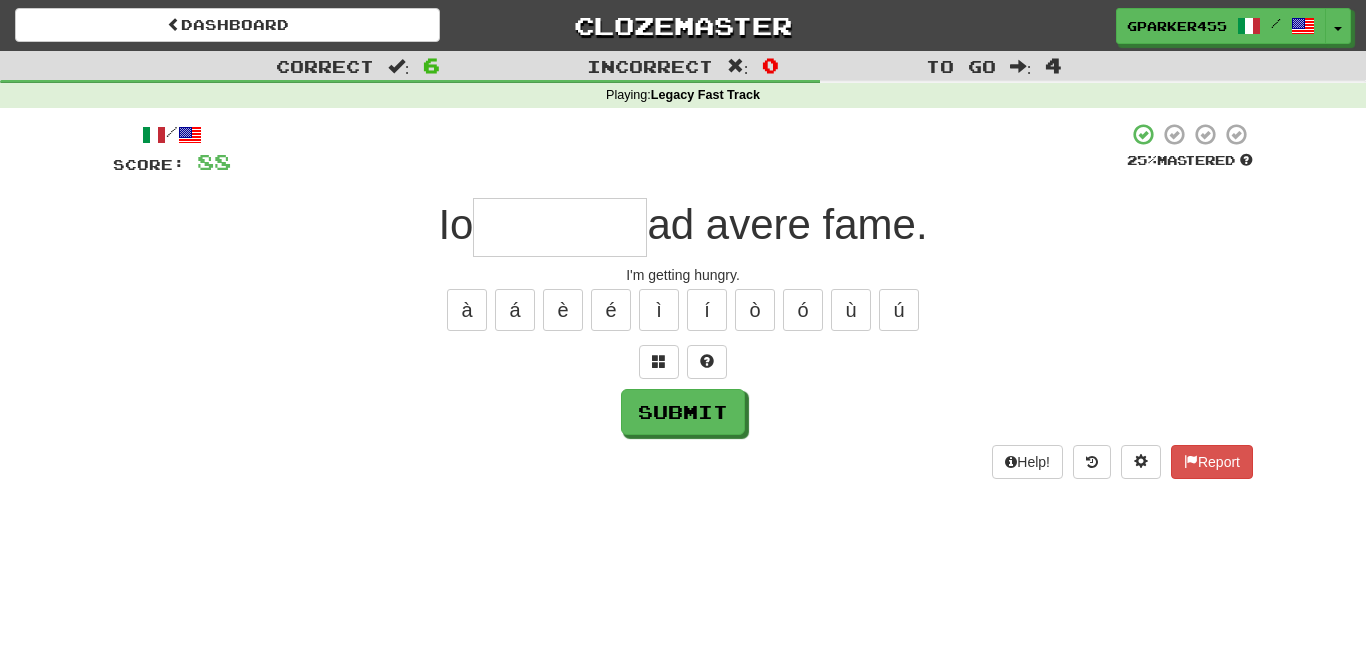 type on "*" 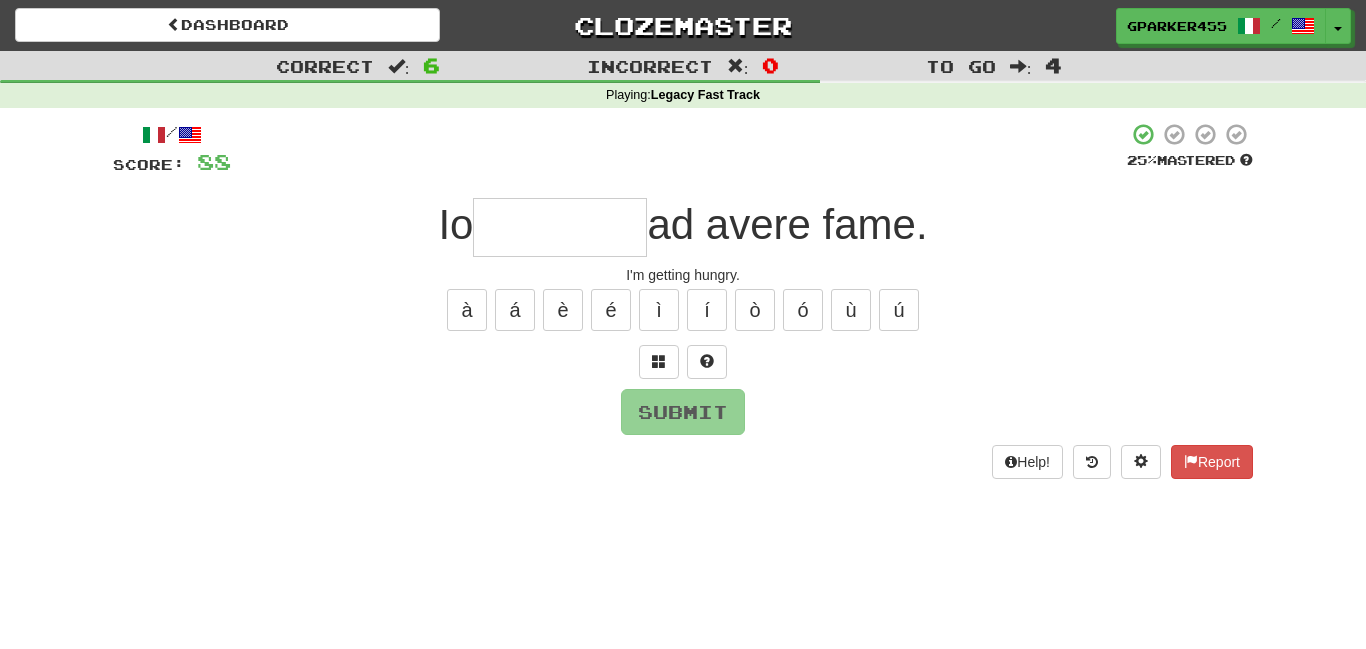 type on "*" 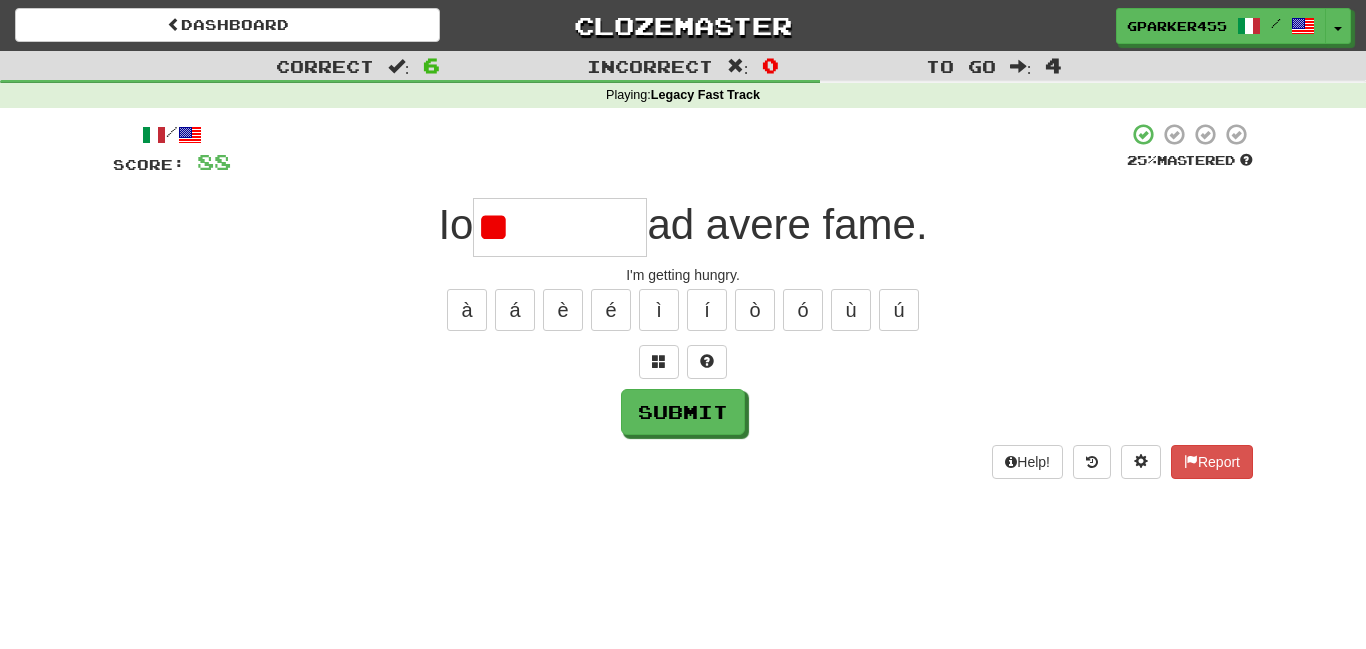 type on "*" 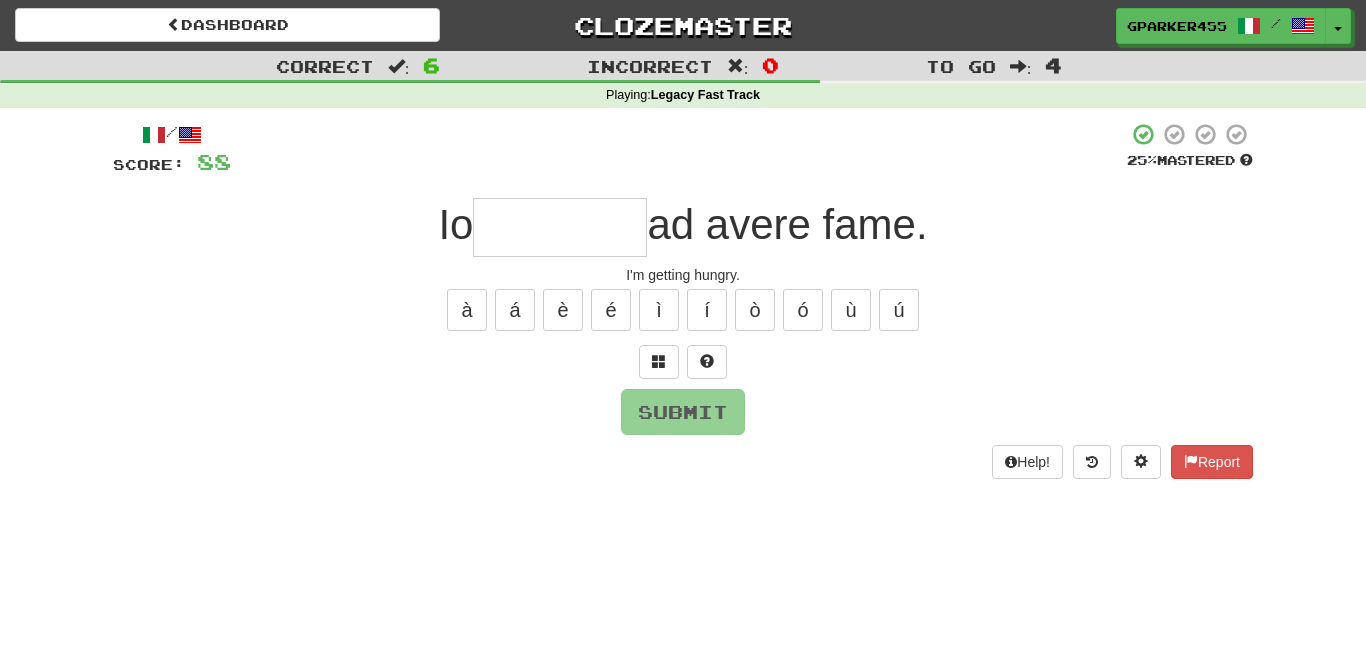 type on "*" 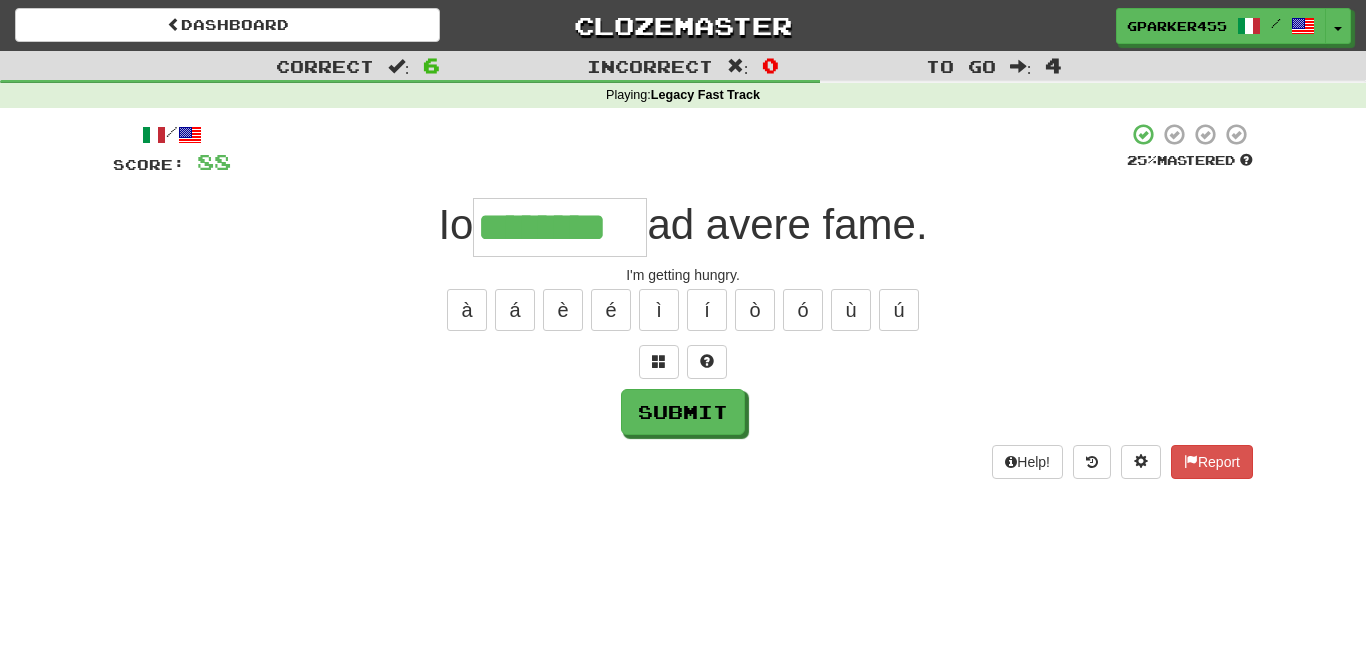 type on "********" 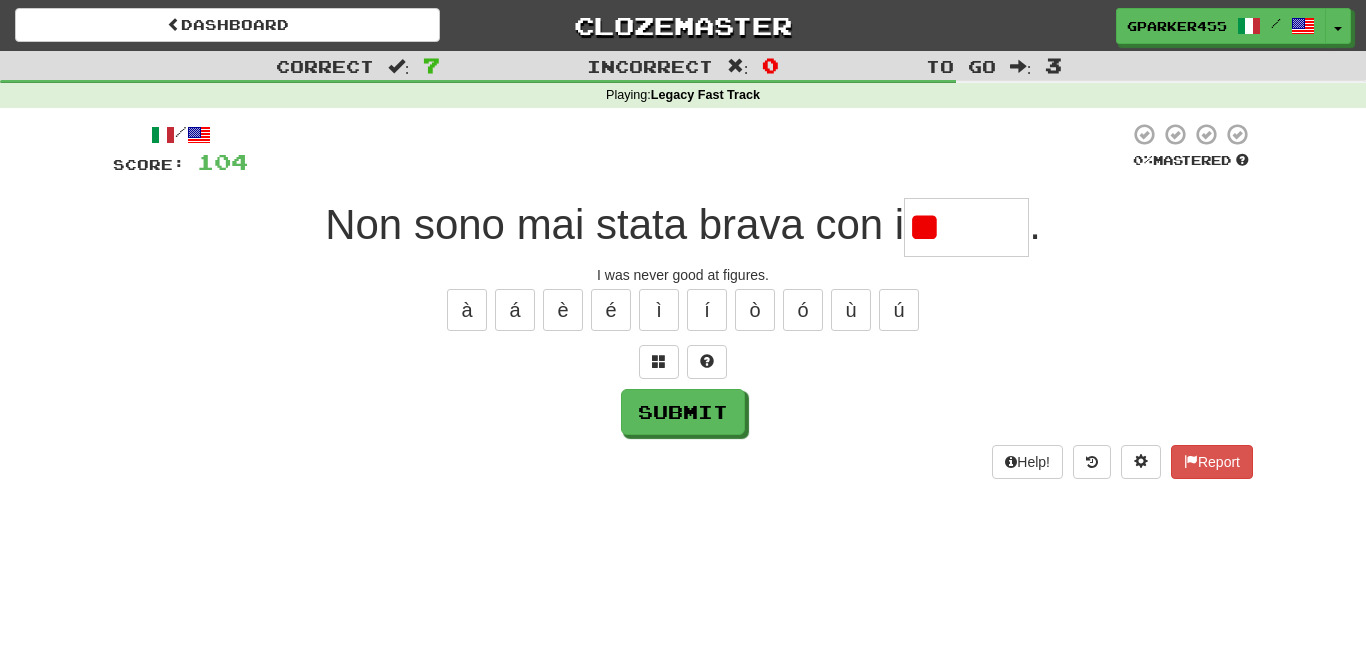 type on "*" 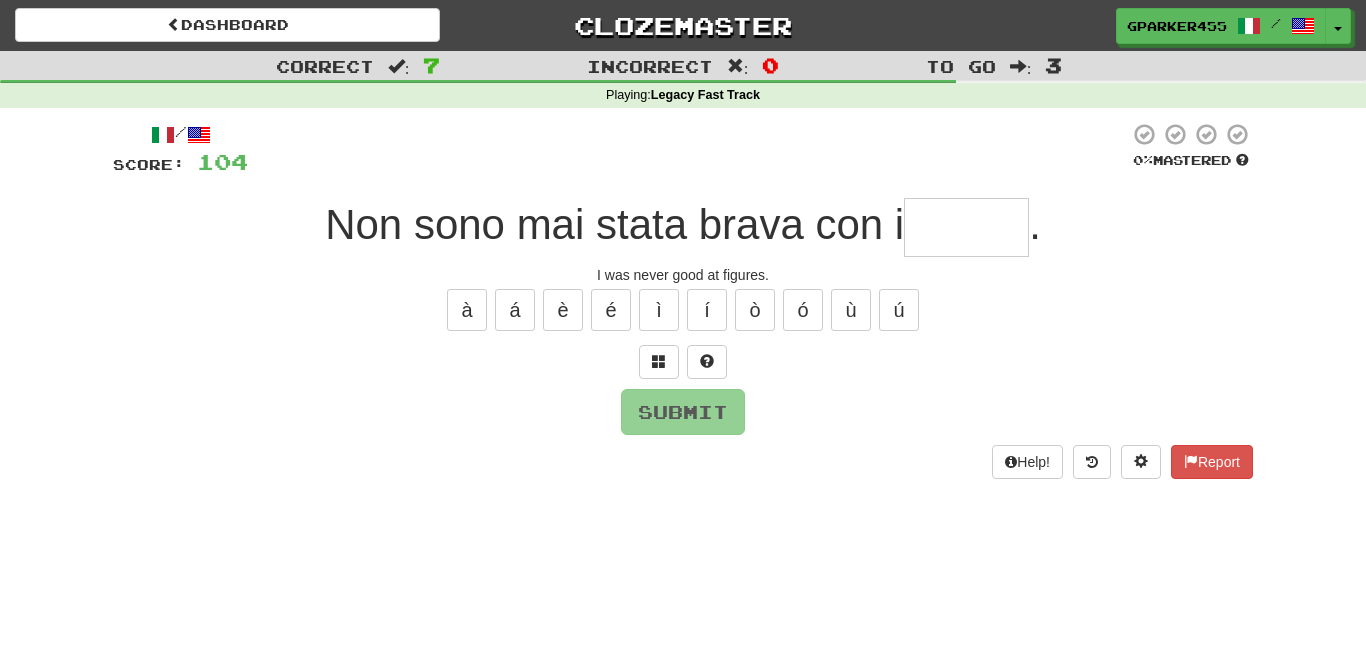 type on "*" 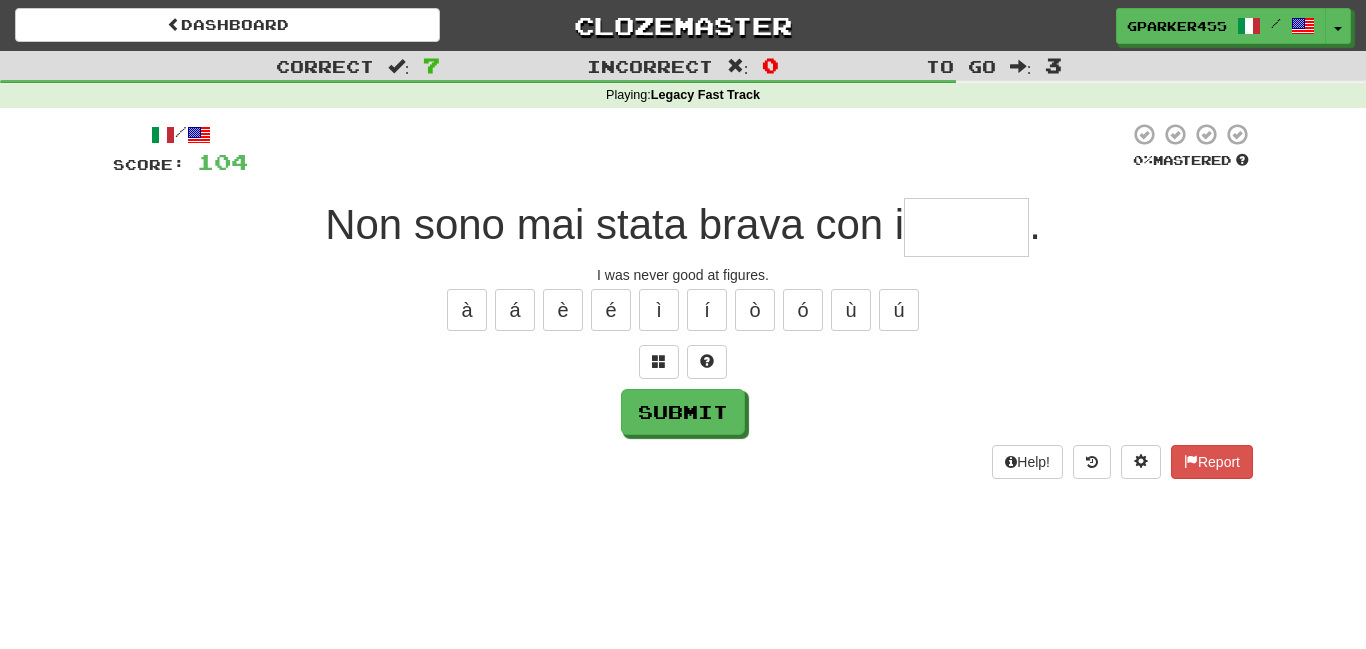 type on "*" 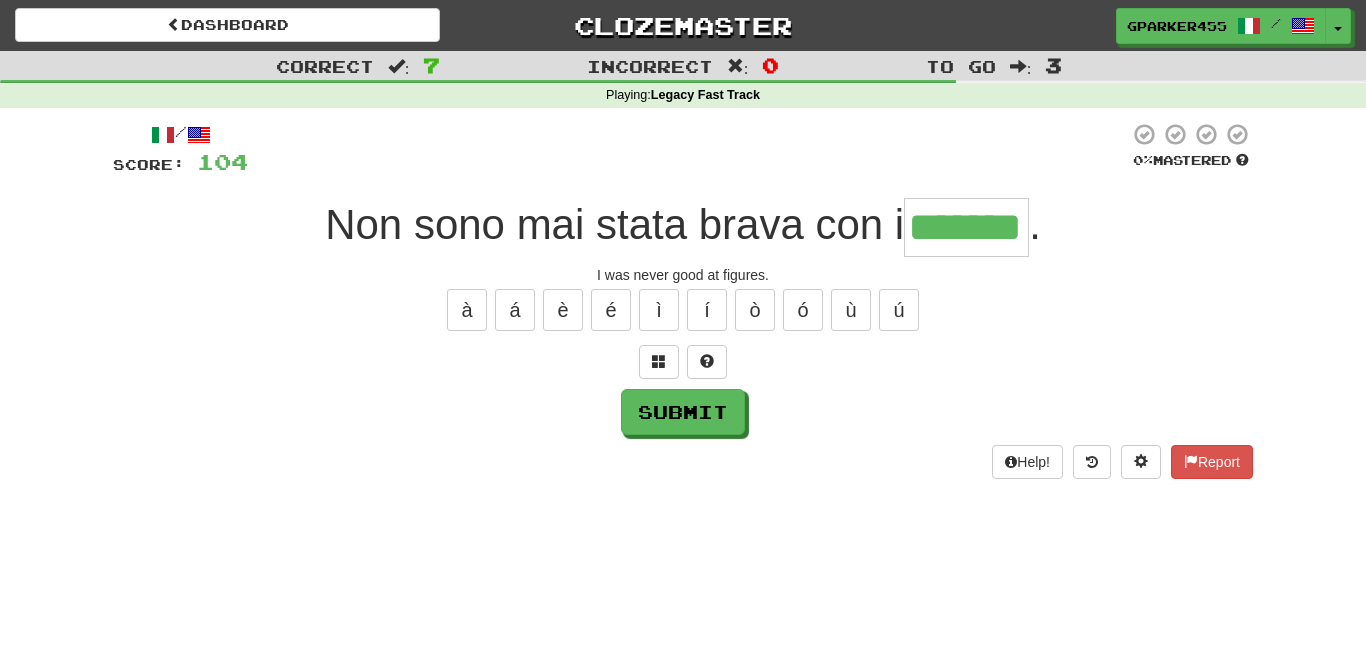 type on "*******" 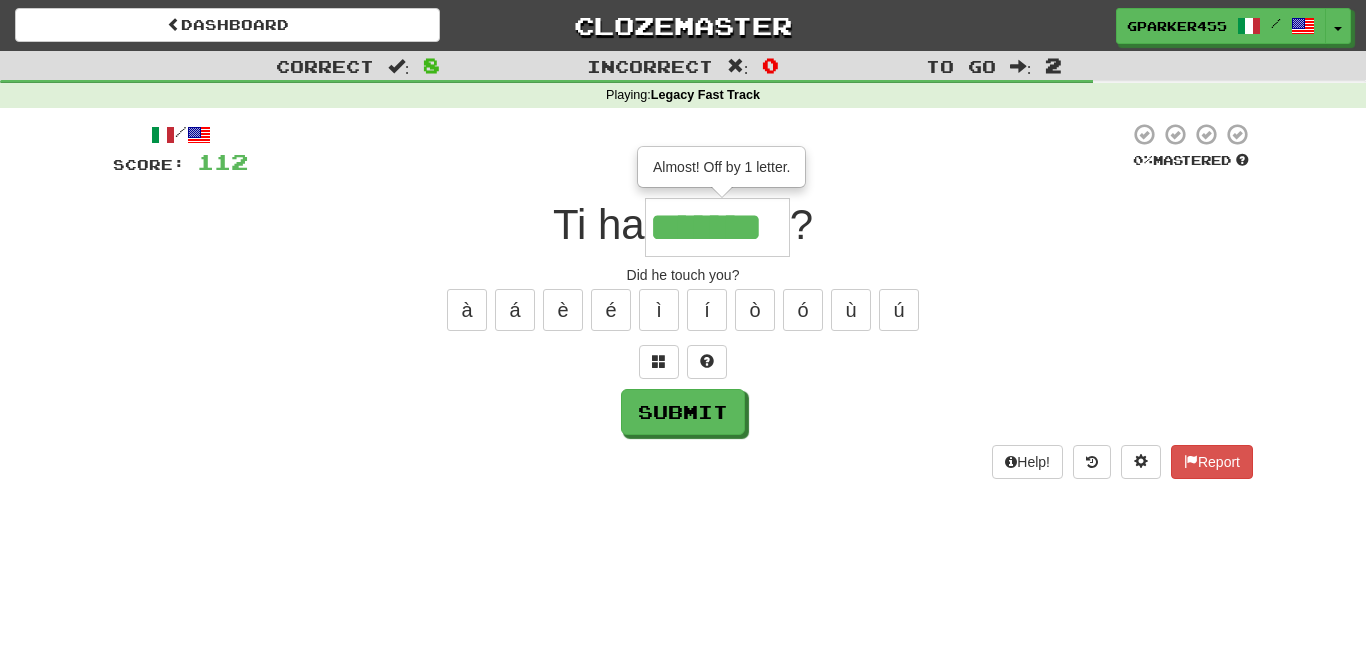 type on "*******" 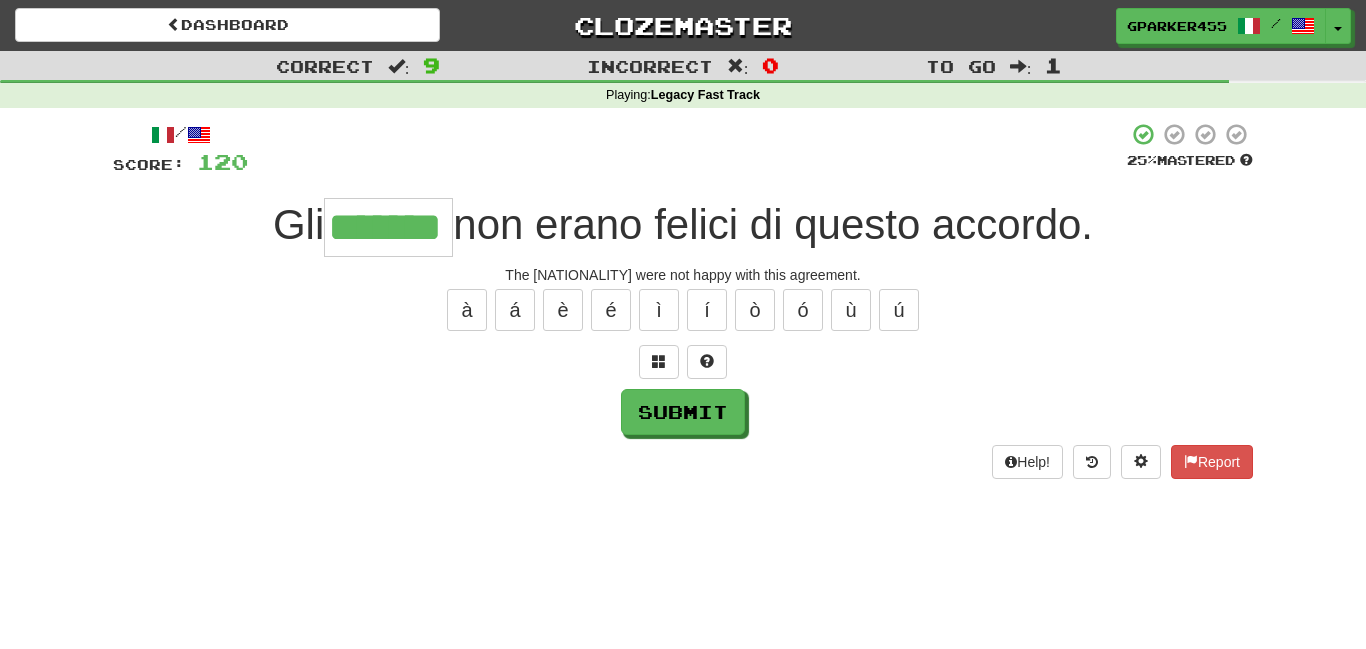 type on "*******" 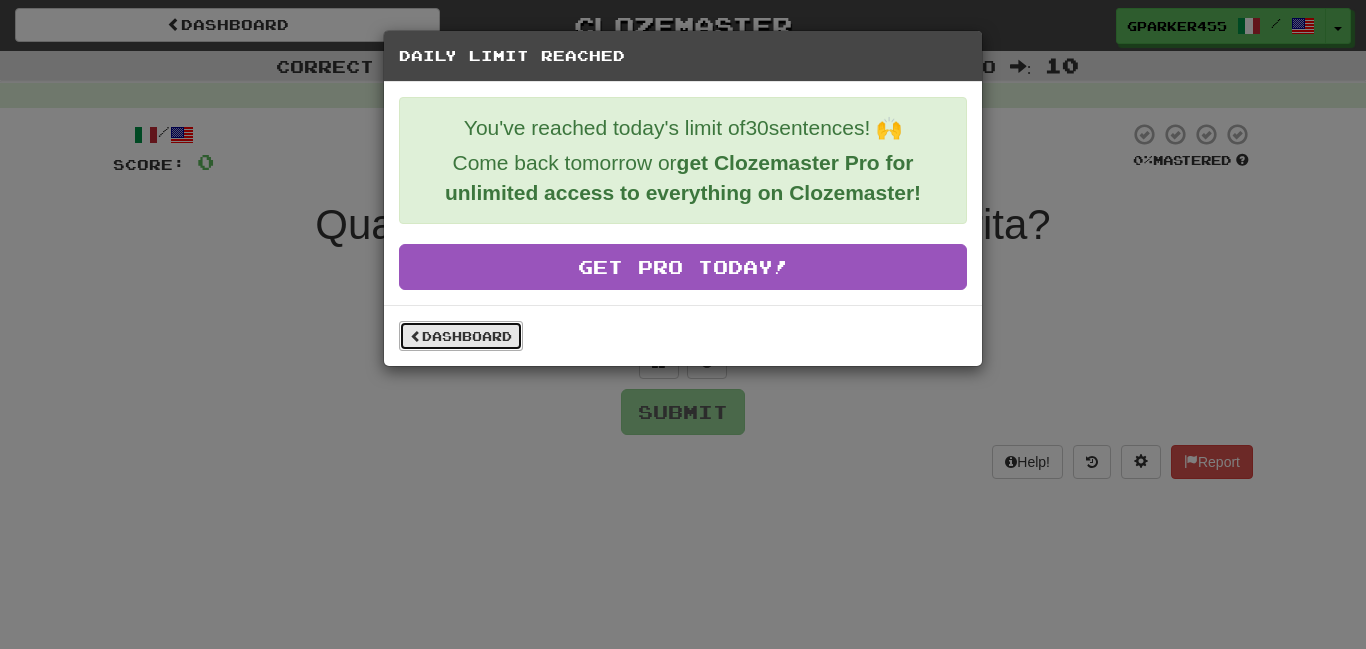 click on "Dashboard" at bounding box center (461, 336) 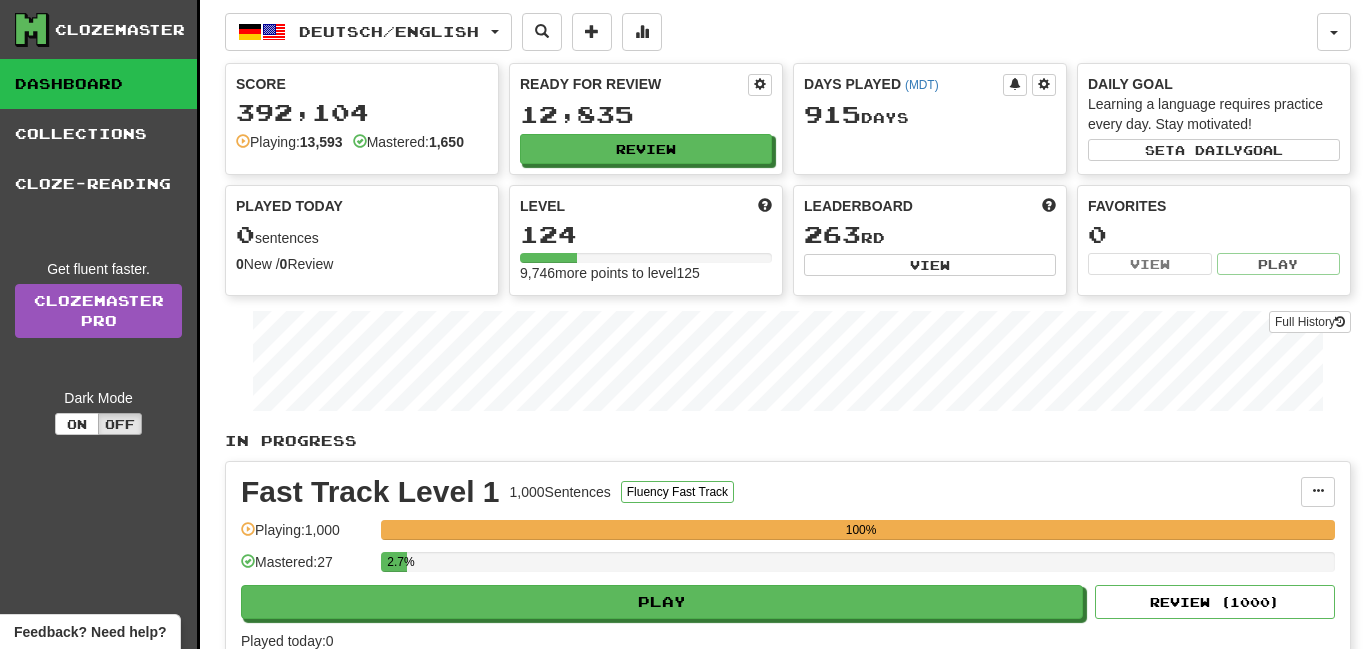 scroll, scrollTop: 996, scrollLeft: 0, axis: vertical 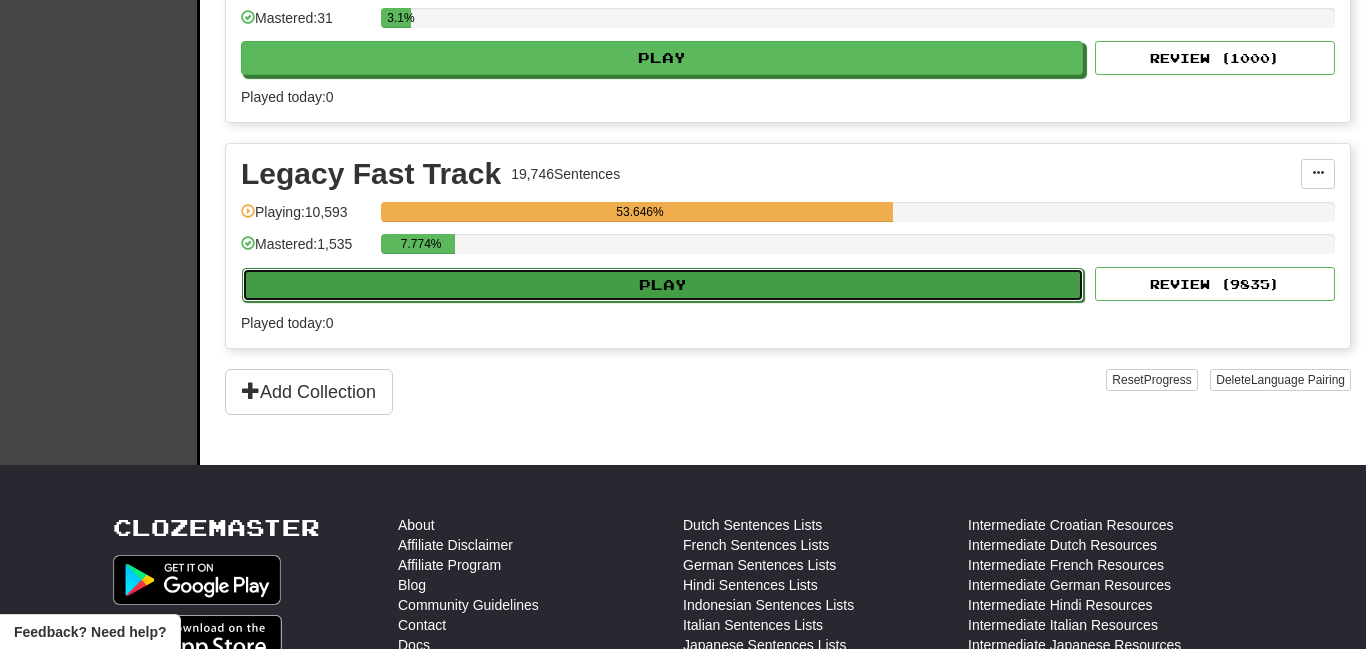 click on "Play" at bounding box center [663, 285] 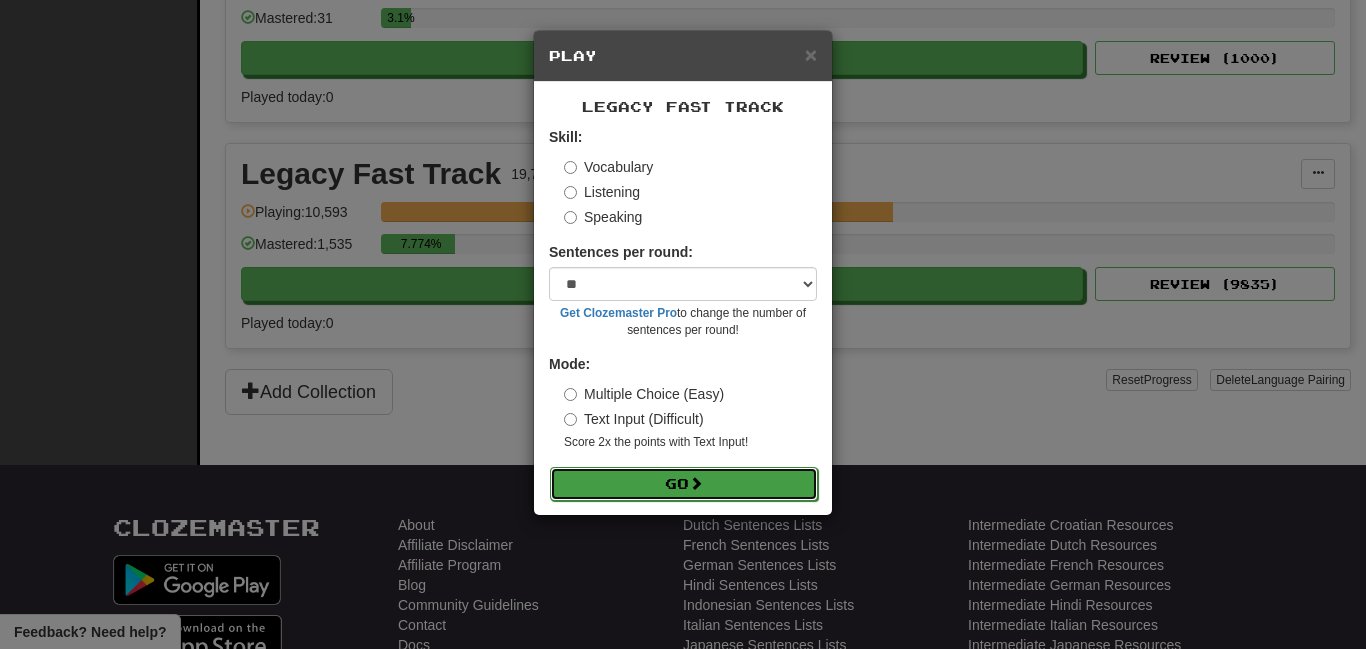 click on "Go" at bounding box center (684, 484) 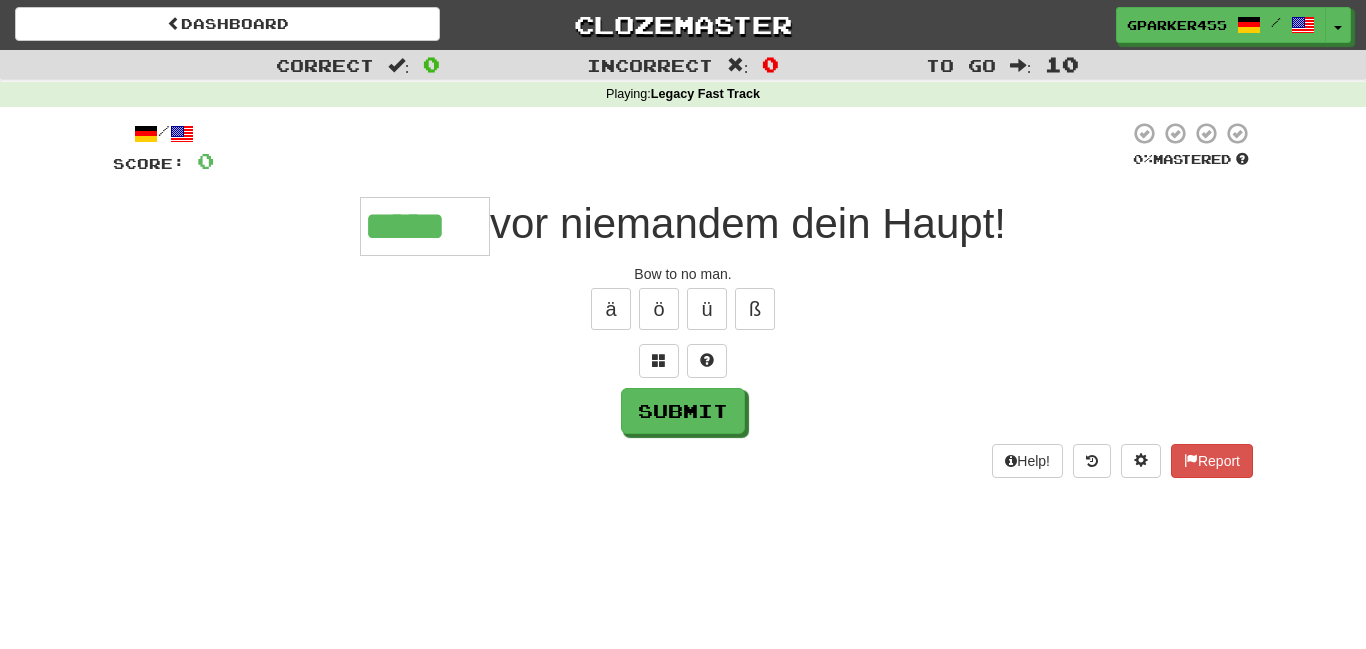 scroll, scrollTop: 19, scrollLeft: 0, axis: vertical 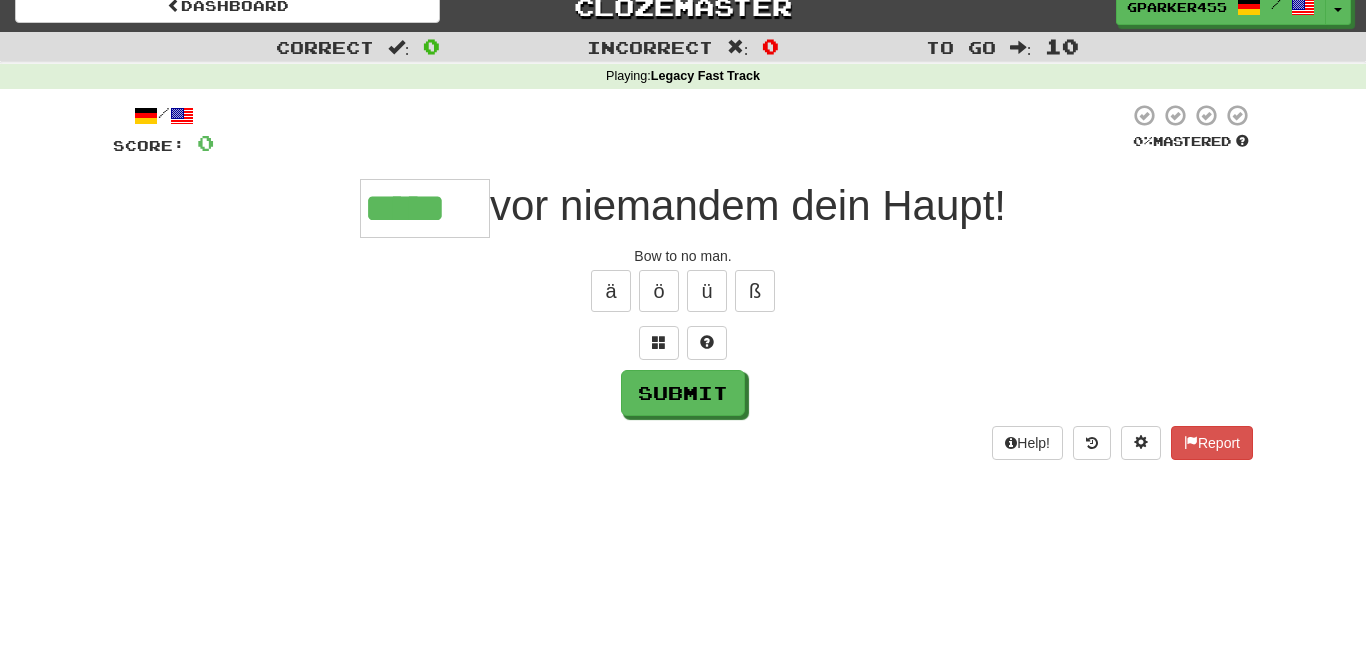 type on "*****" 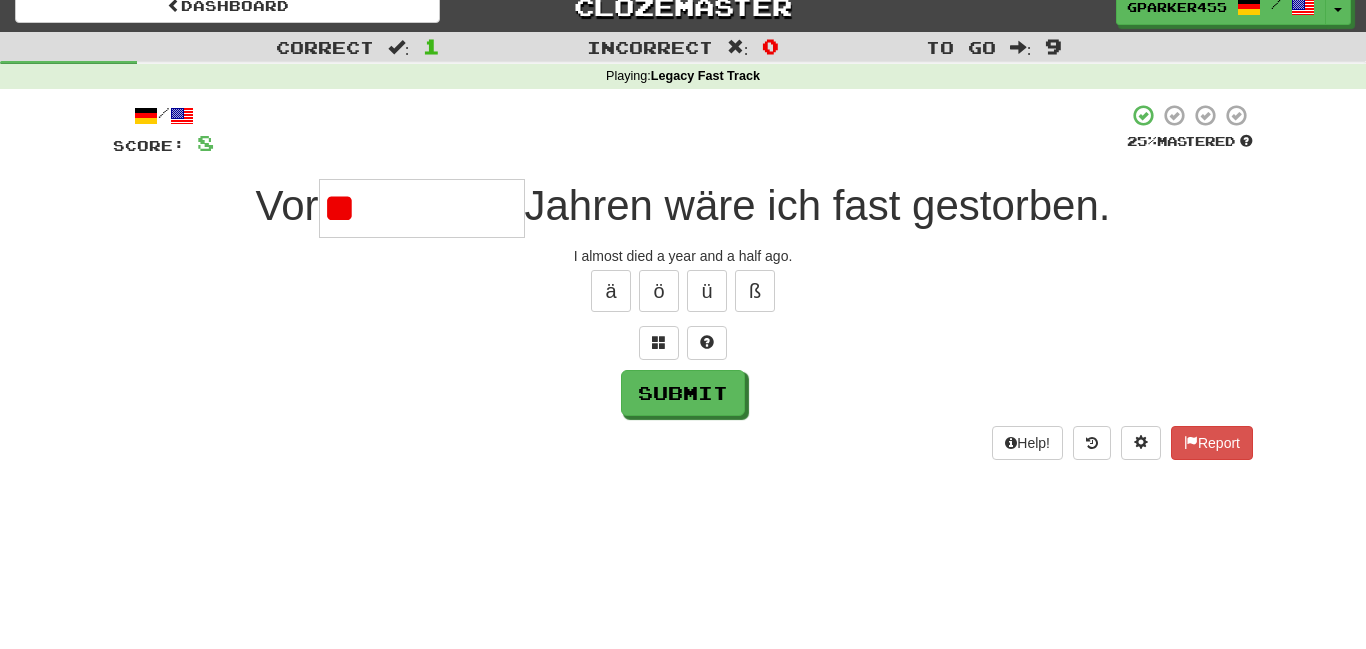 type on "*" 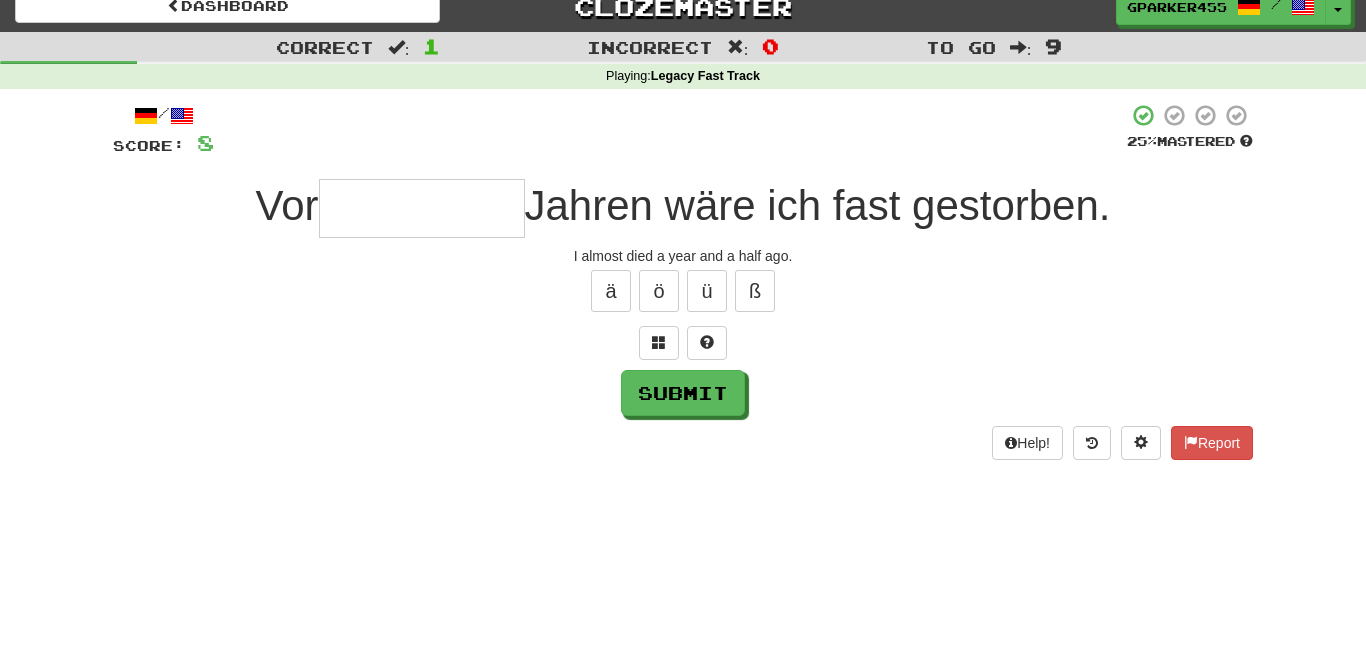 type on "*" 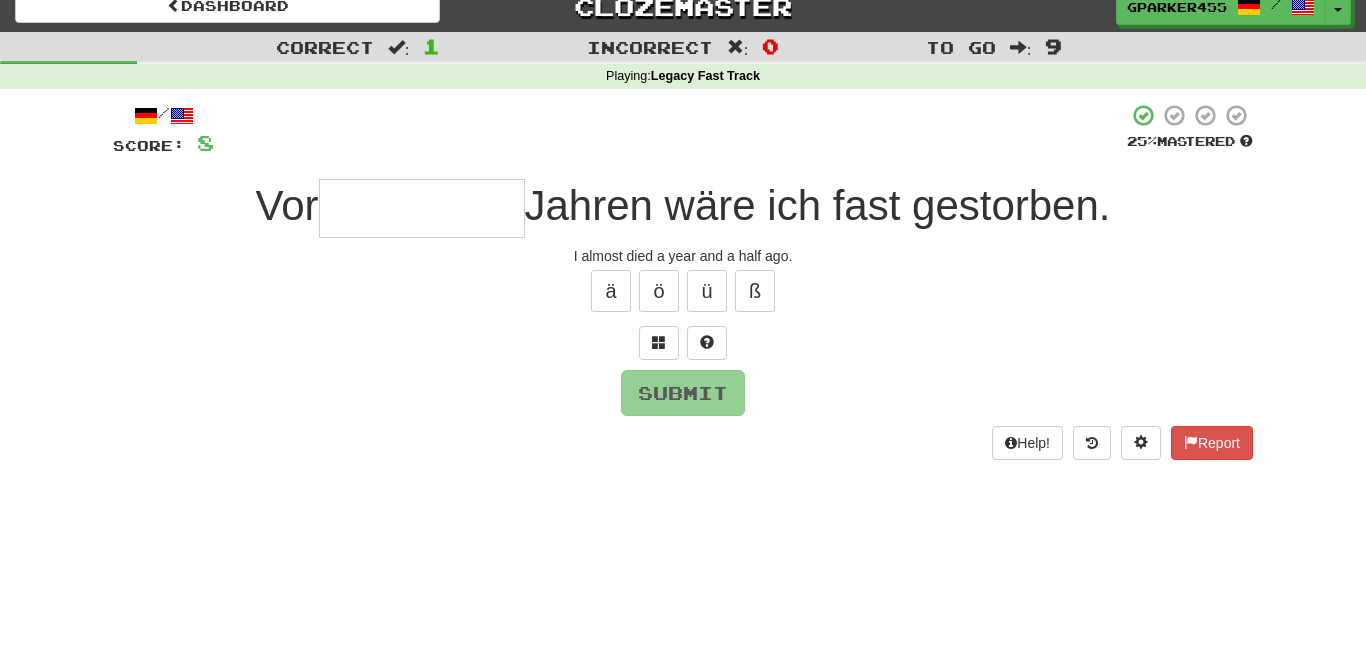 type on "*" 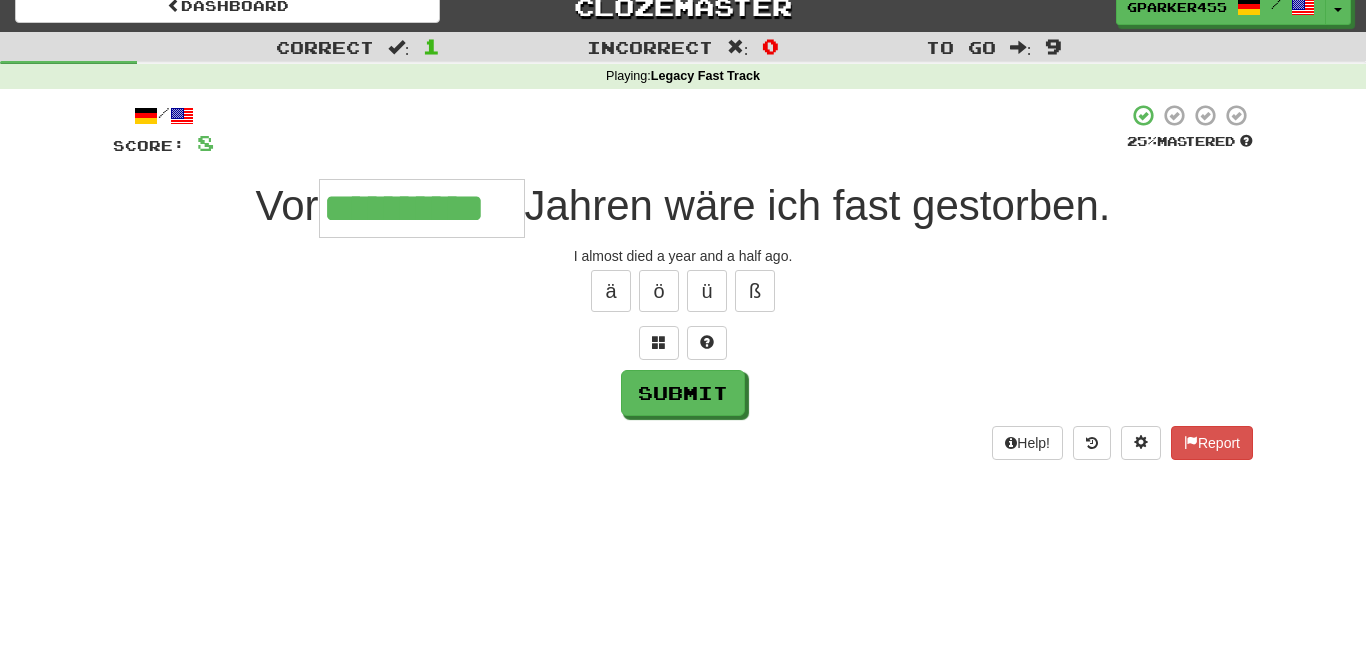 type on "**********" 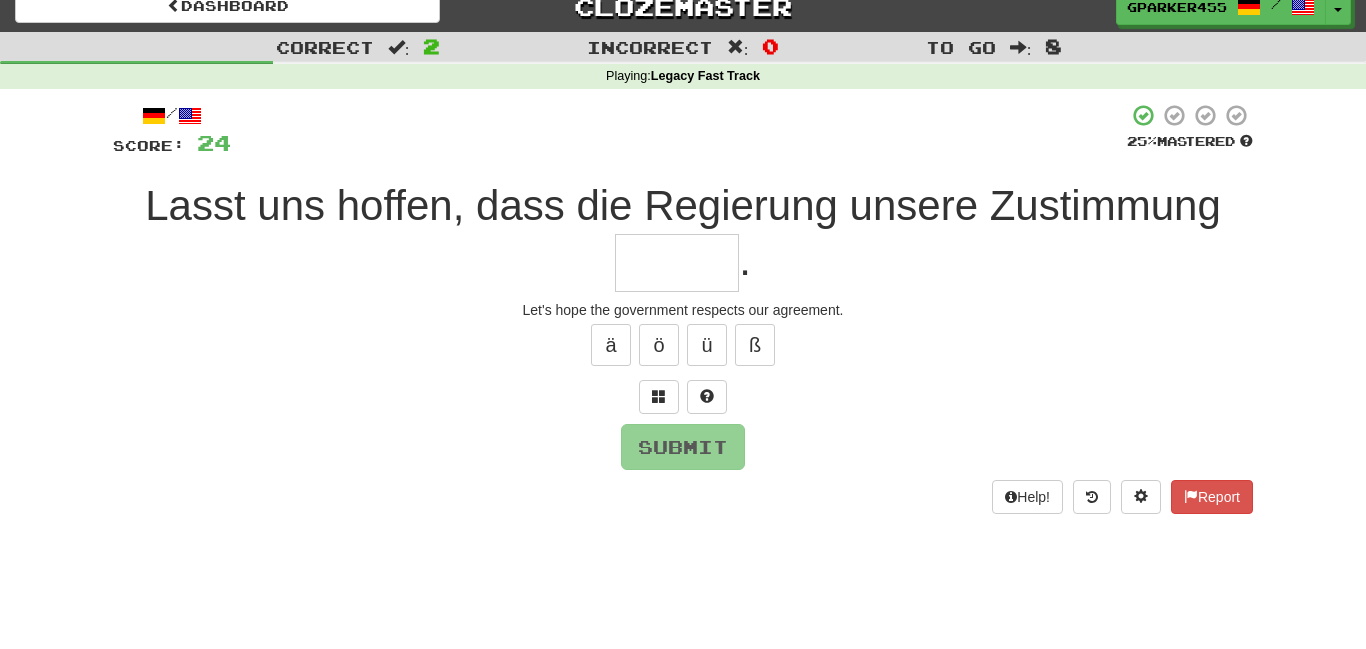 type on "*" 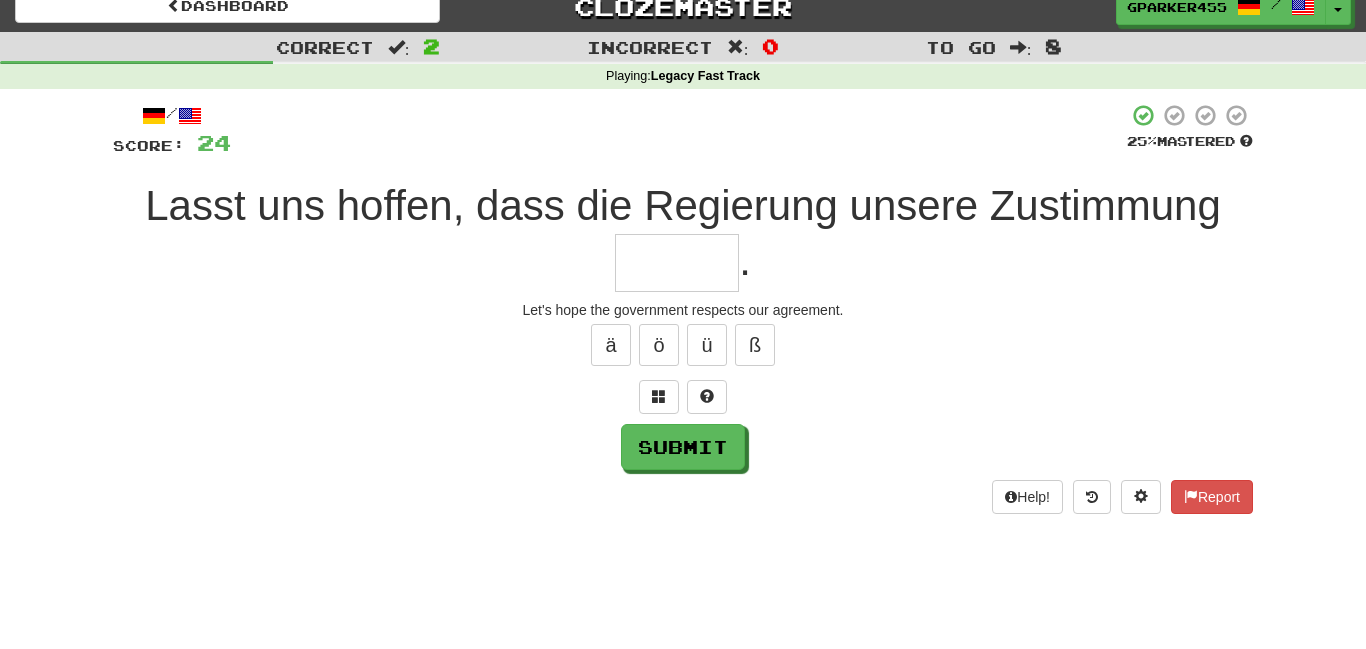 type on "*" 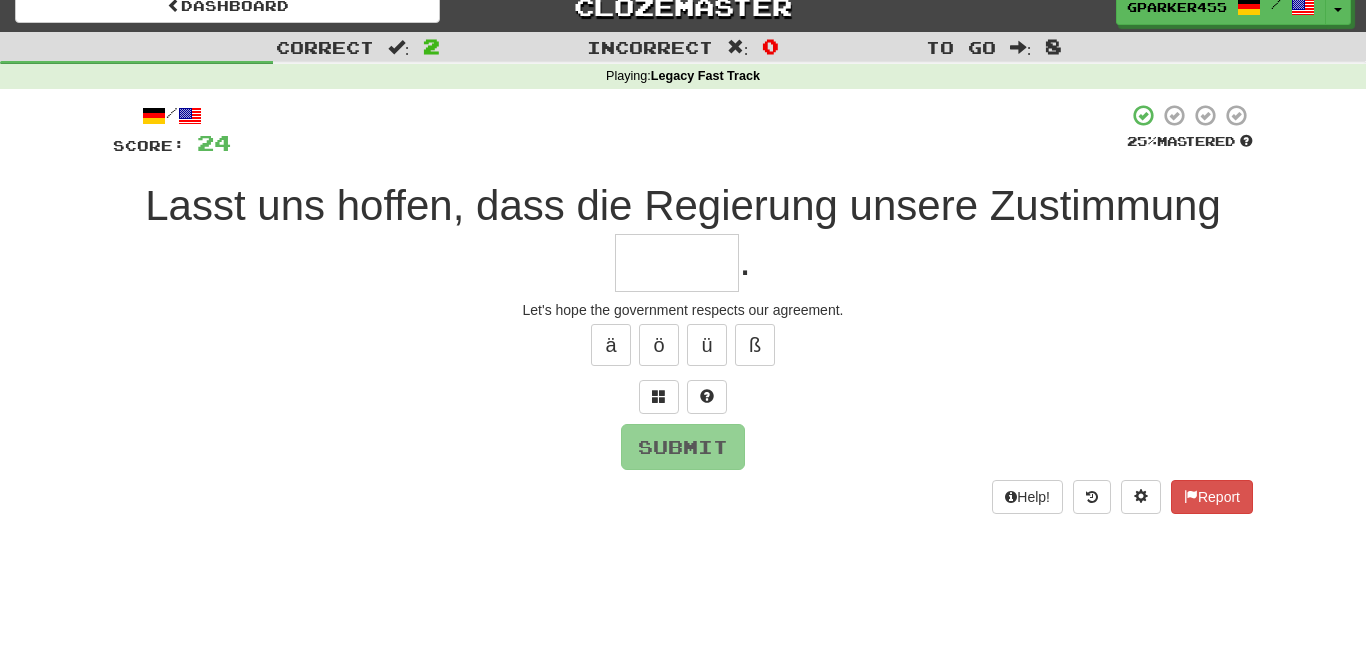 type on "*" 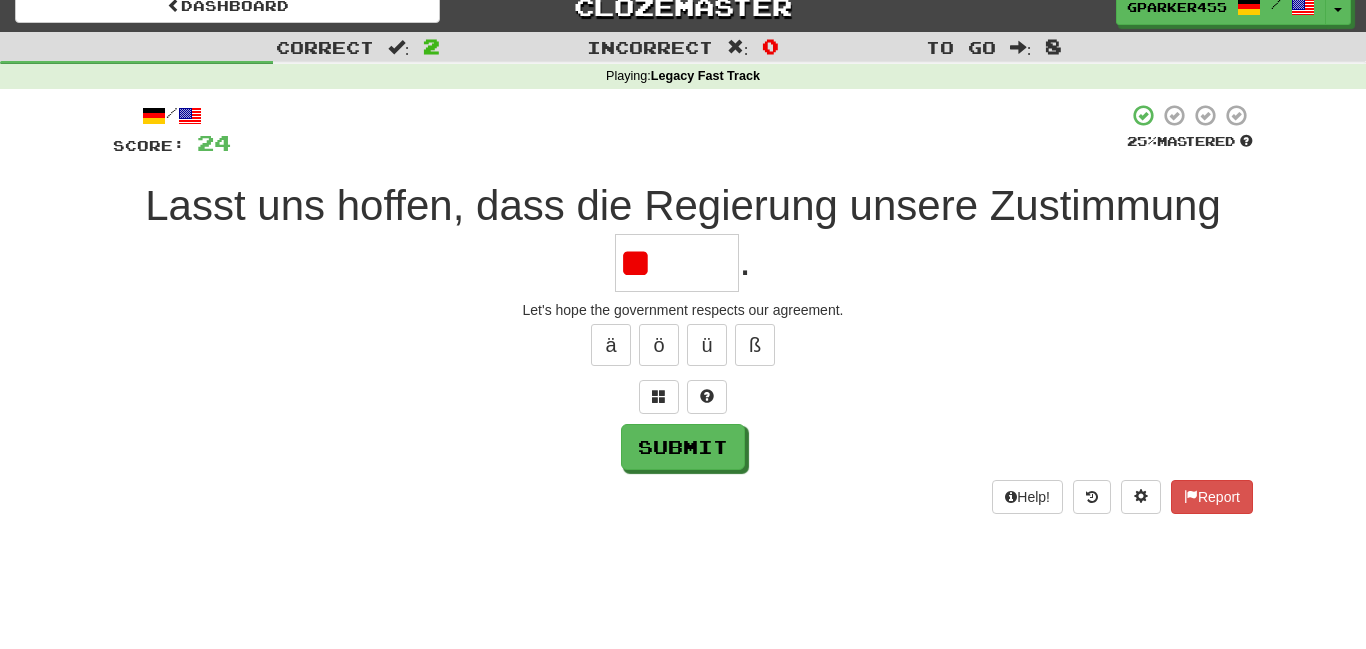 type on "*" 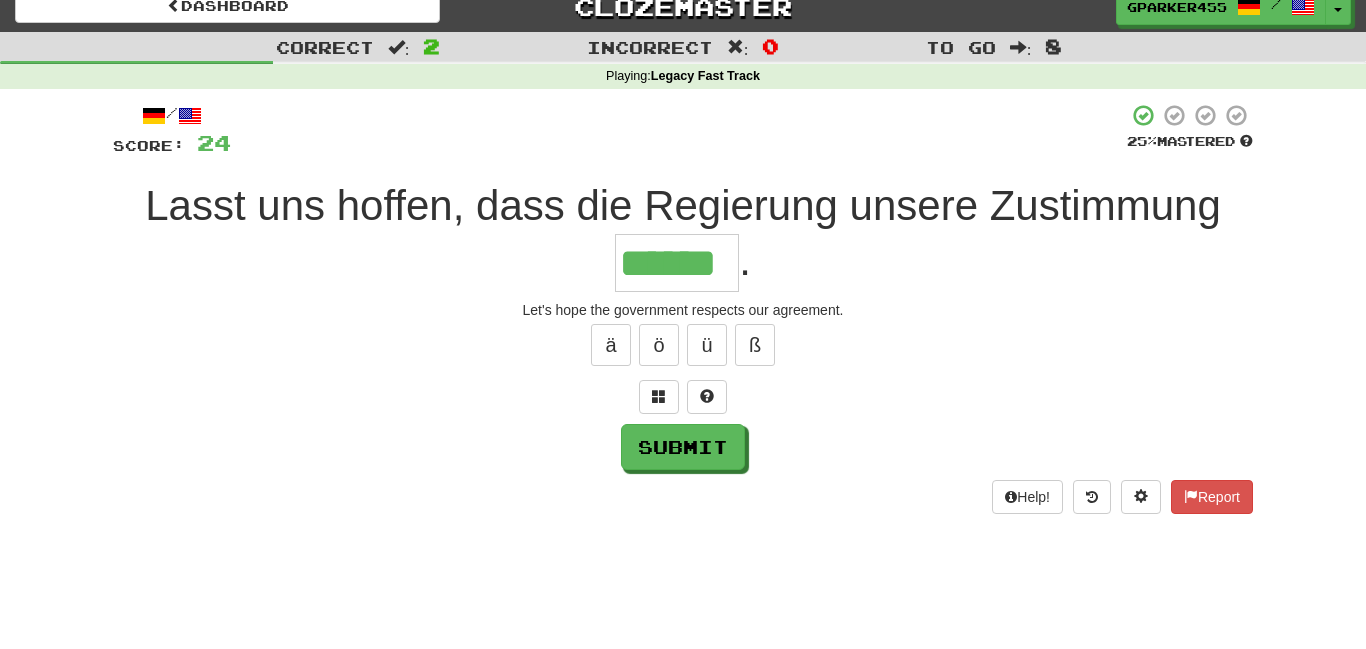 type on "******" 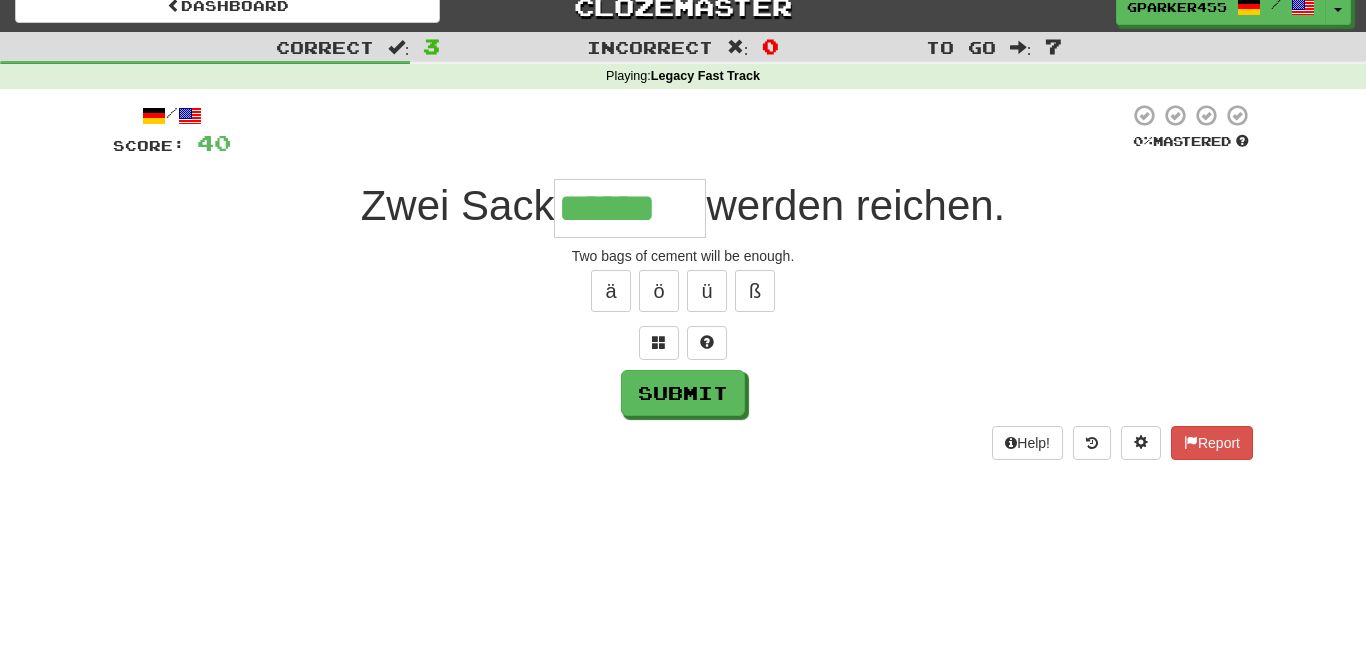 type on "******" 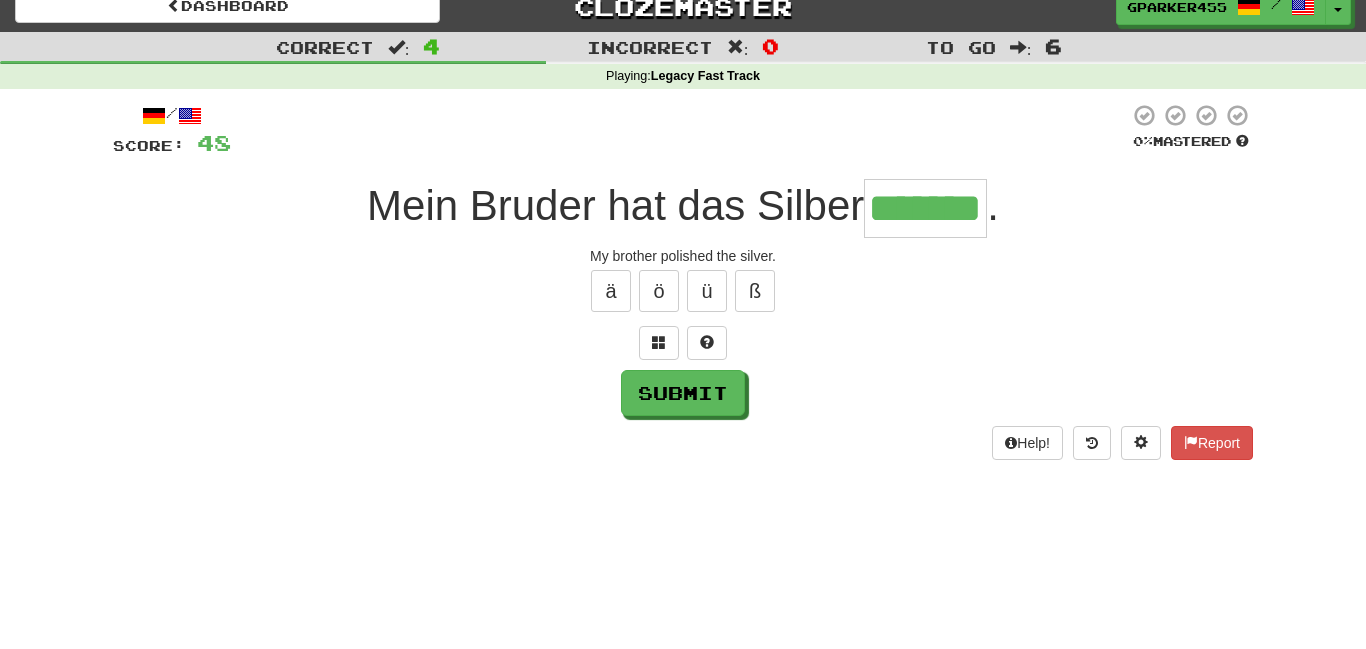 type on "*******" 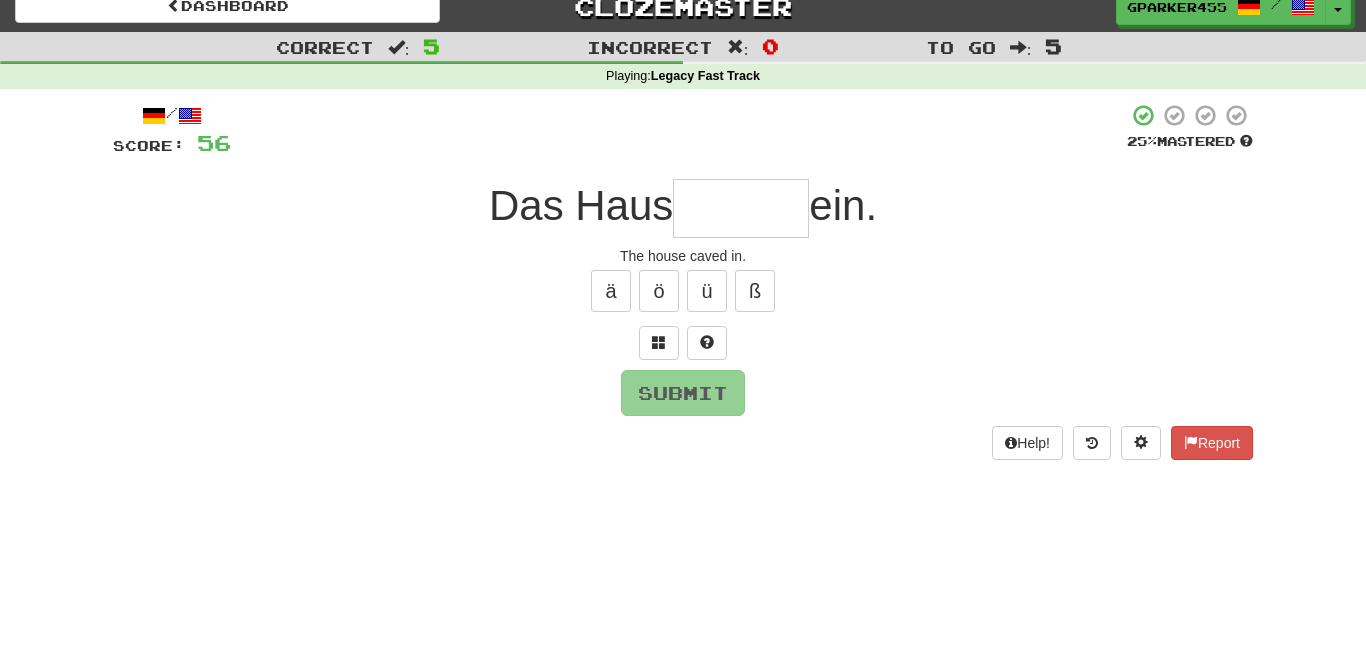 type on "*" 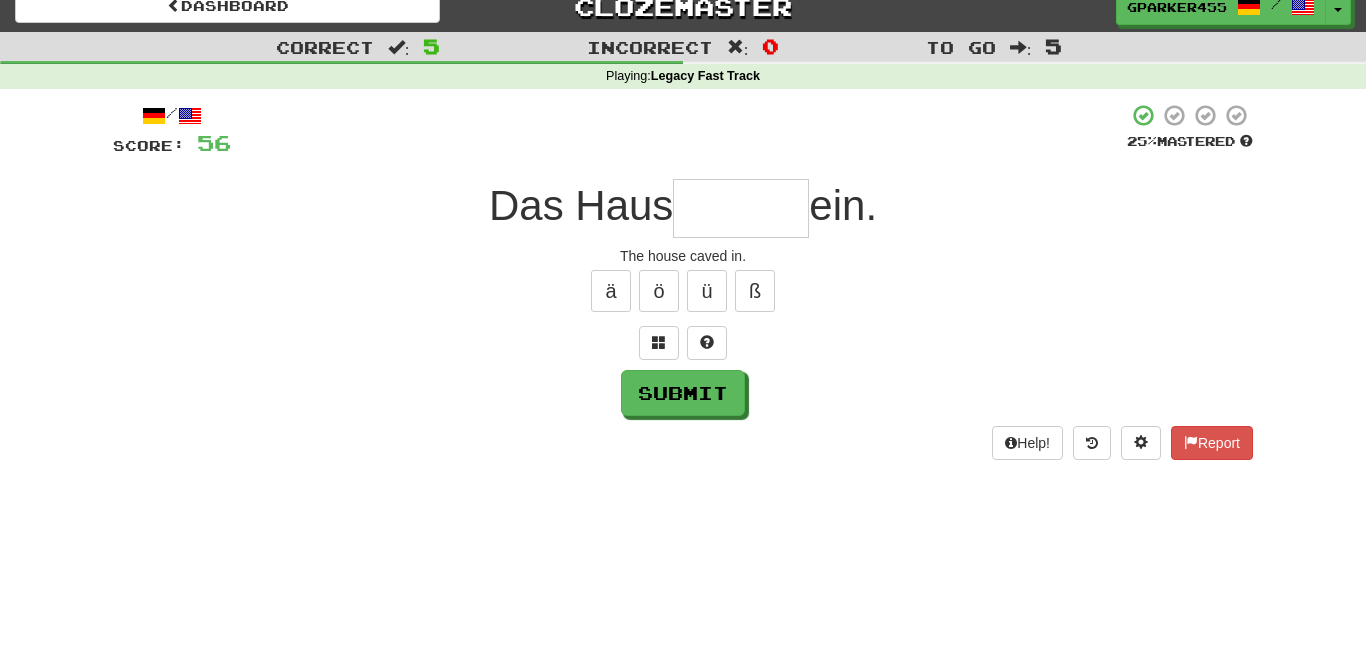 type on "*" 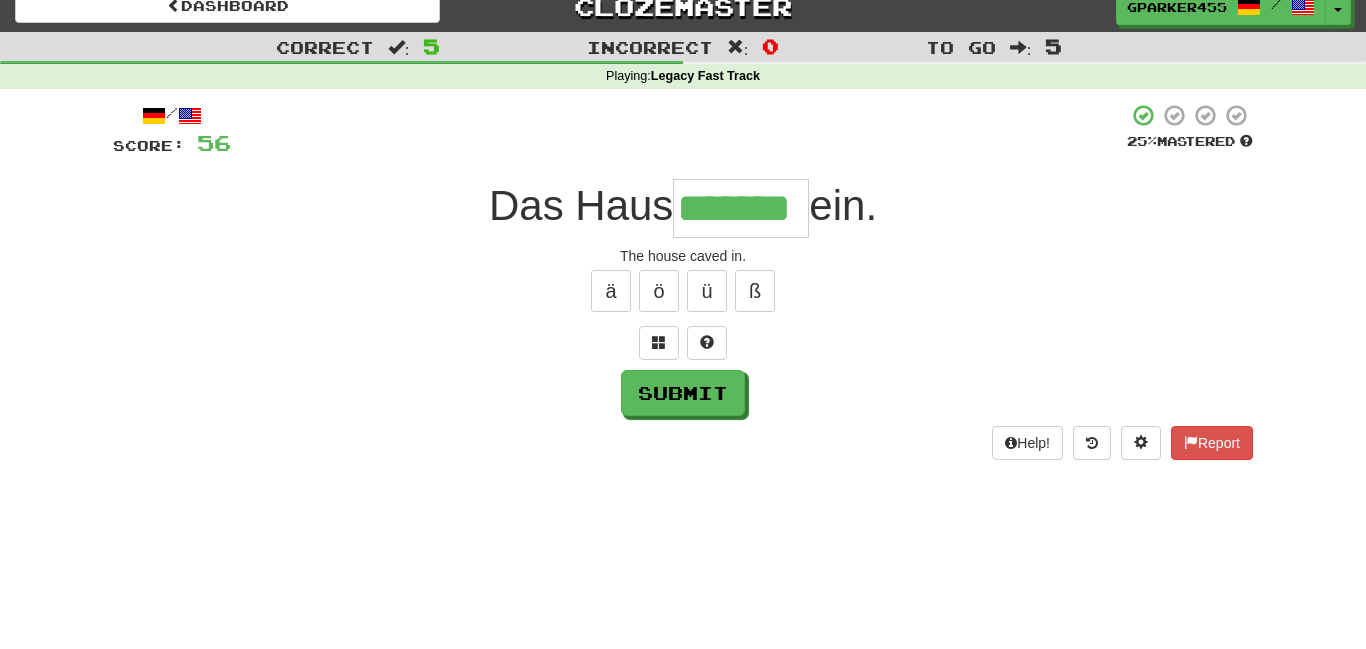 type on "*******" 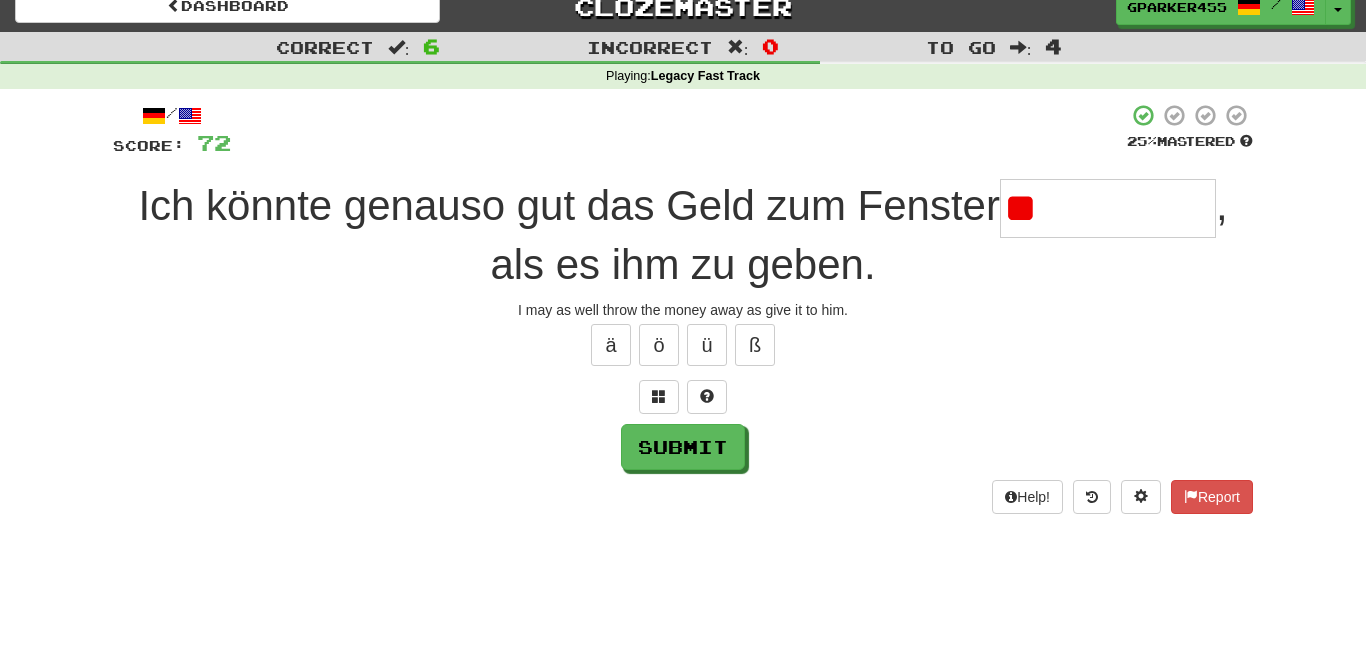 type on "*" 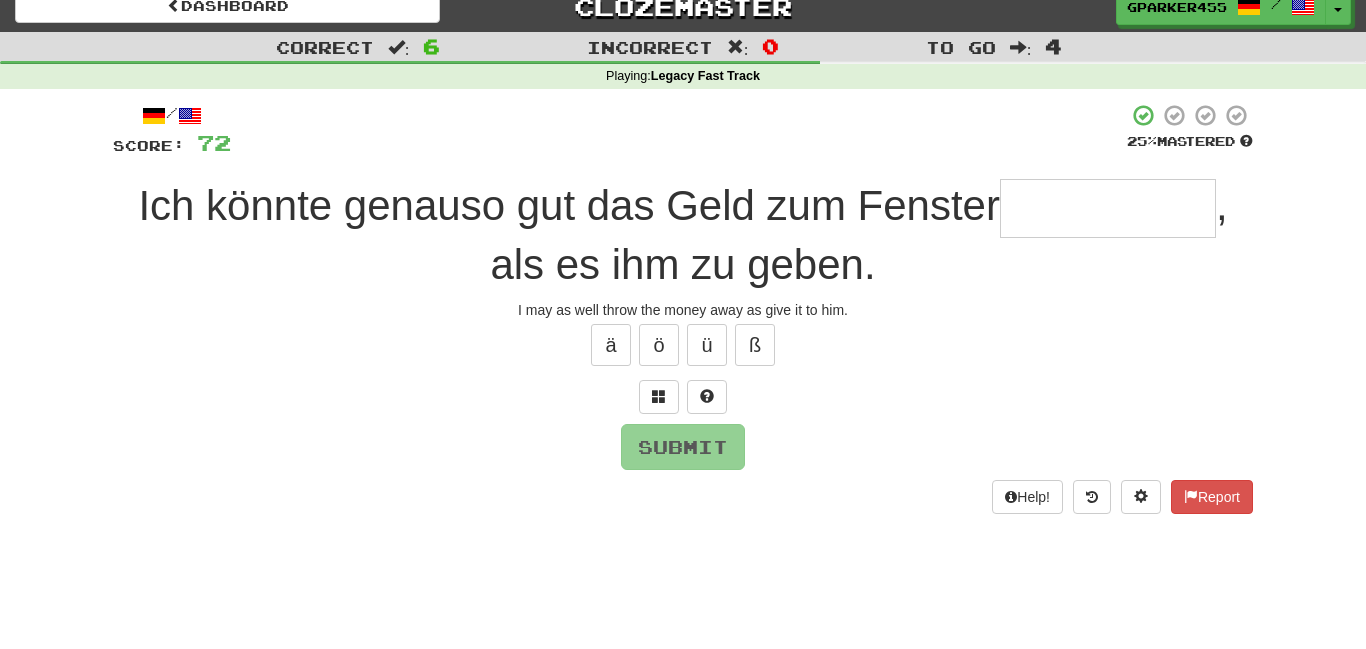 type on "*" 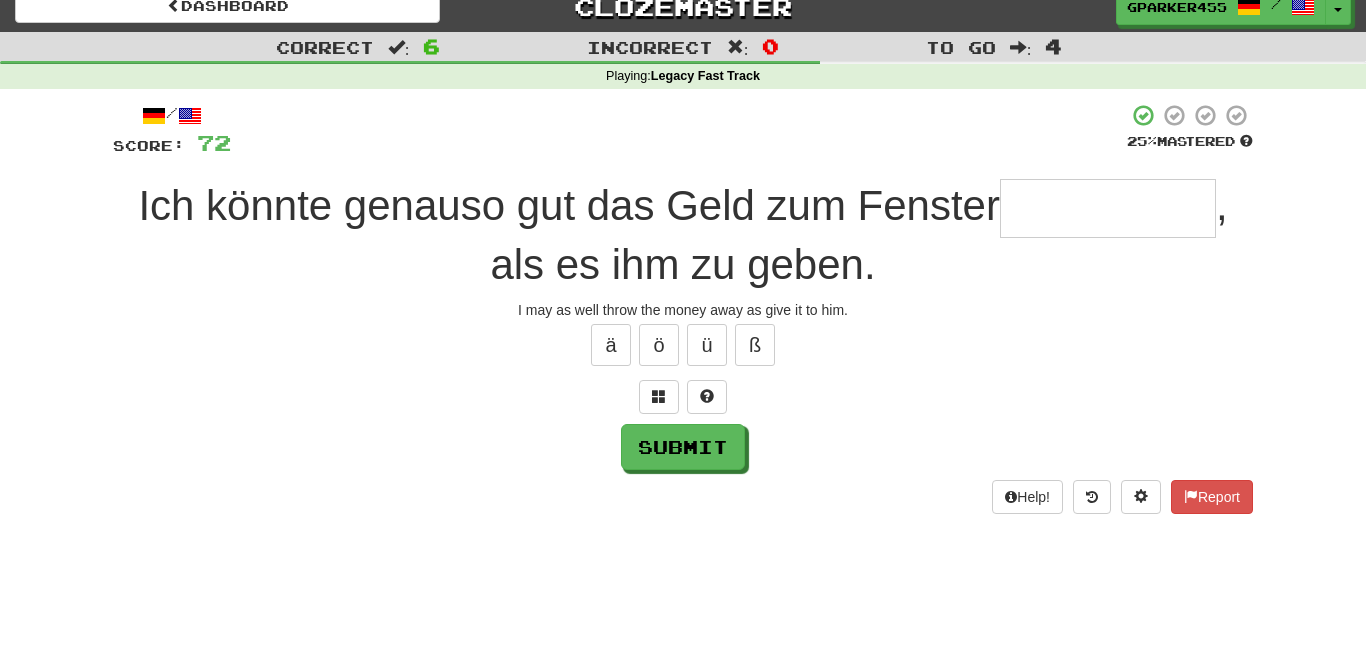type on "*" 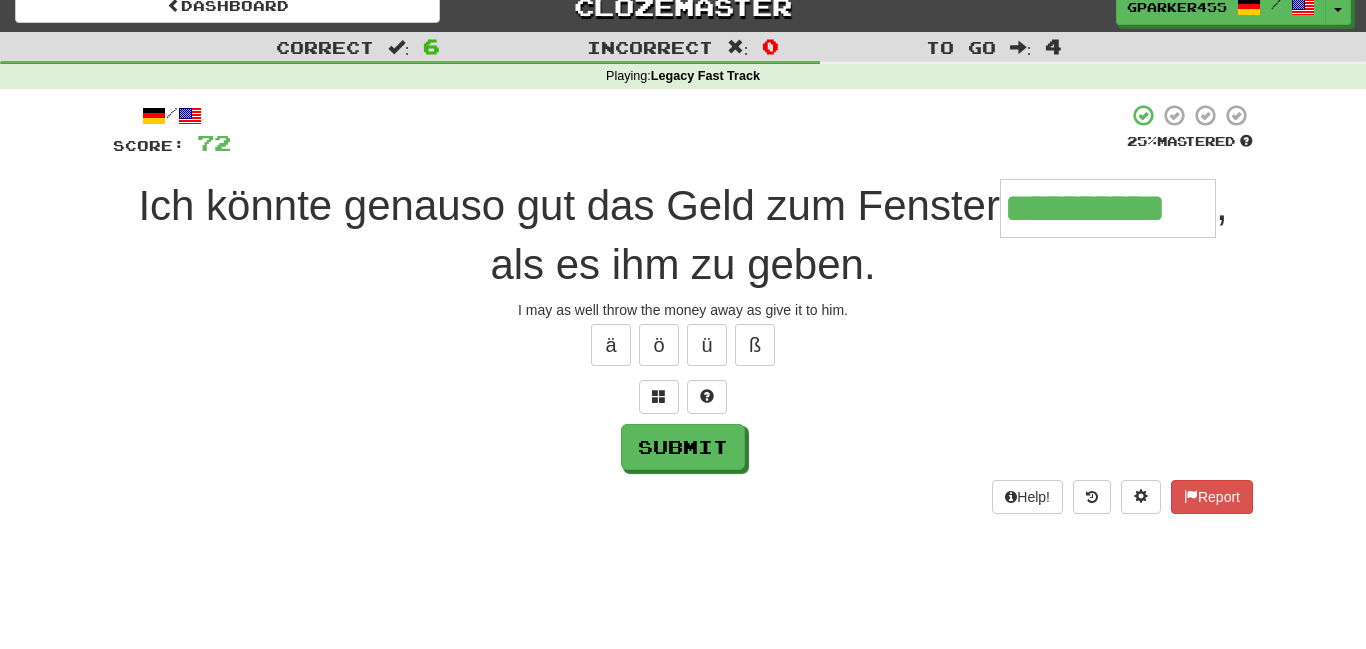 type on "**********" 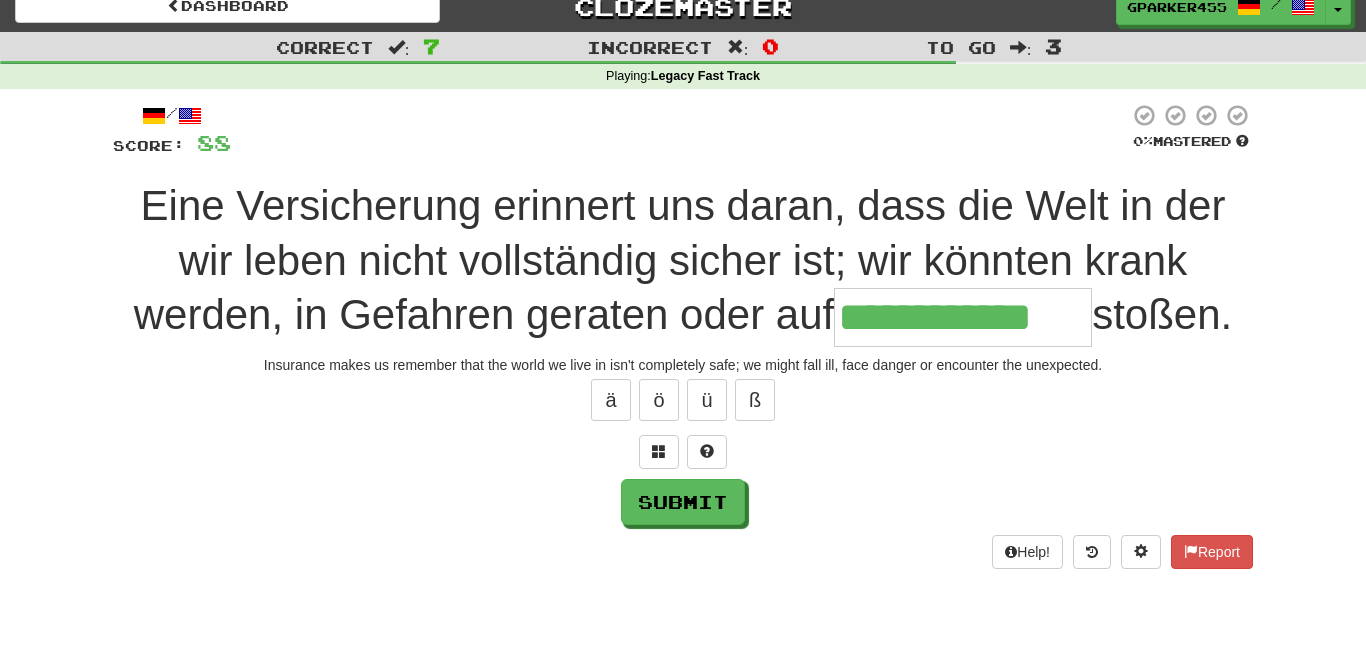 type on "**********" 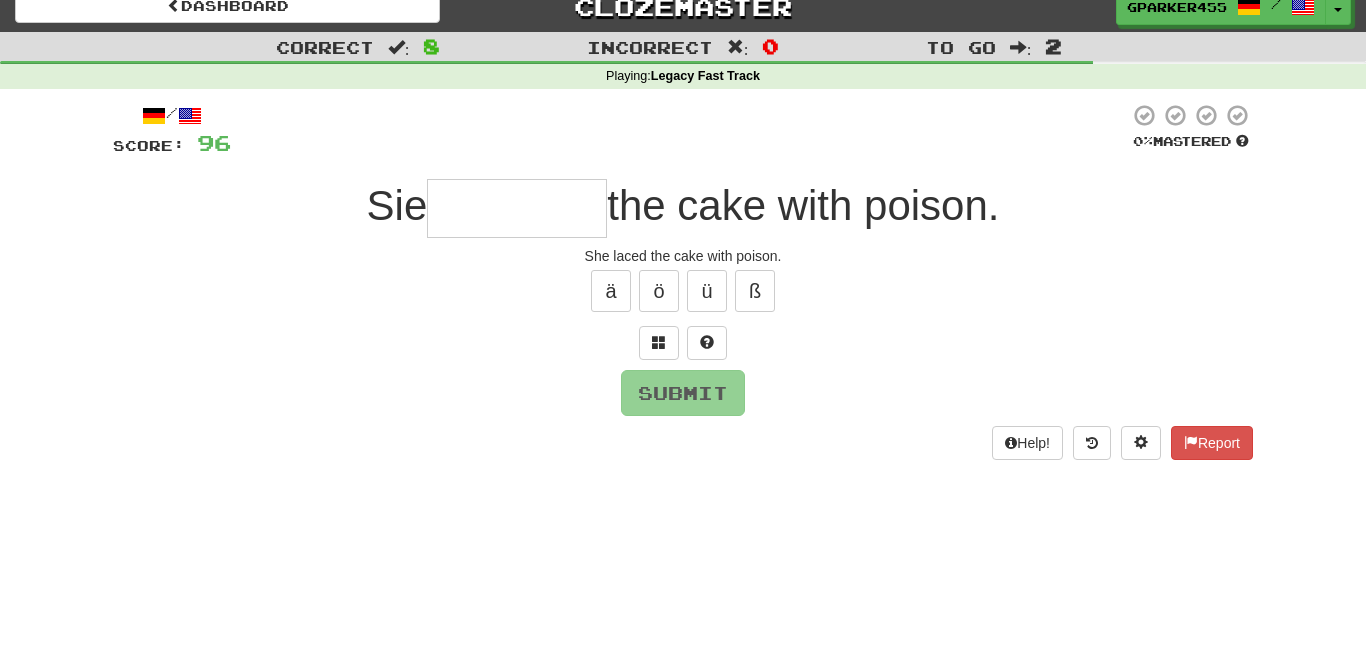 type on "*" 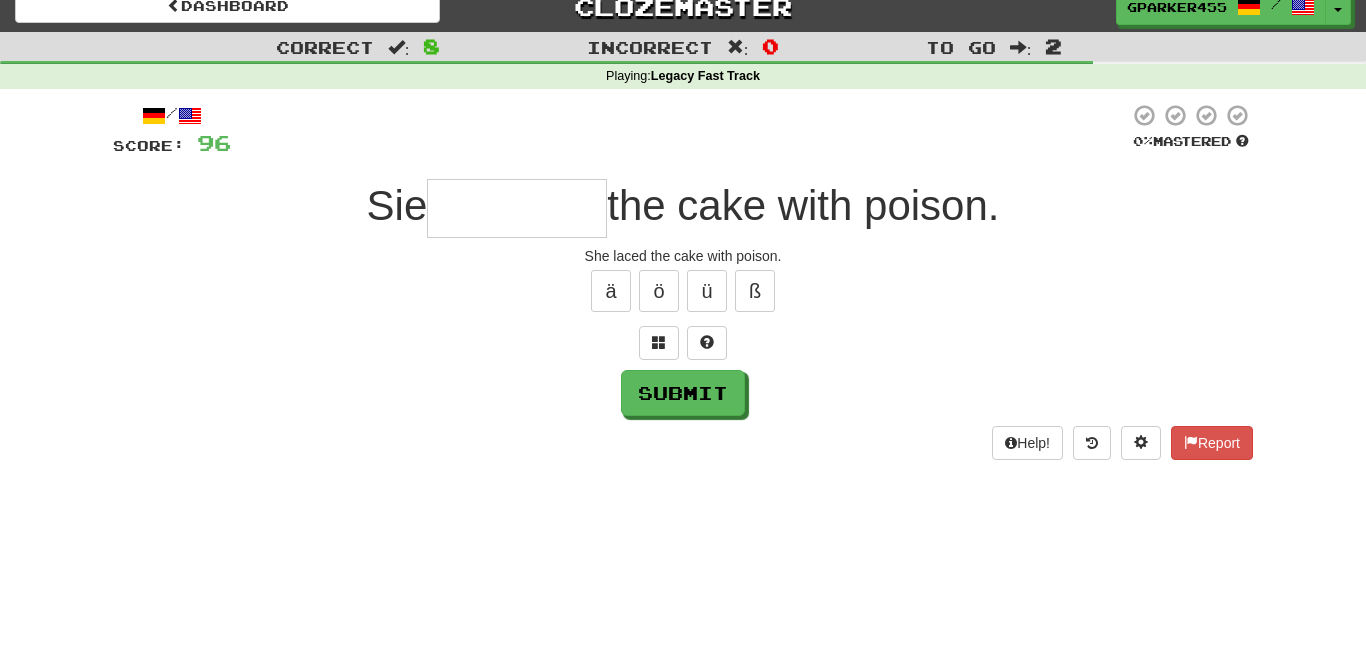 type on "*" 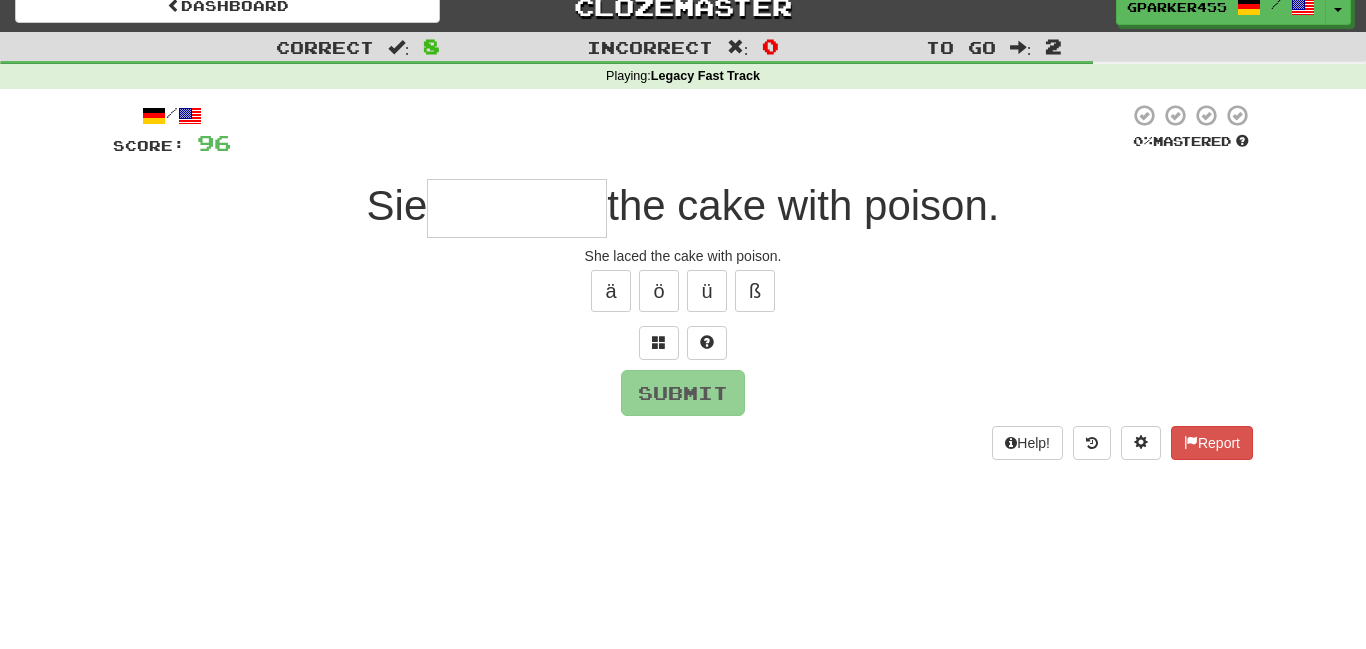 type on "*" 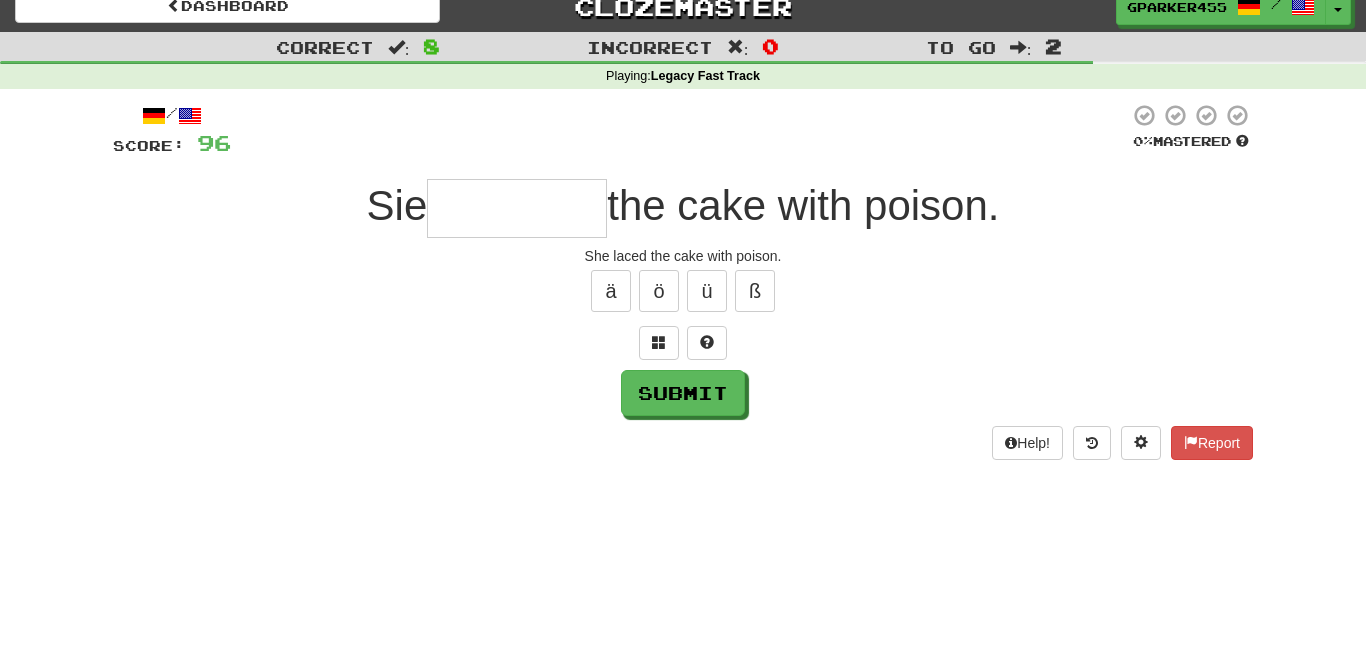 type on "*" 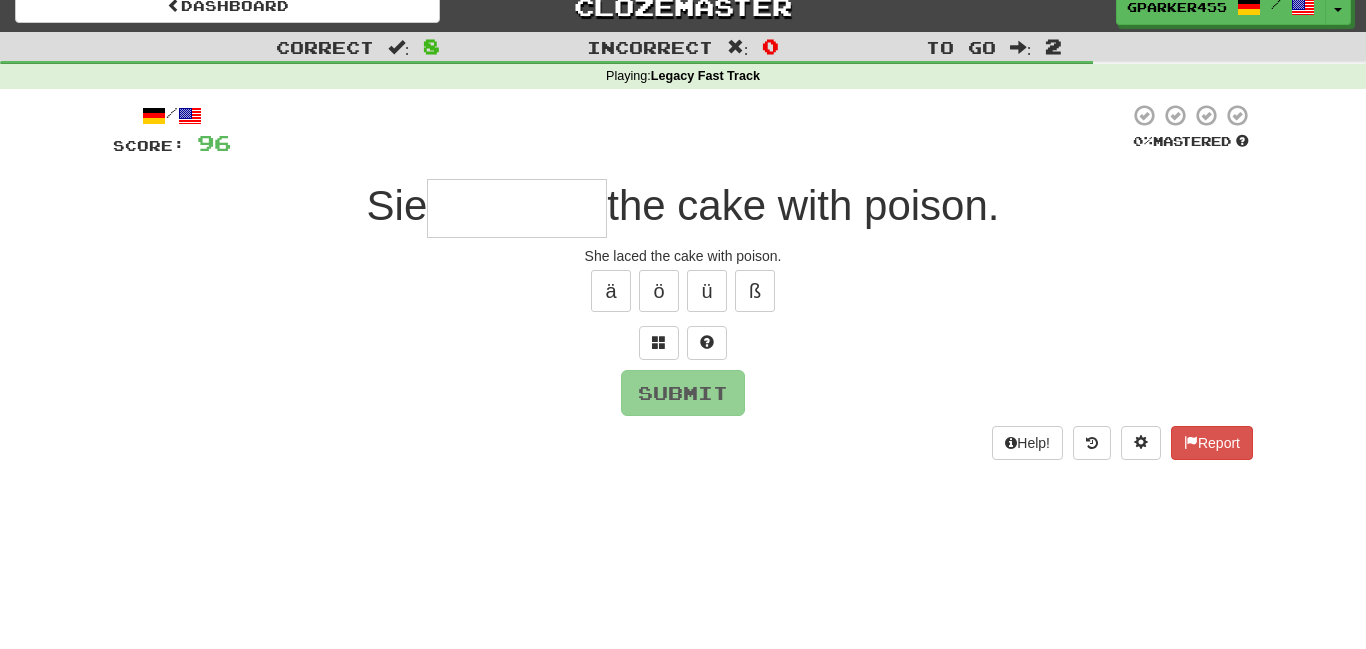 type on "*" 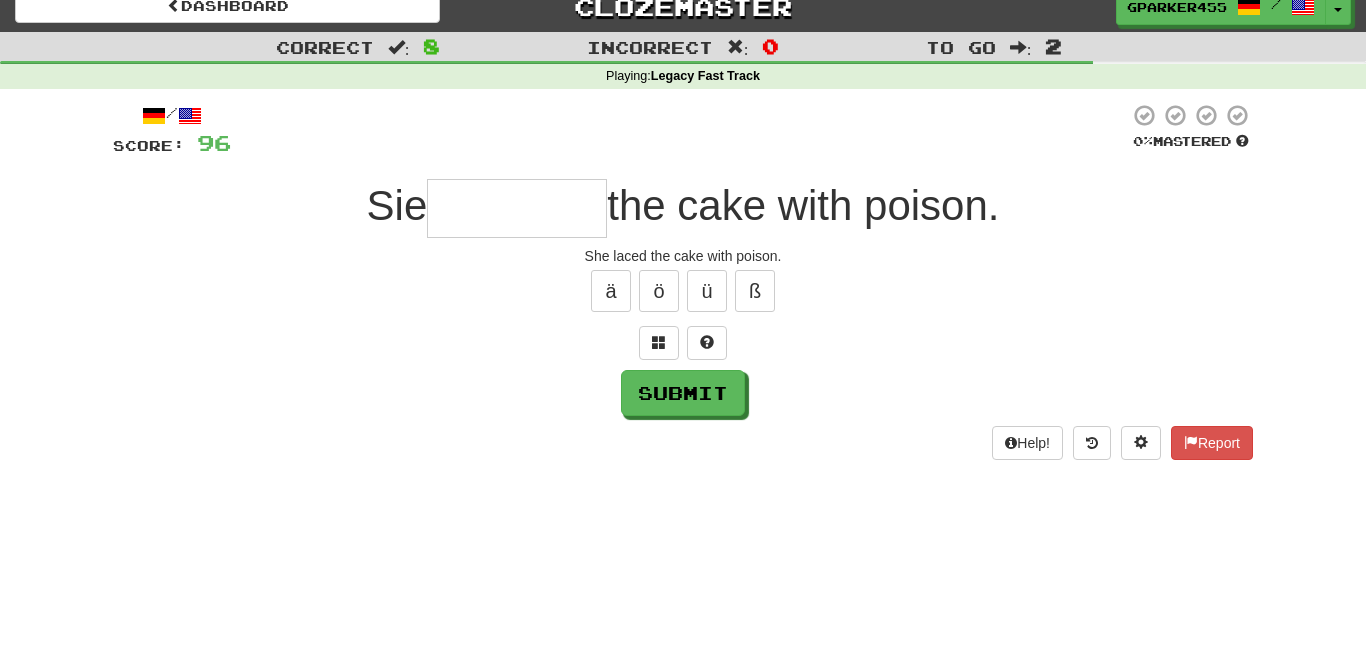 type on "*" 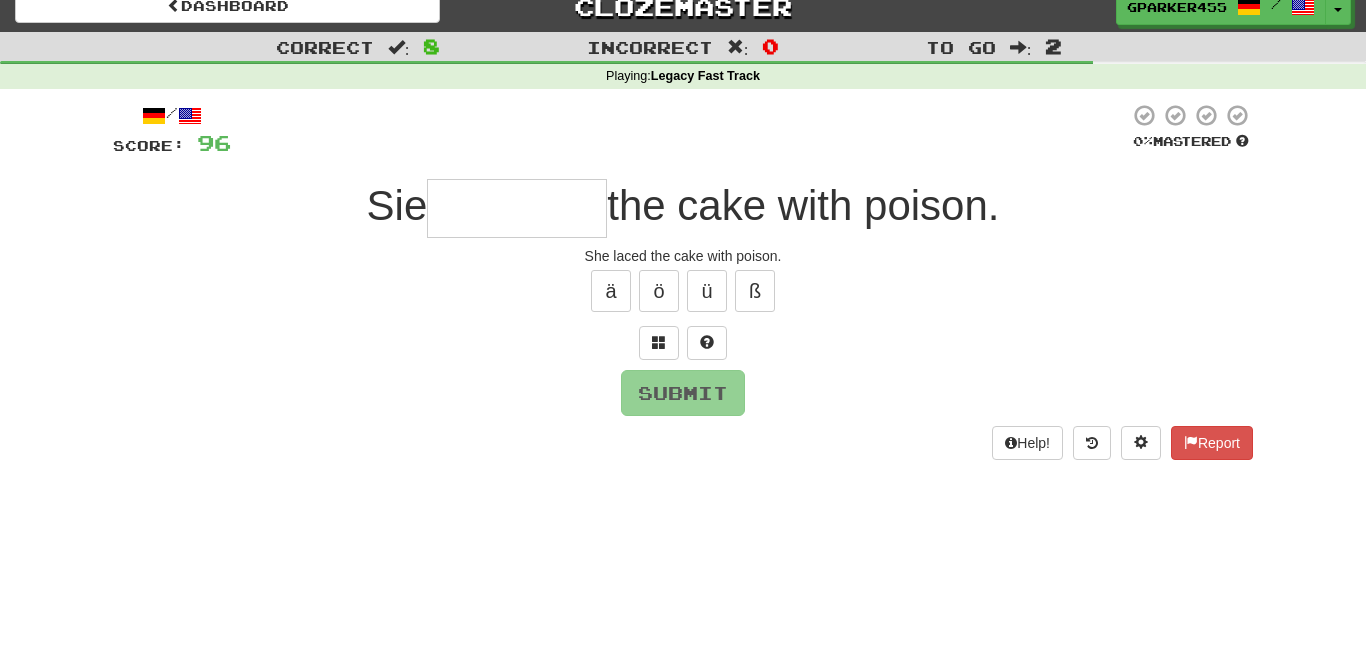 type on "*" 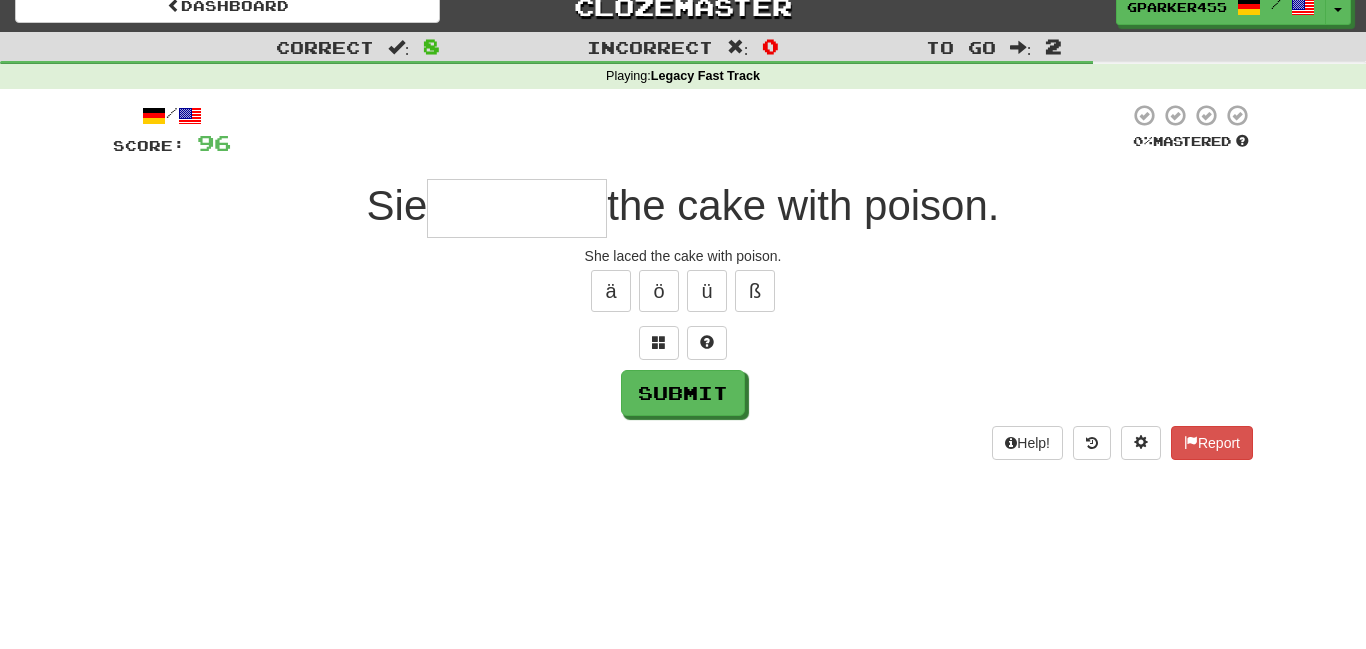 type on "*" 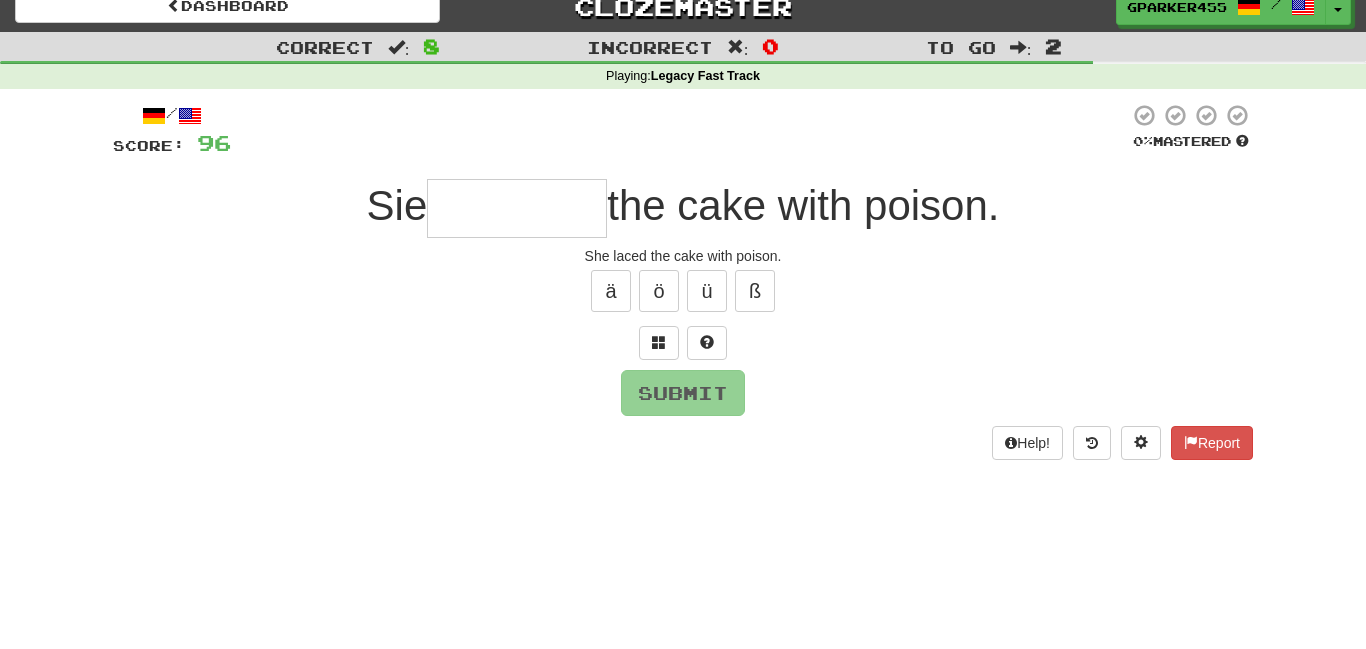 type on "*" 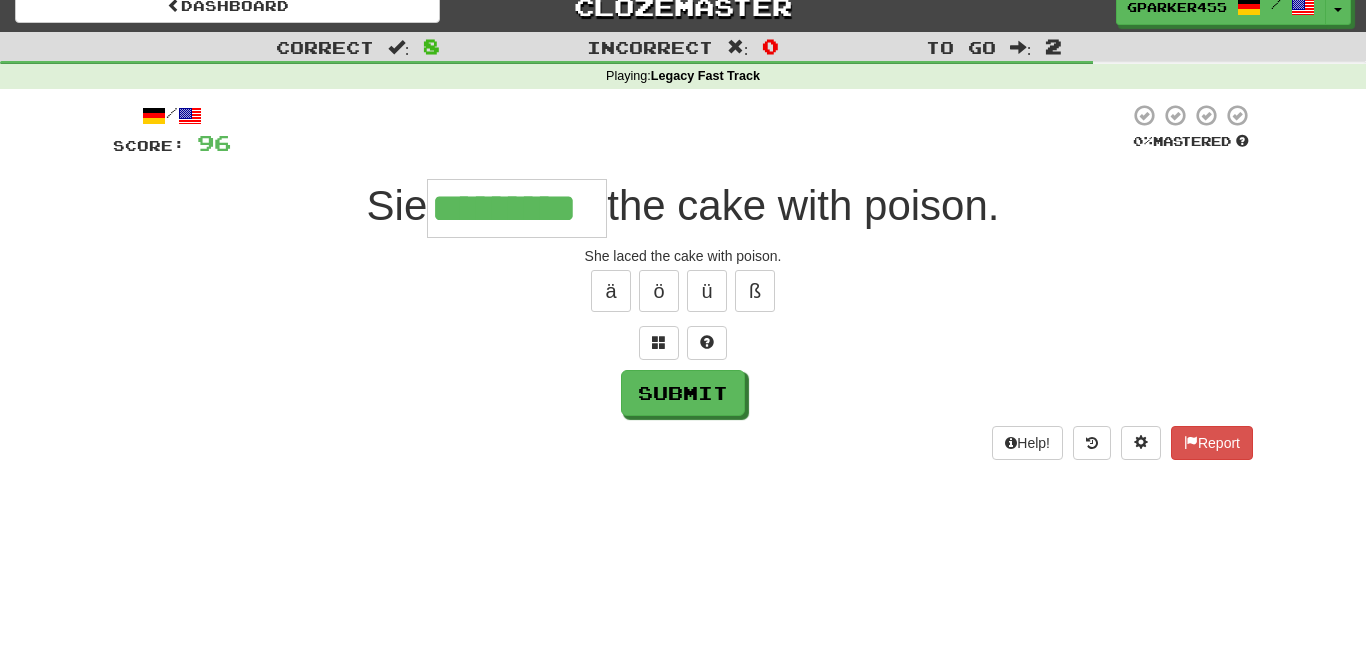 type on "*********" 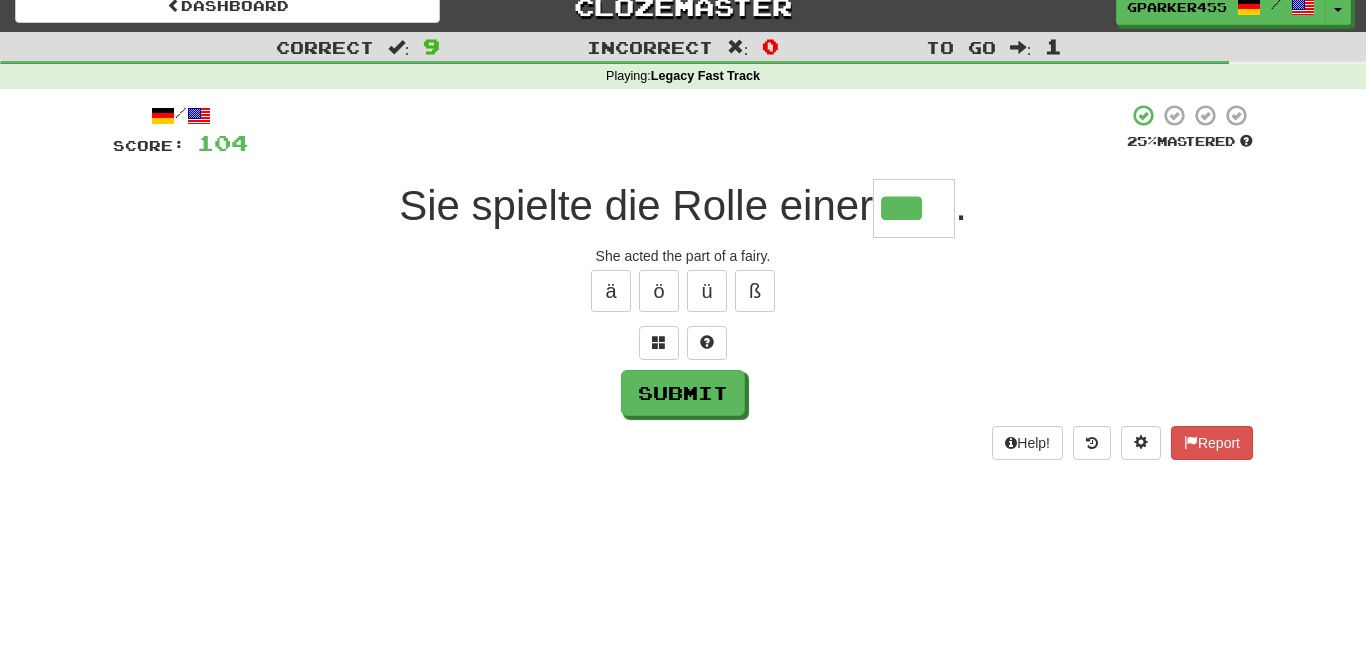 type on "***" 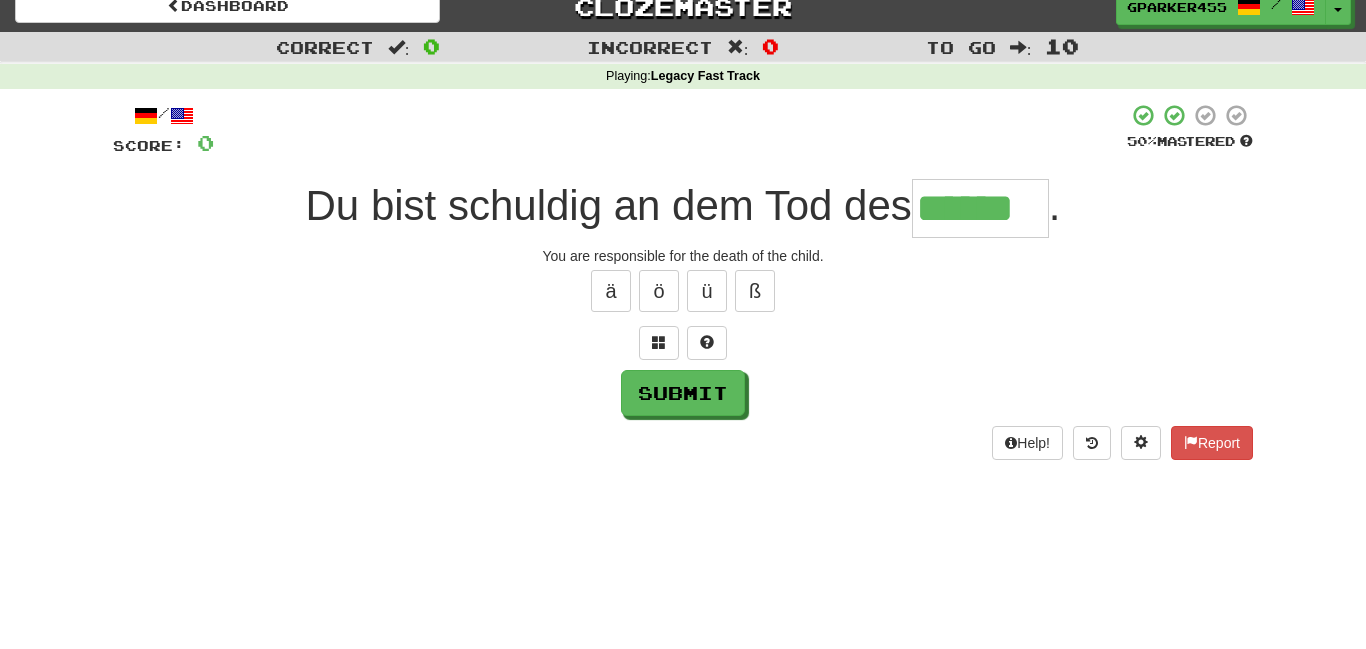type on "******" 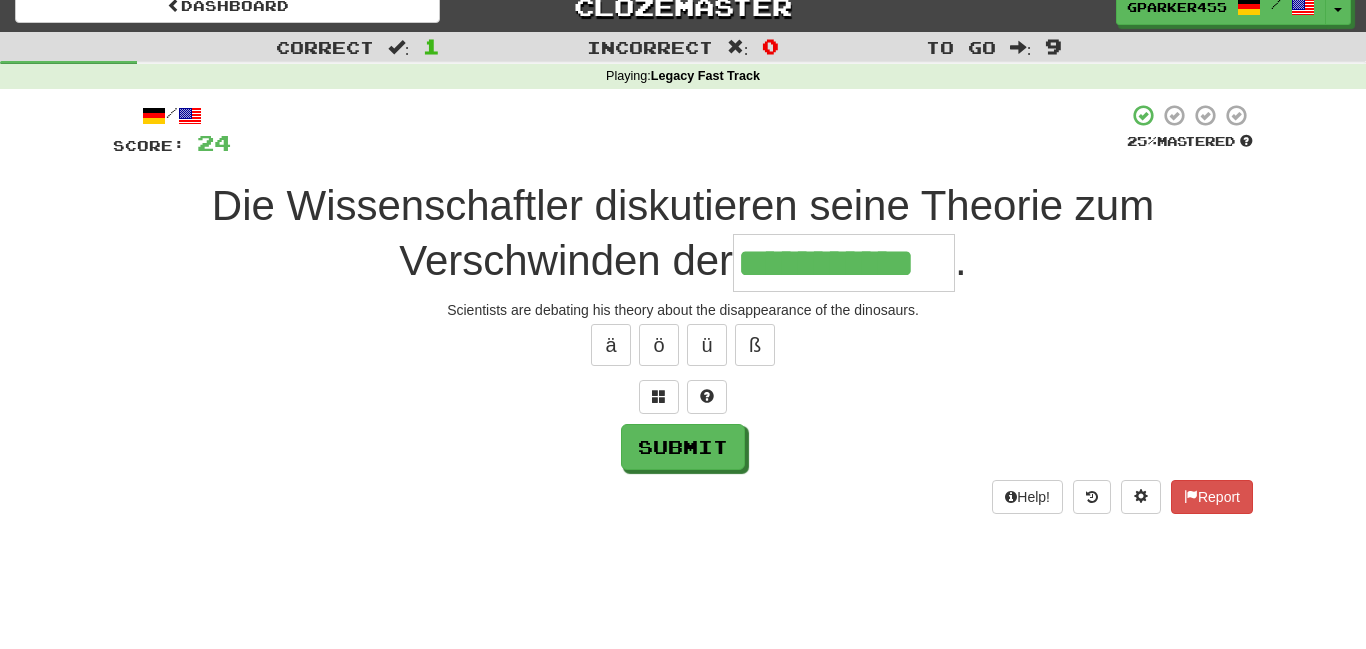 type on "**********" 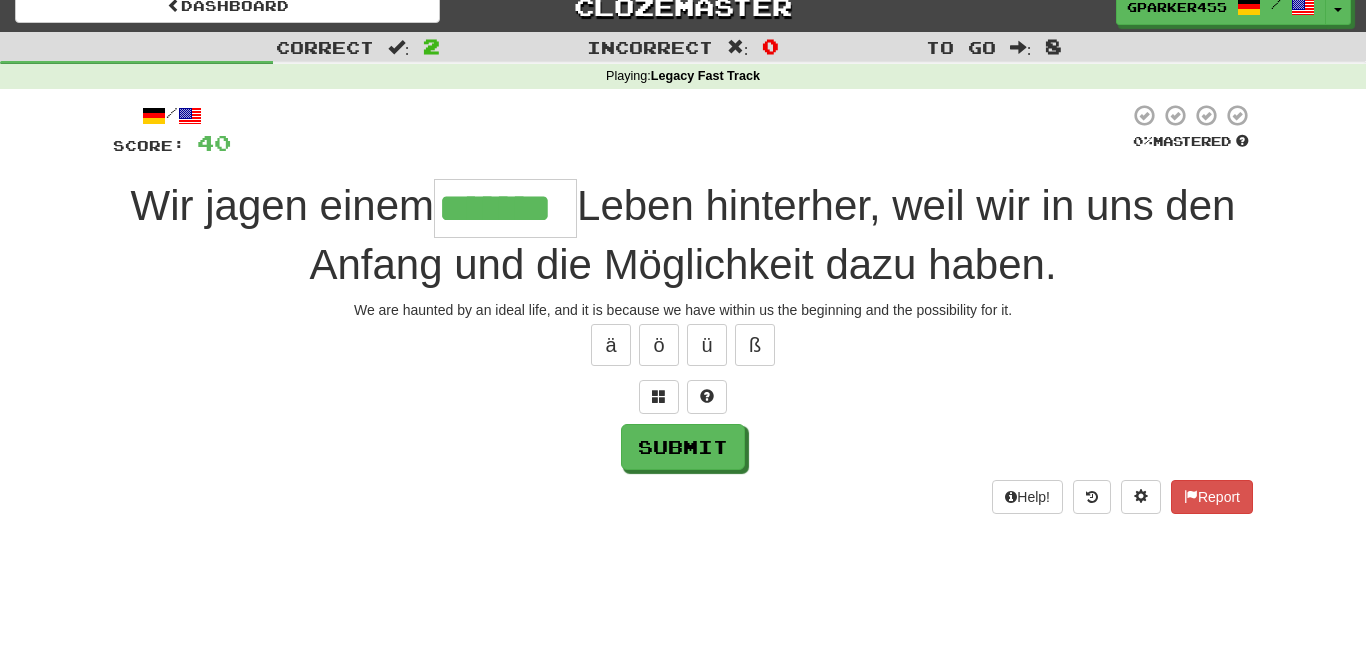 type on "*******" 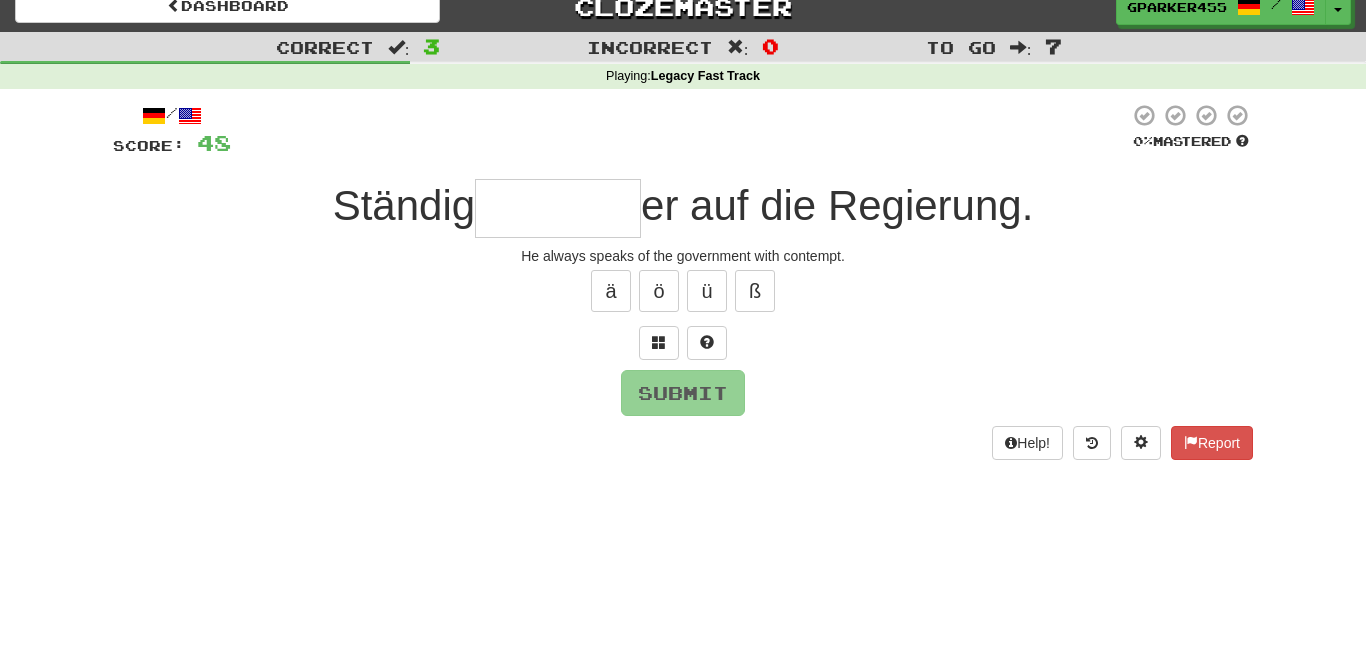 type on "*" 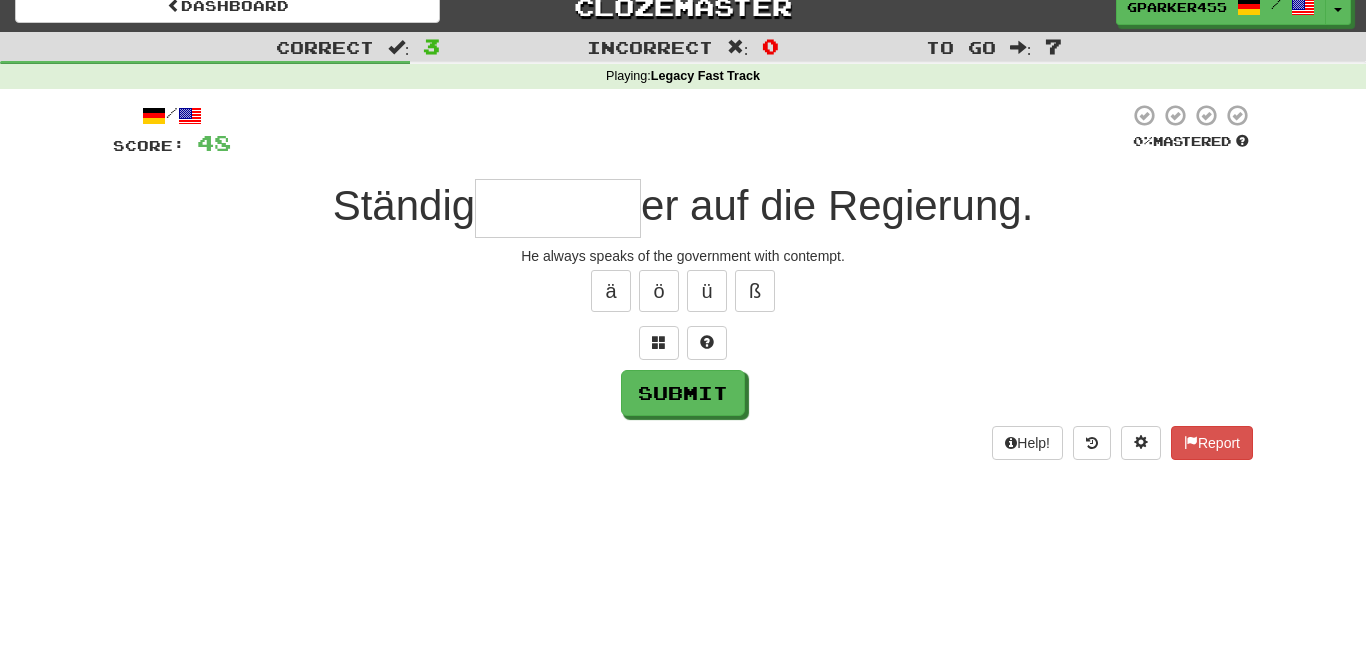 type on "*" 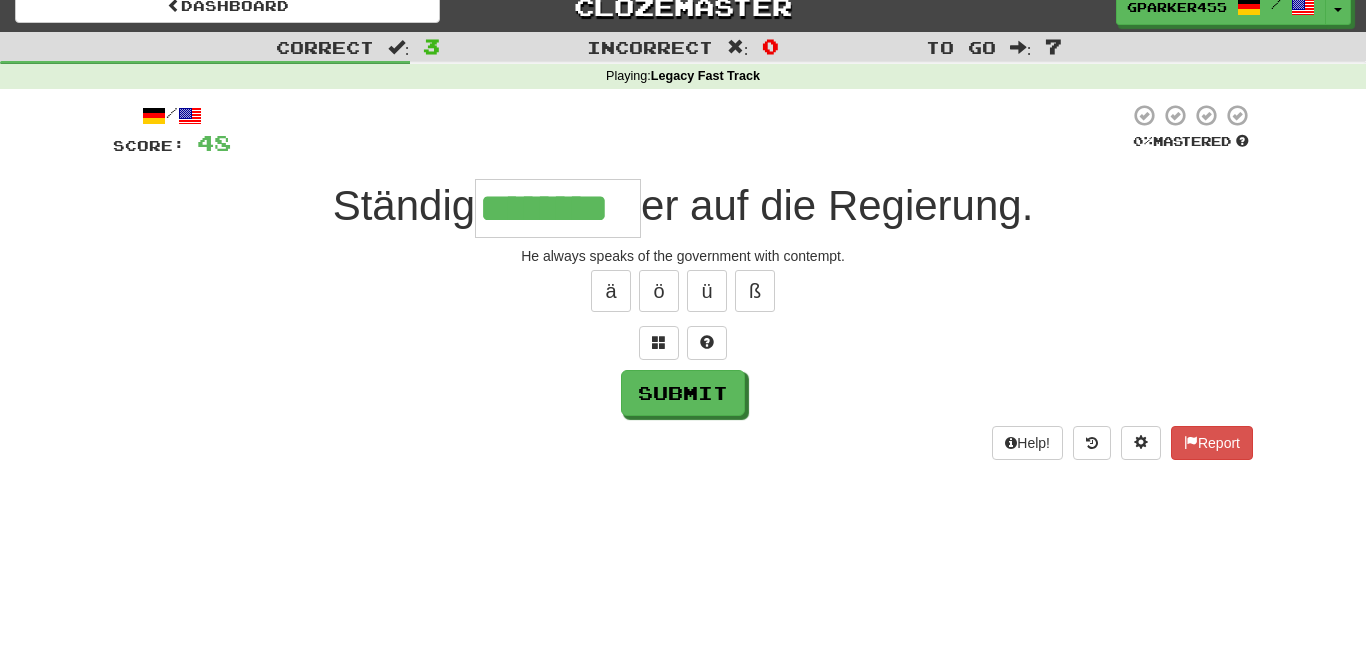 type on "********" 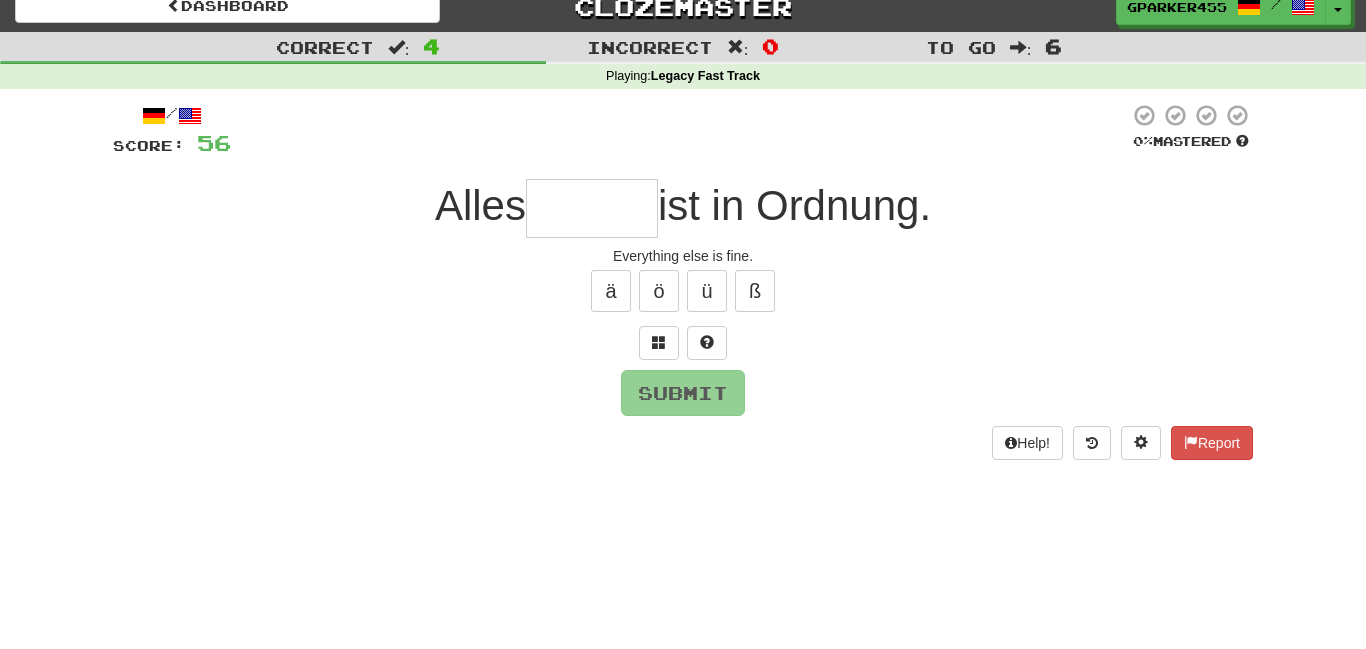 type on "*" 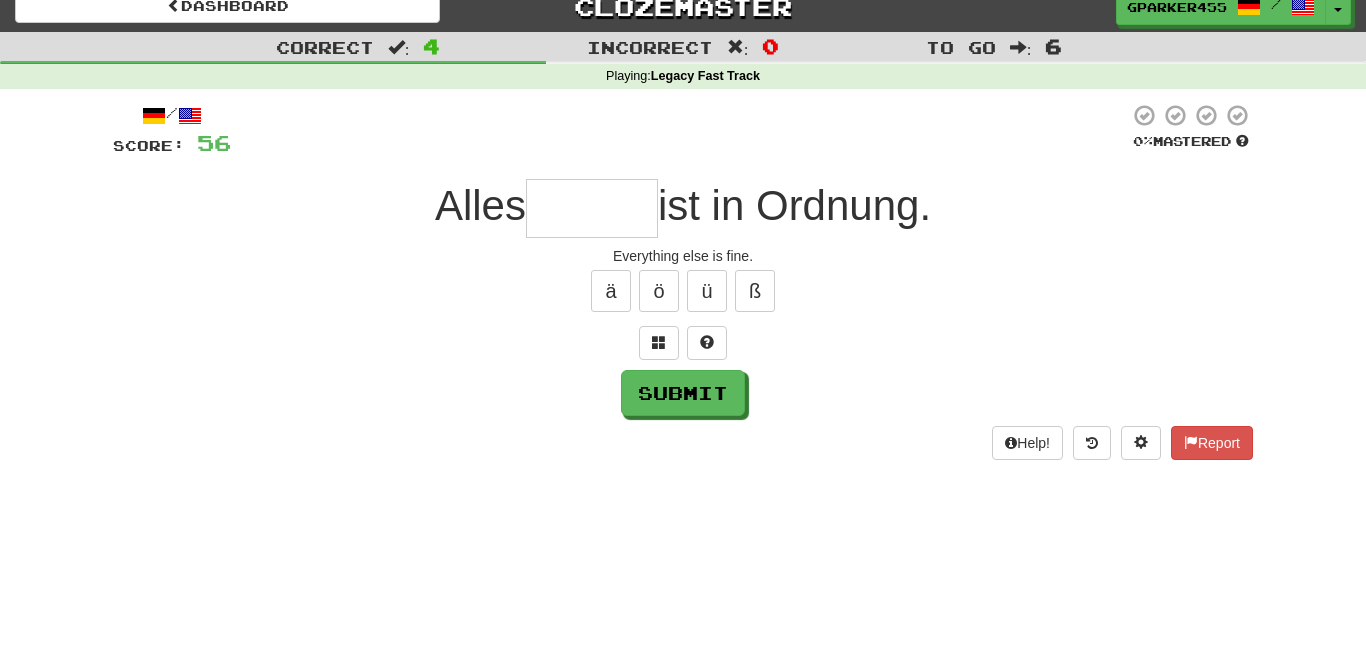 type on "*" 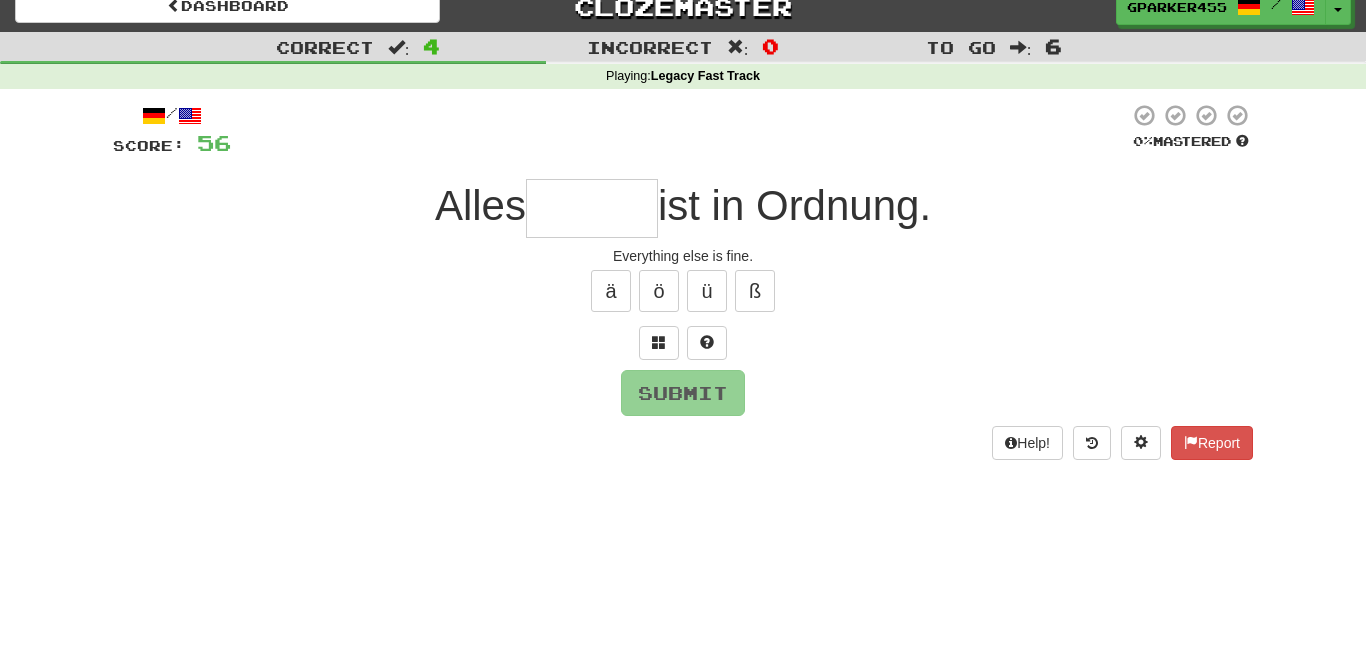type on "*" 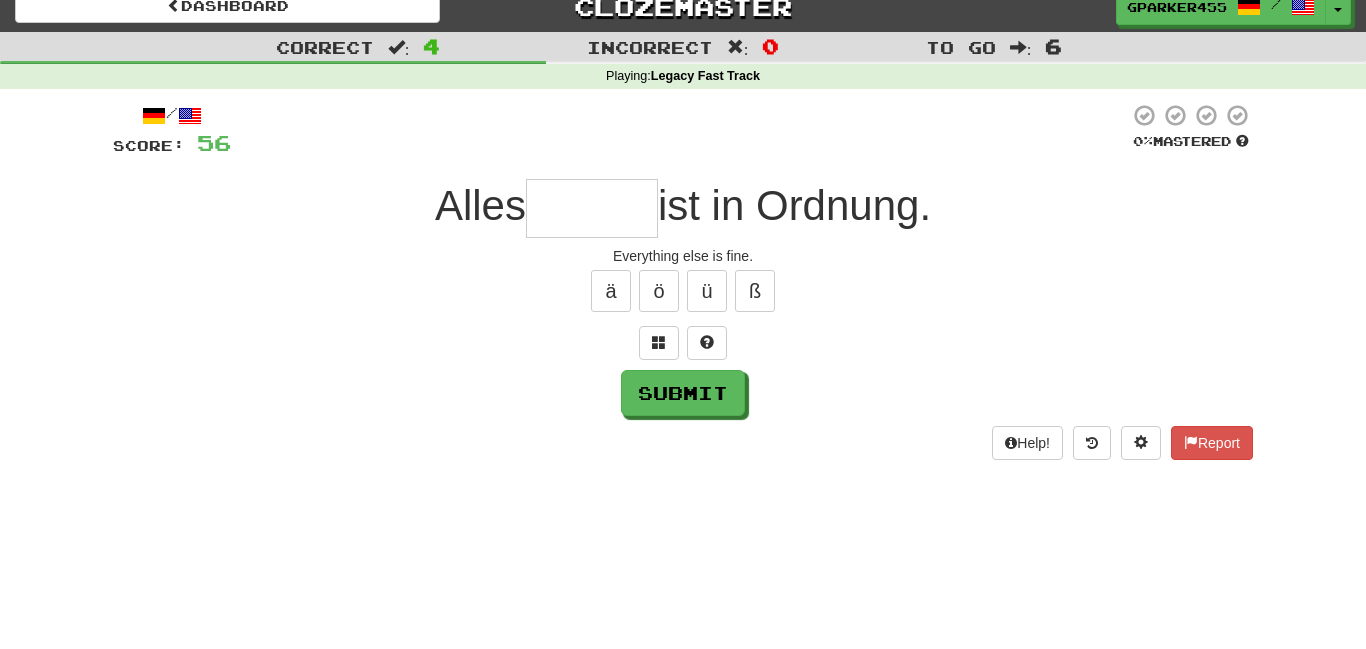 type on "*" 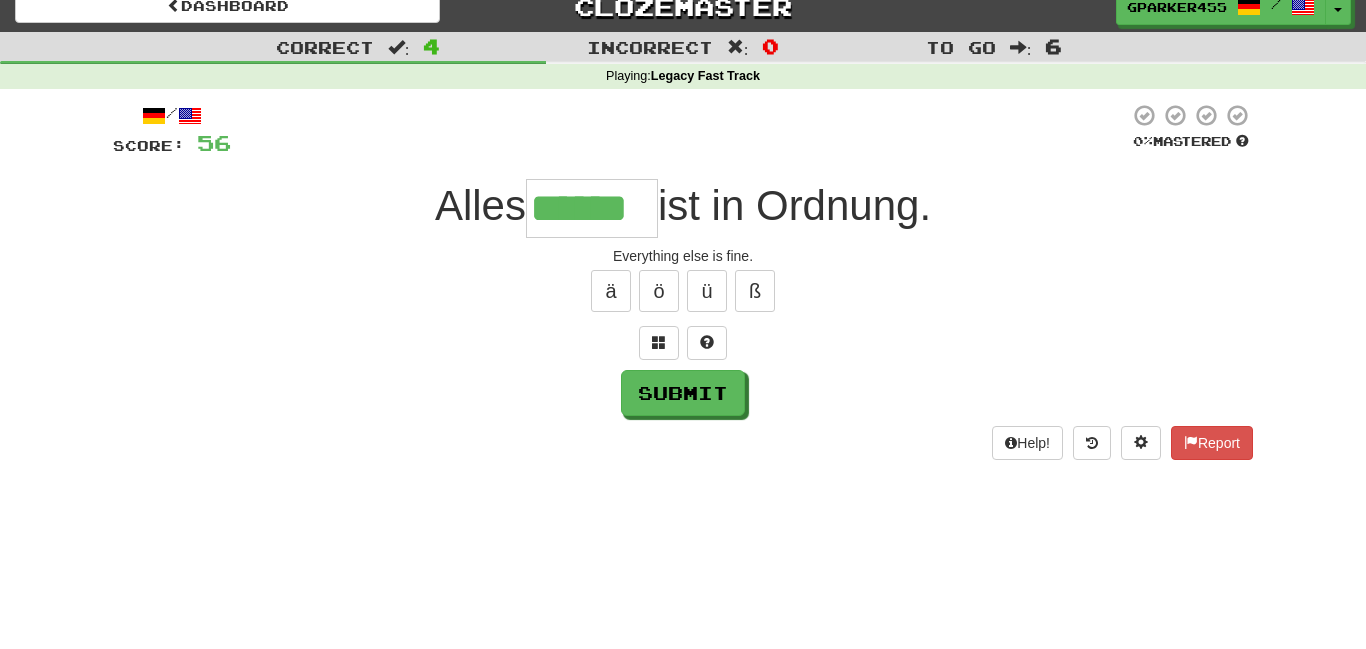 scroll, scrollTop: 0, scrollLeft: 0, axis: both 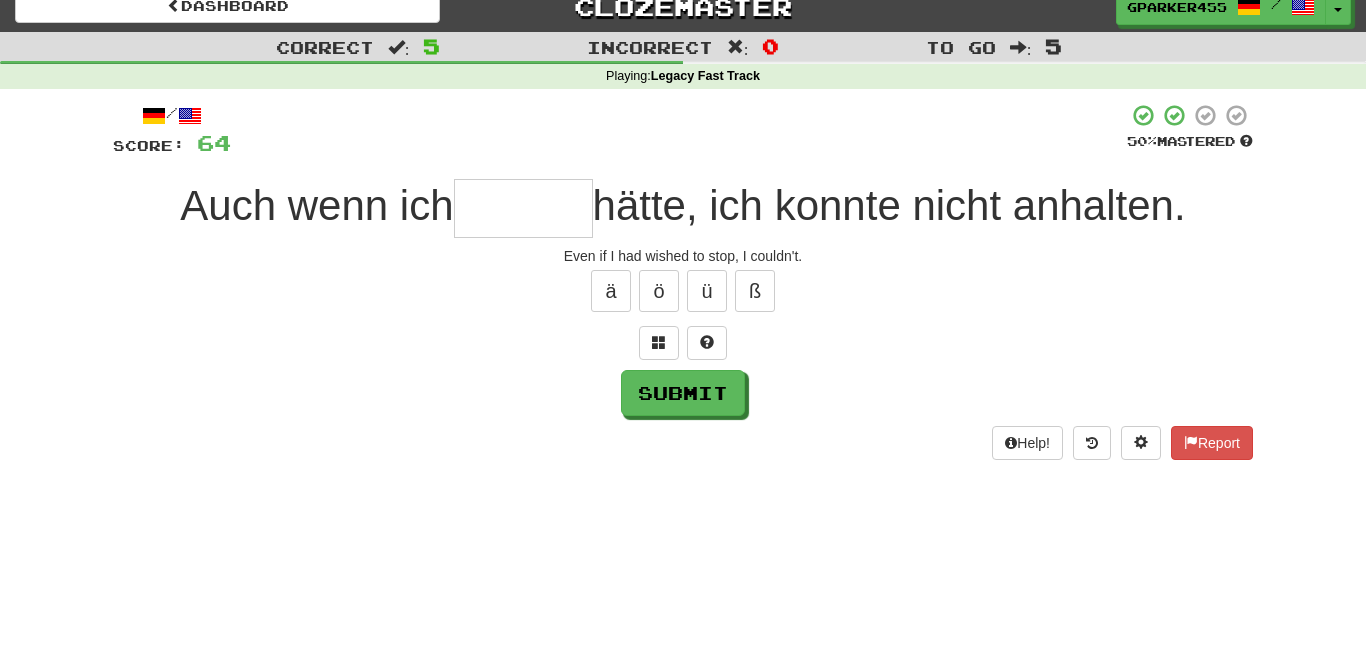 type on "*" 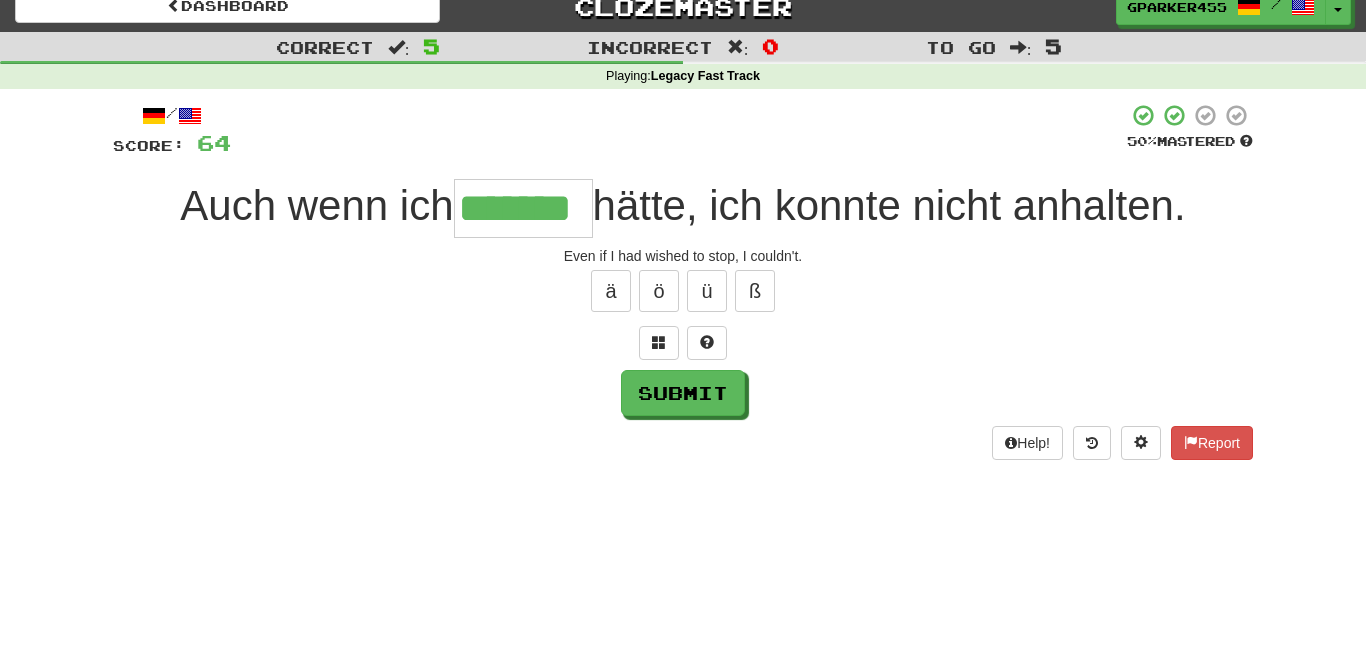 type on "*******" 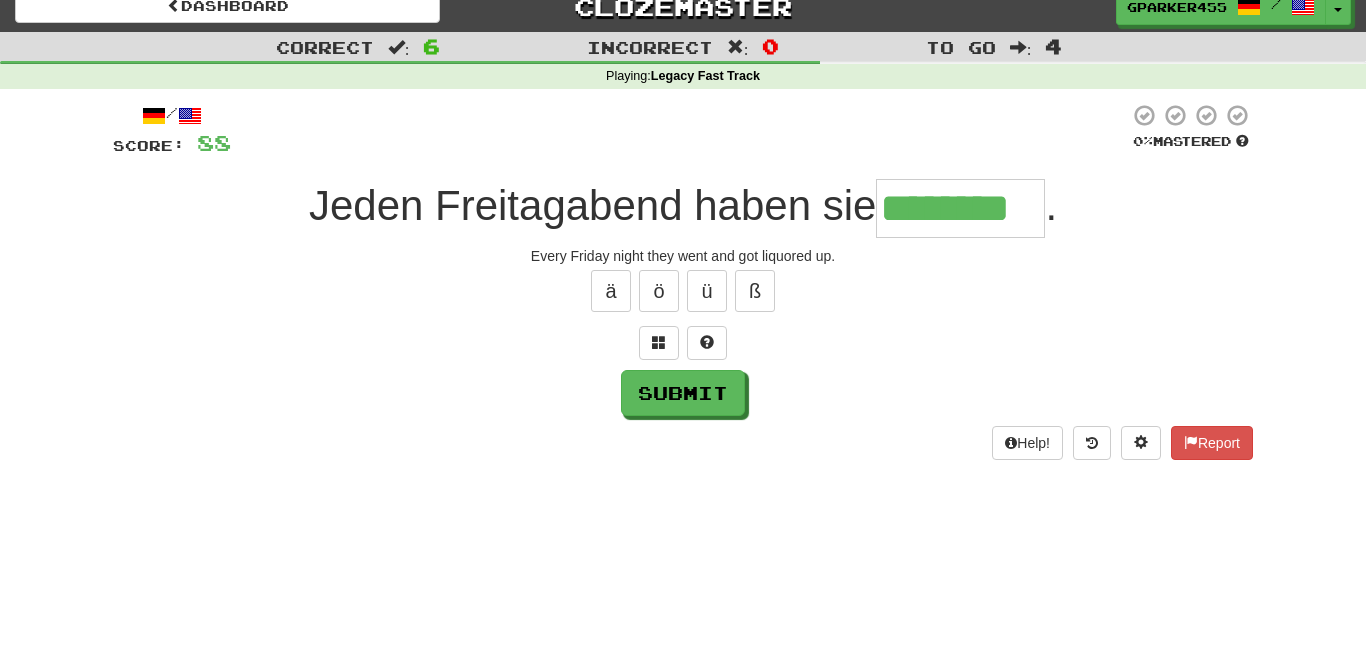 type on "********" 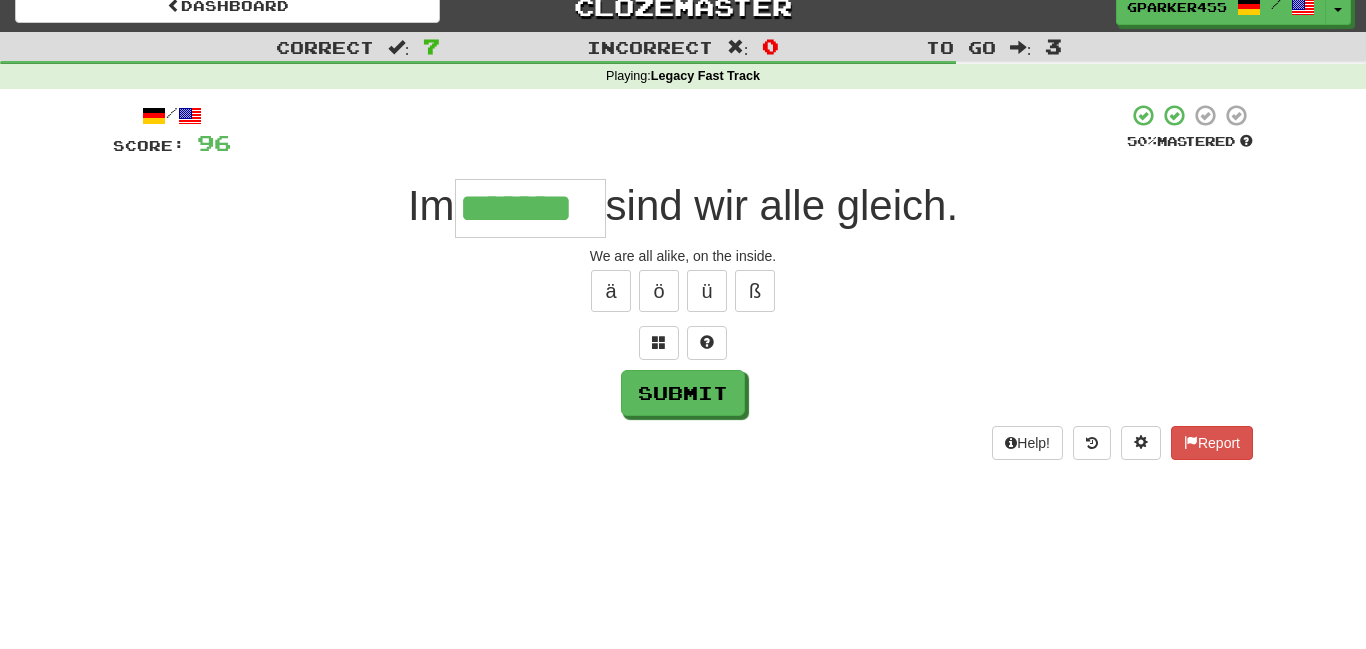 type on "*******" 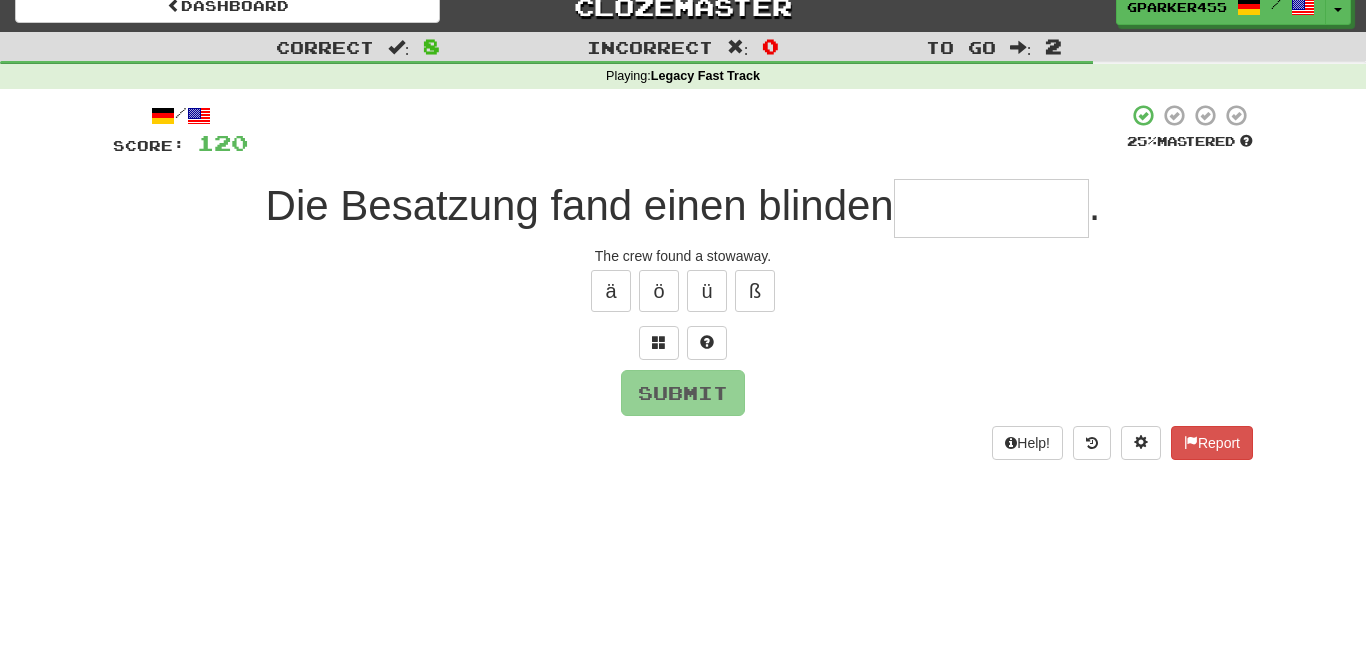 type on "*" 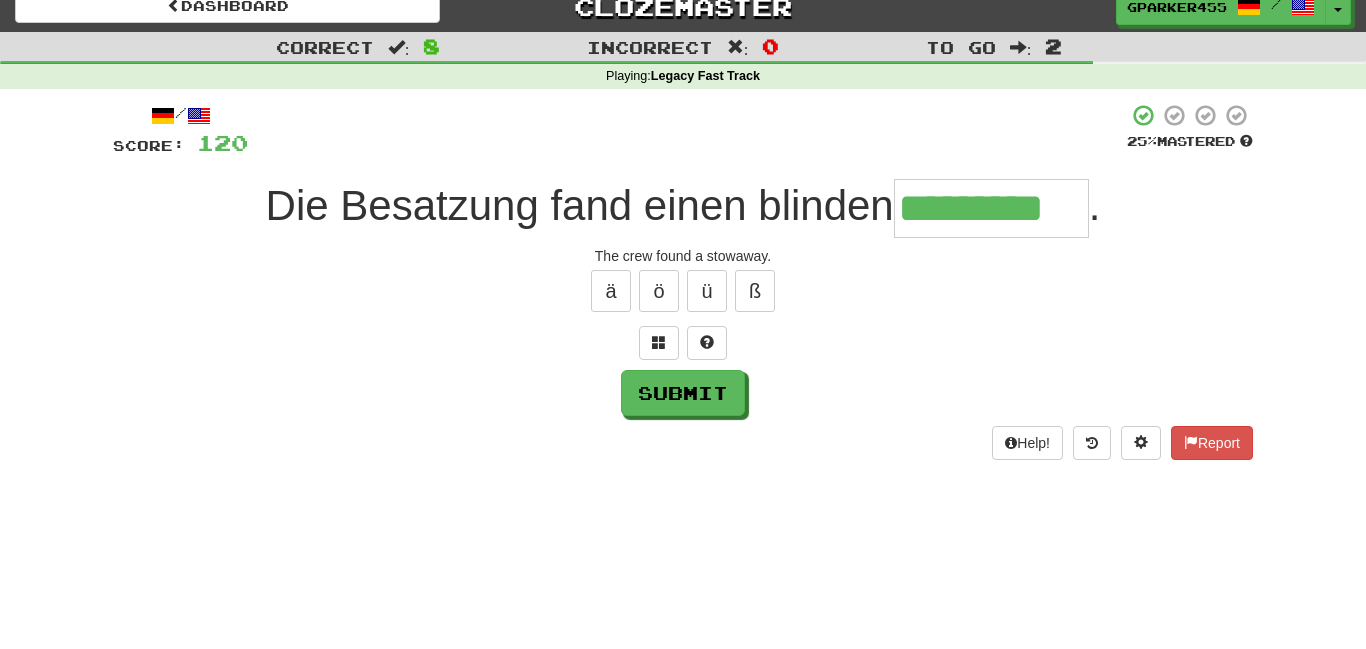 type on "*********" 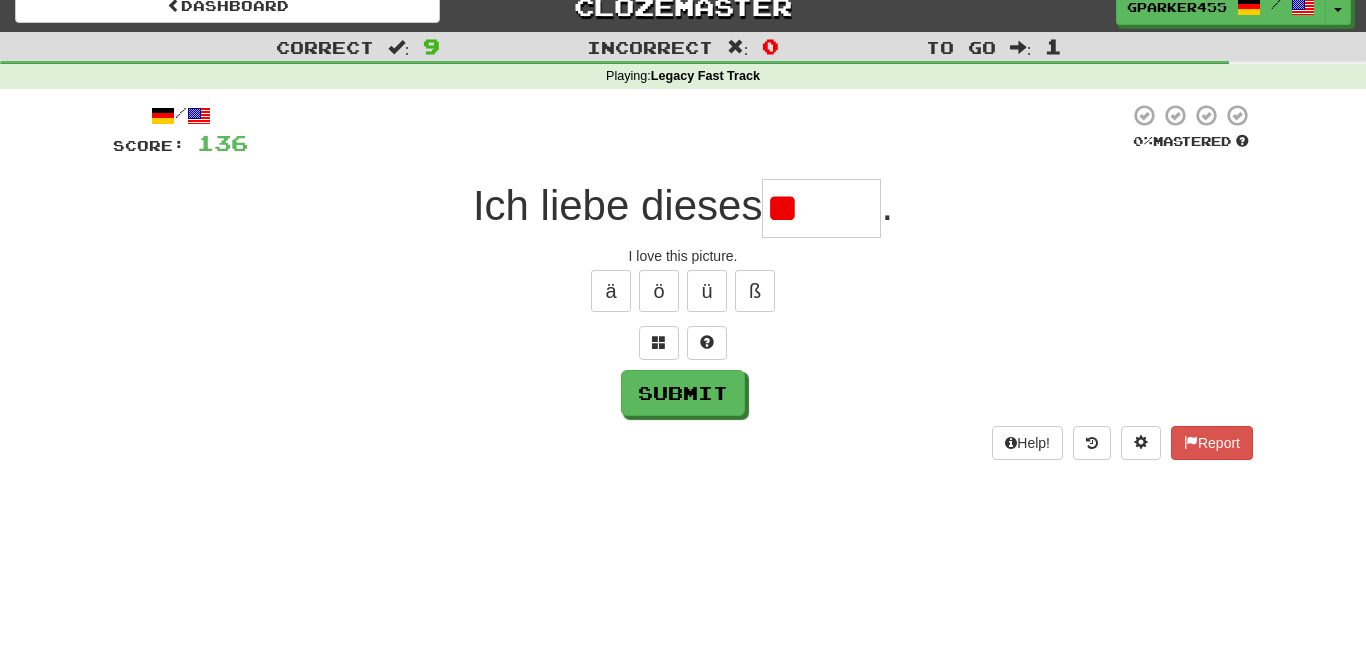 type on "*" 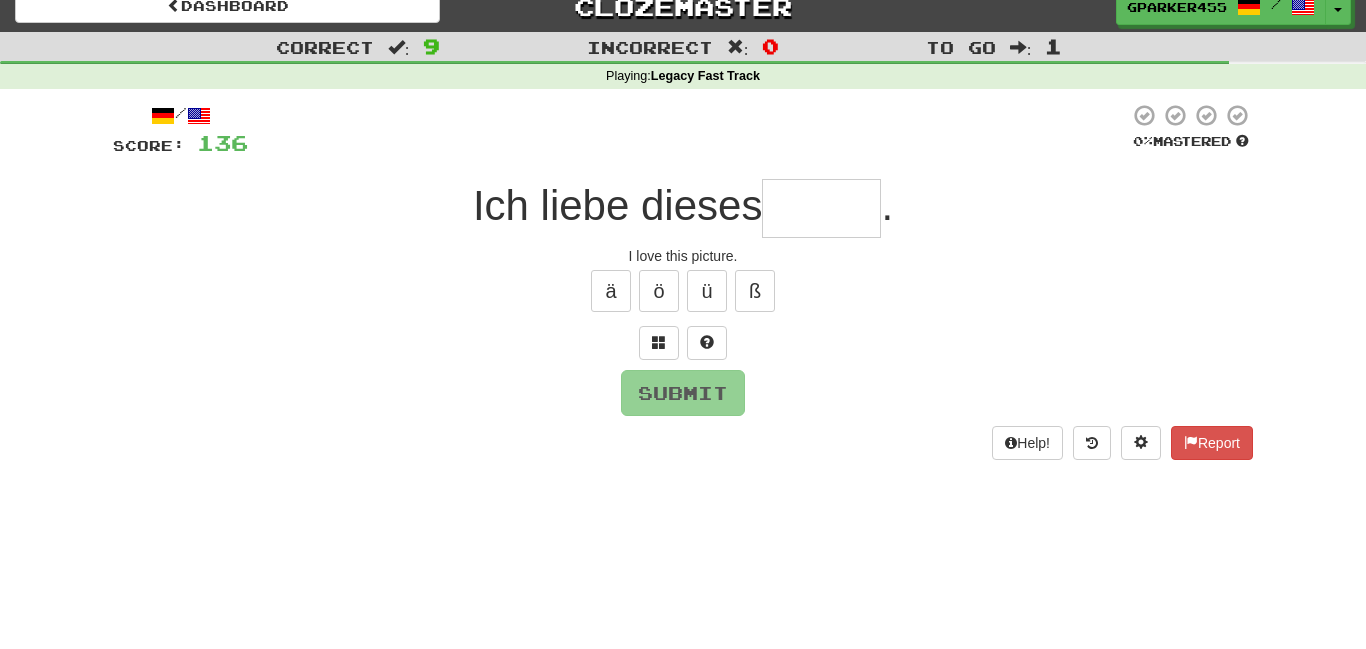 type on "*" 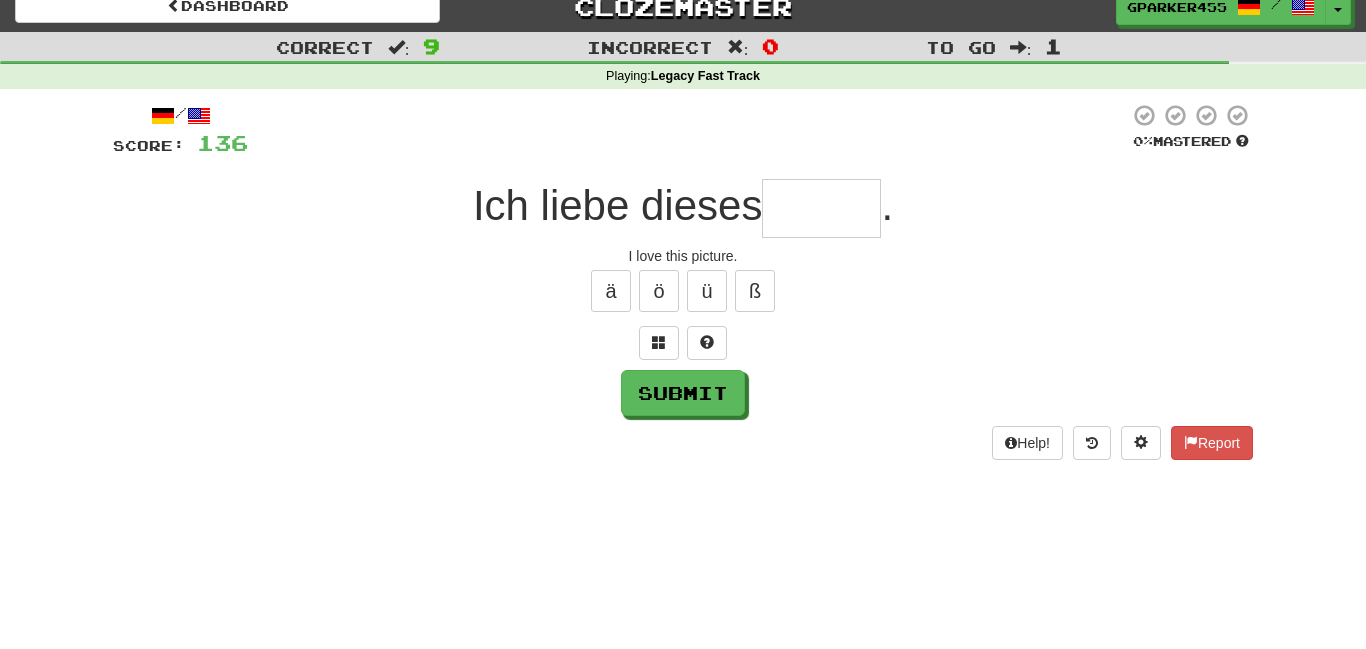 type on "*" 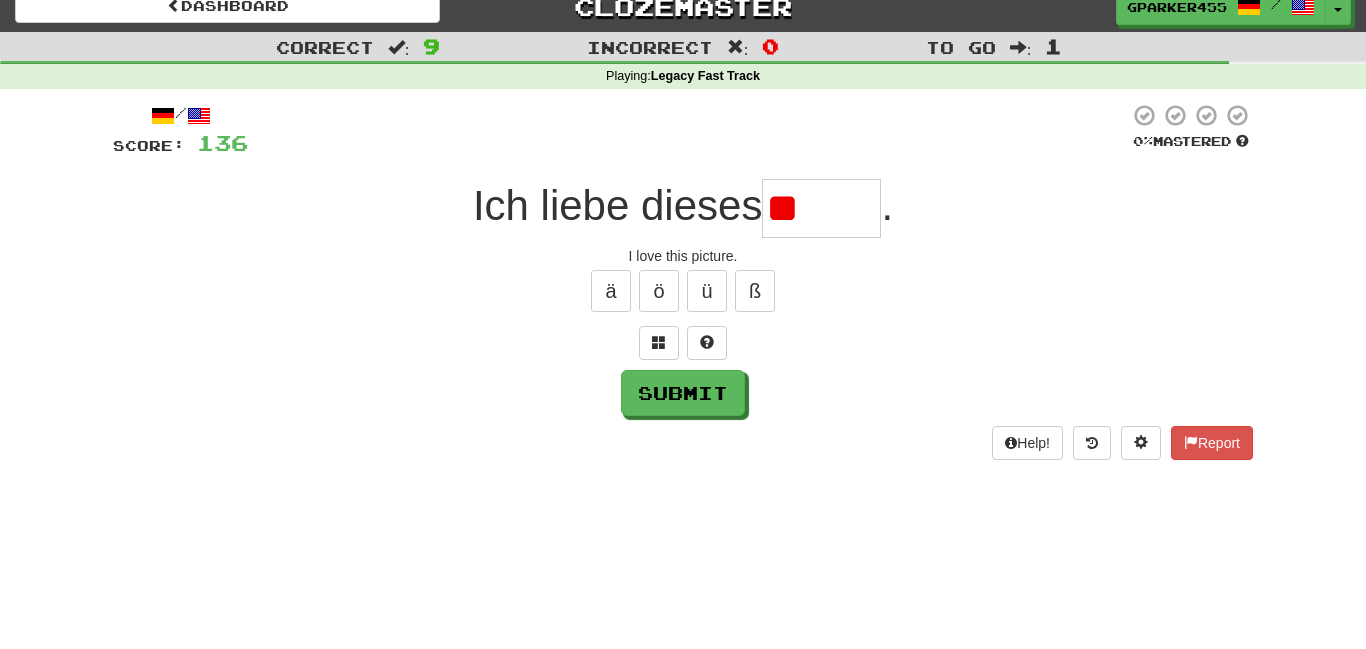 type on "*" 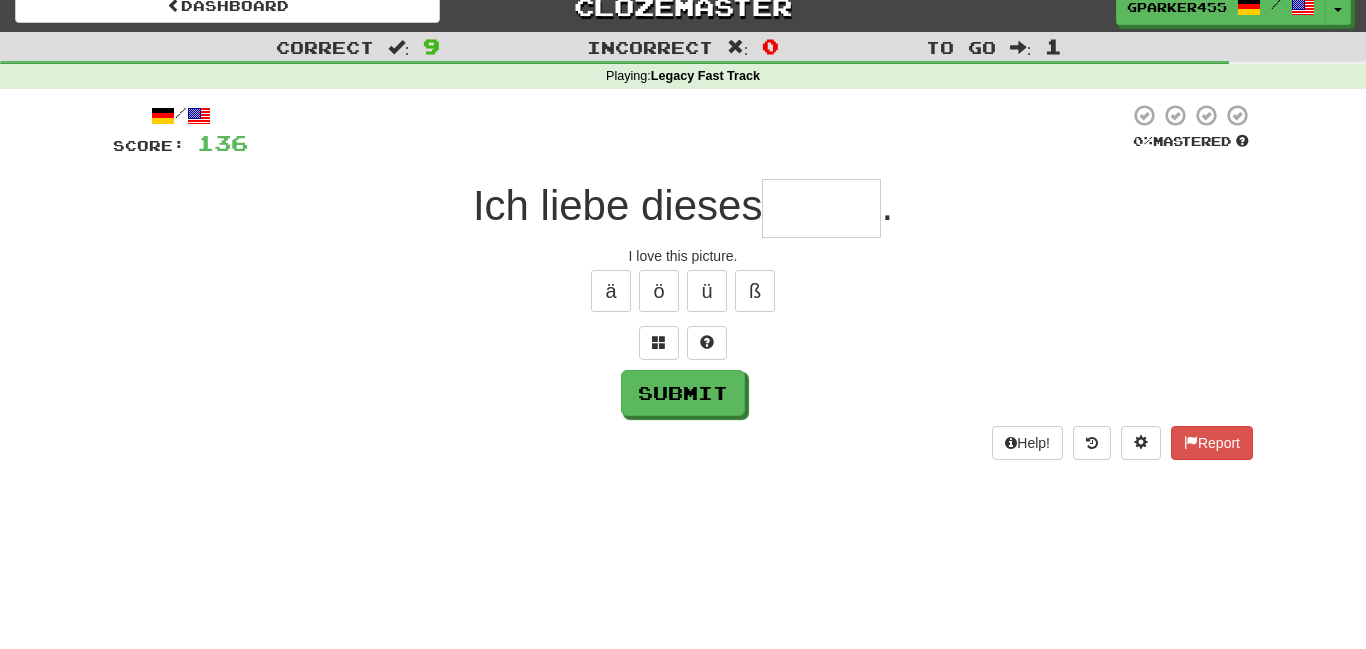 type on "*" 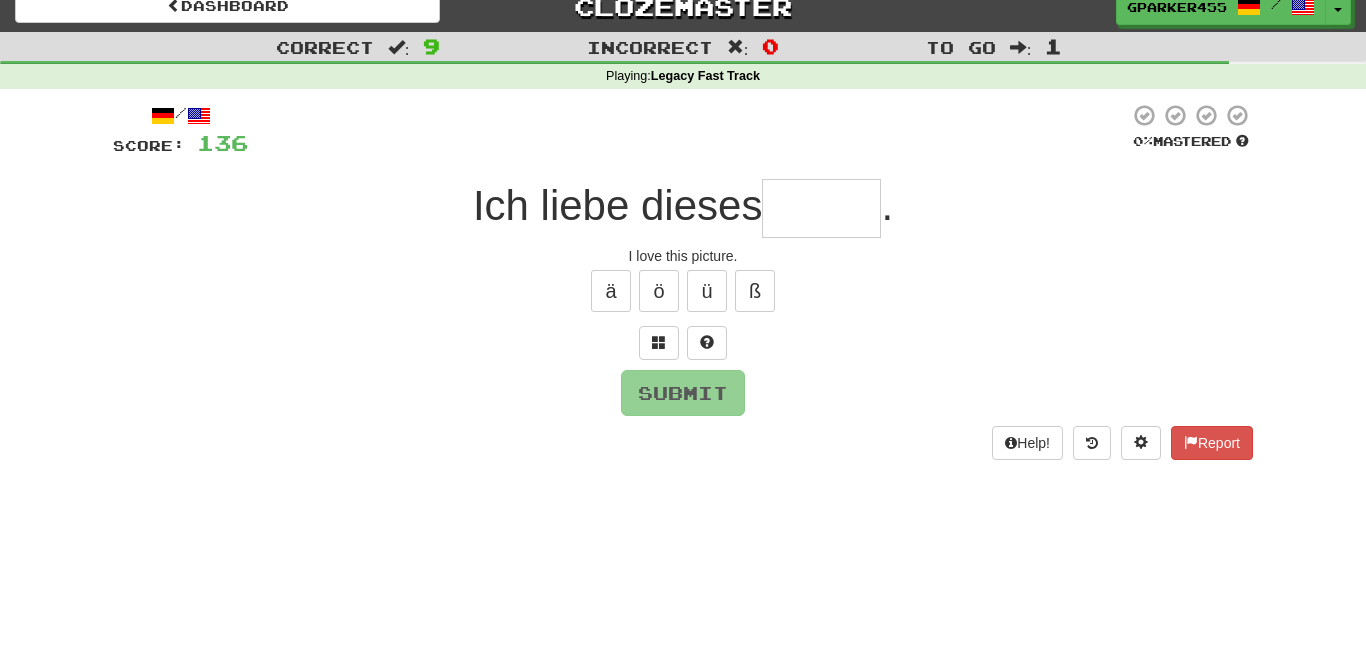 type on "*" 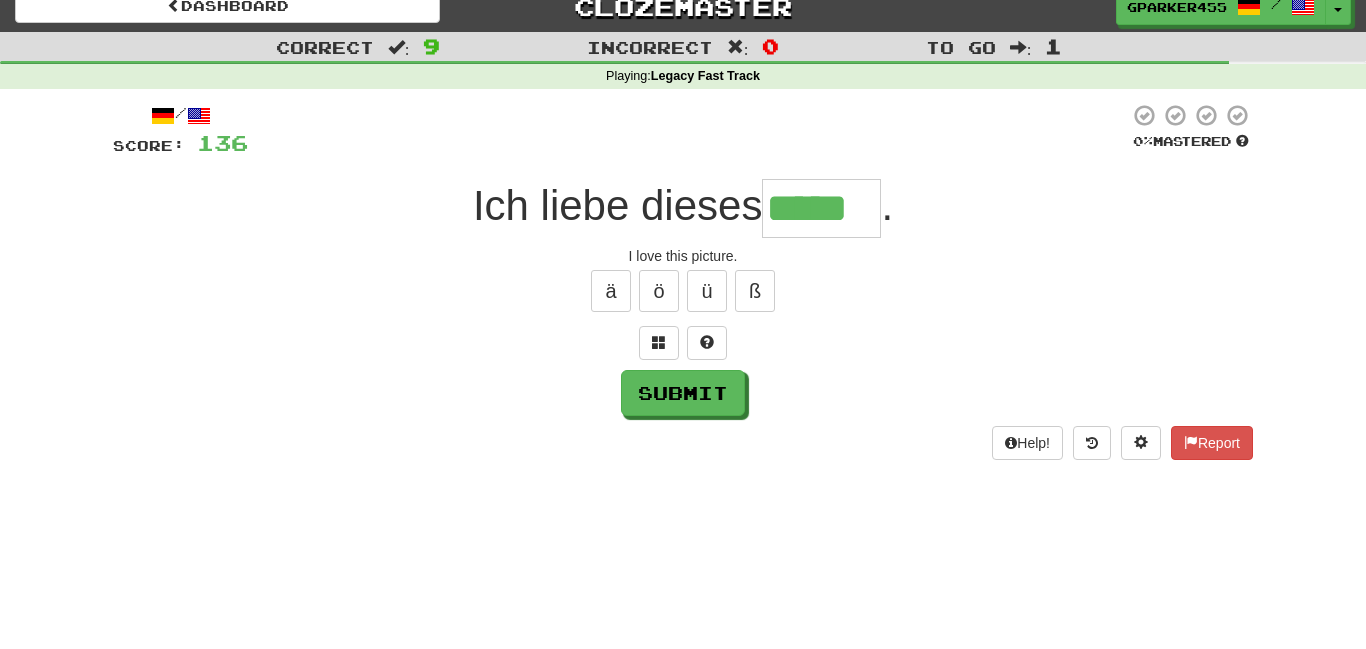 type on "*****" 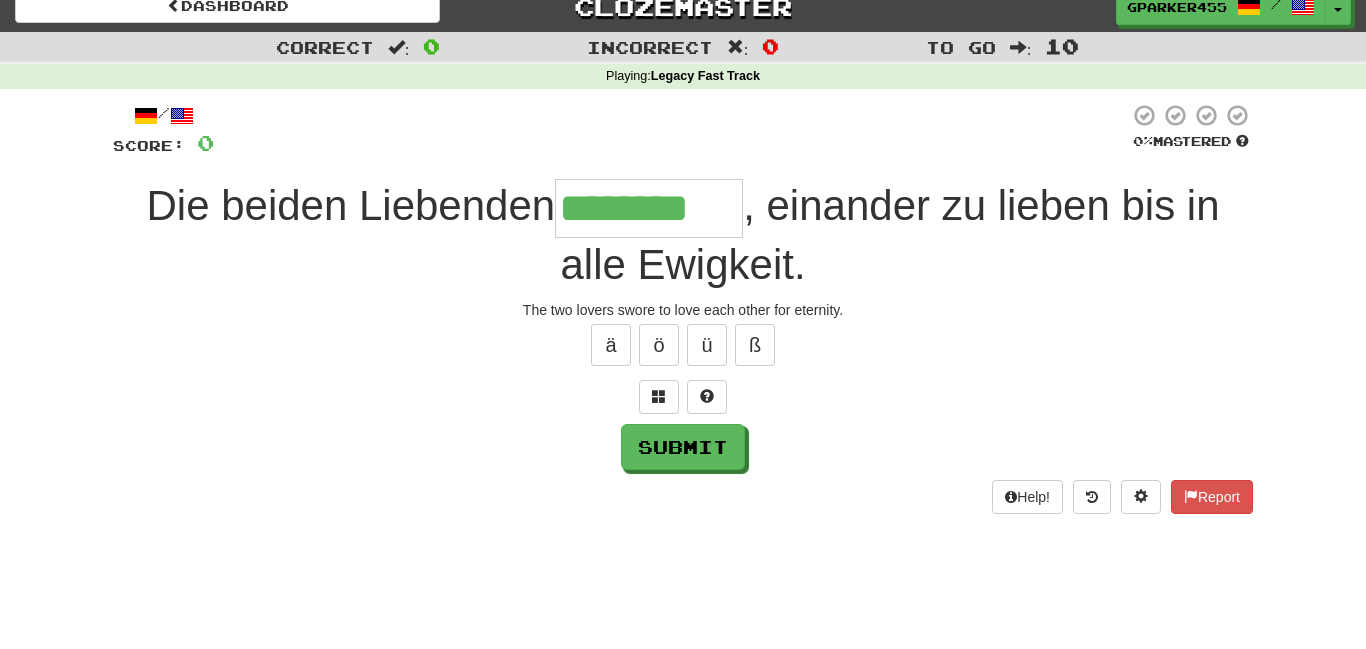 type on "********" 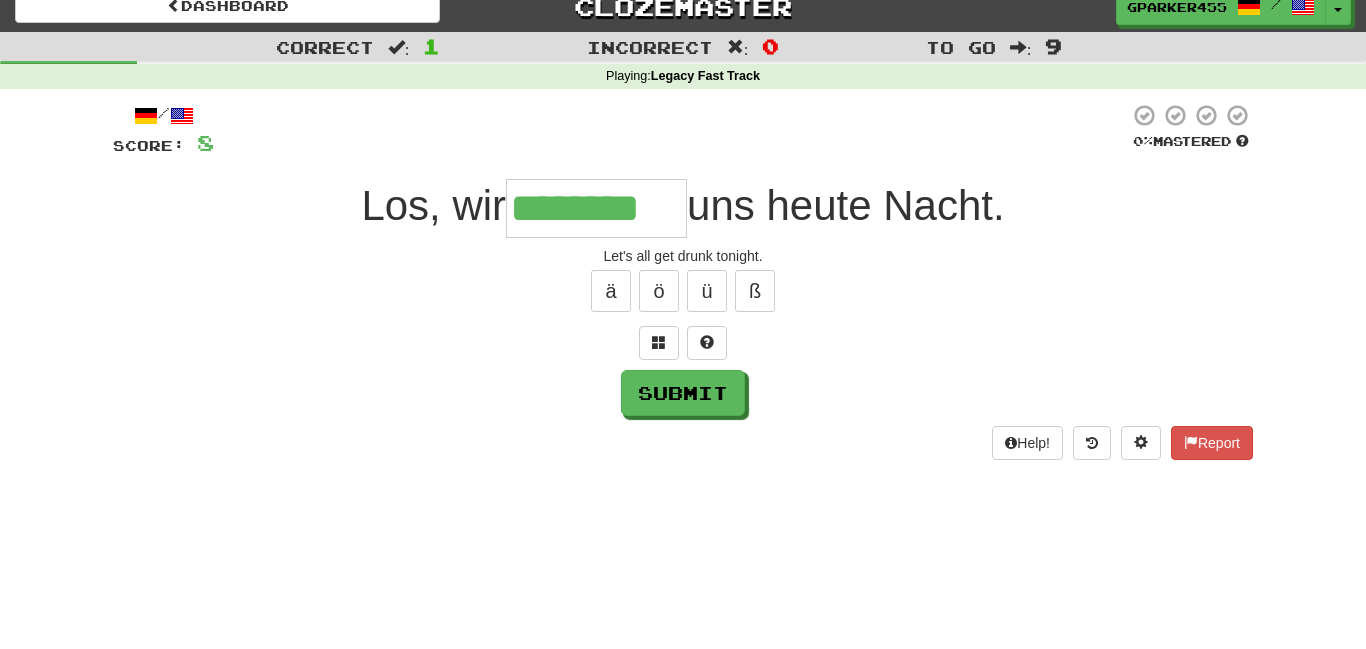 type on "********" 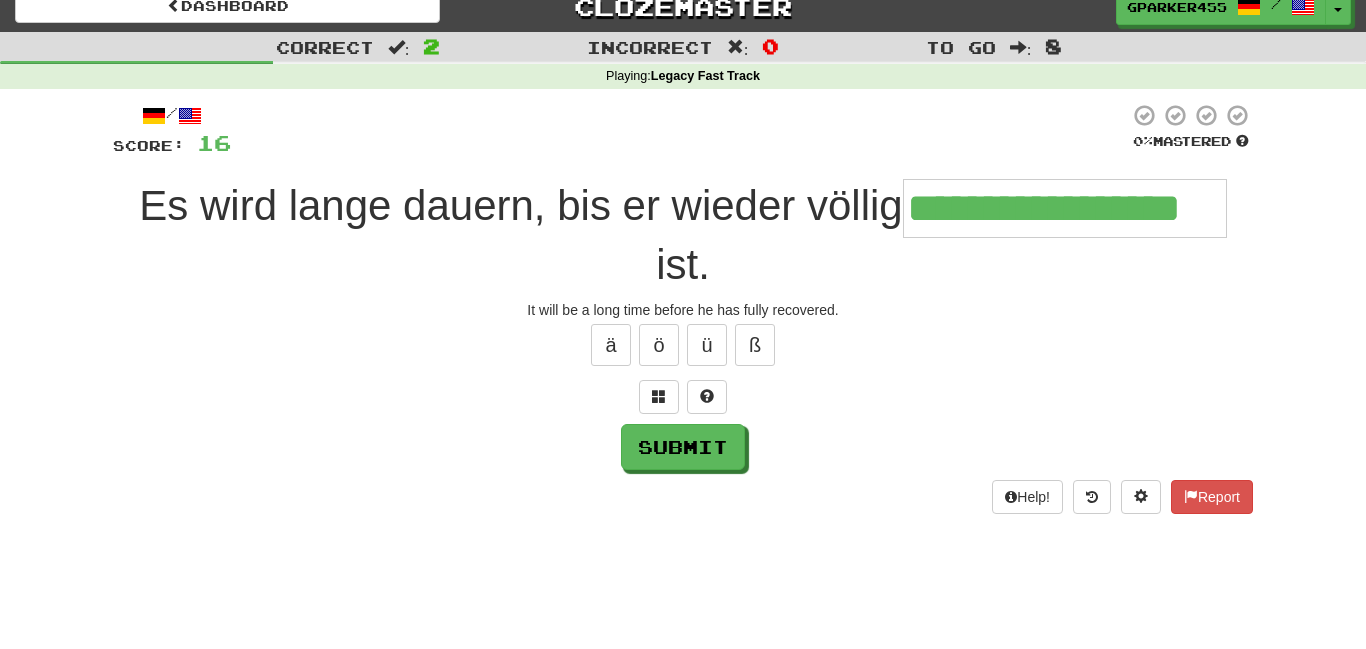 type on "**********" 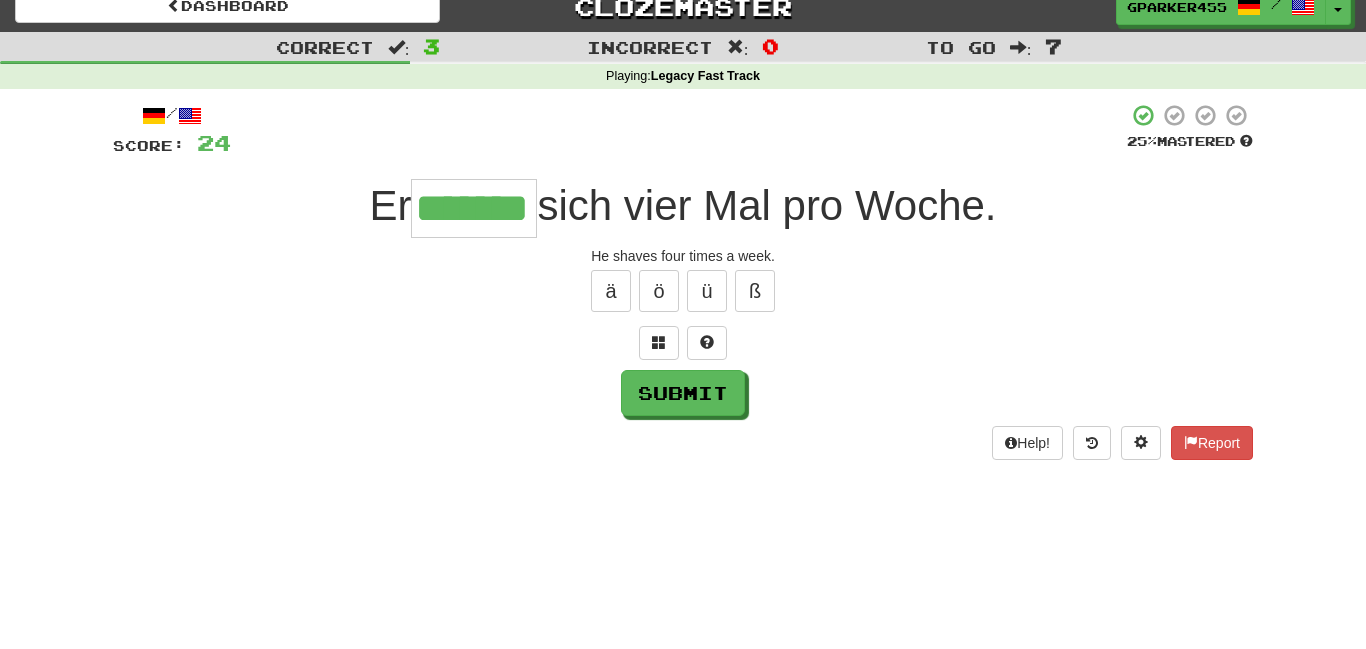 type on "*******" 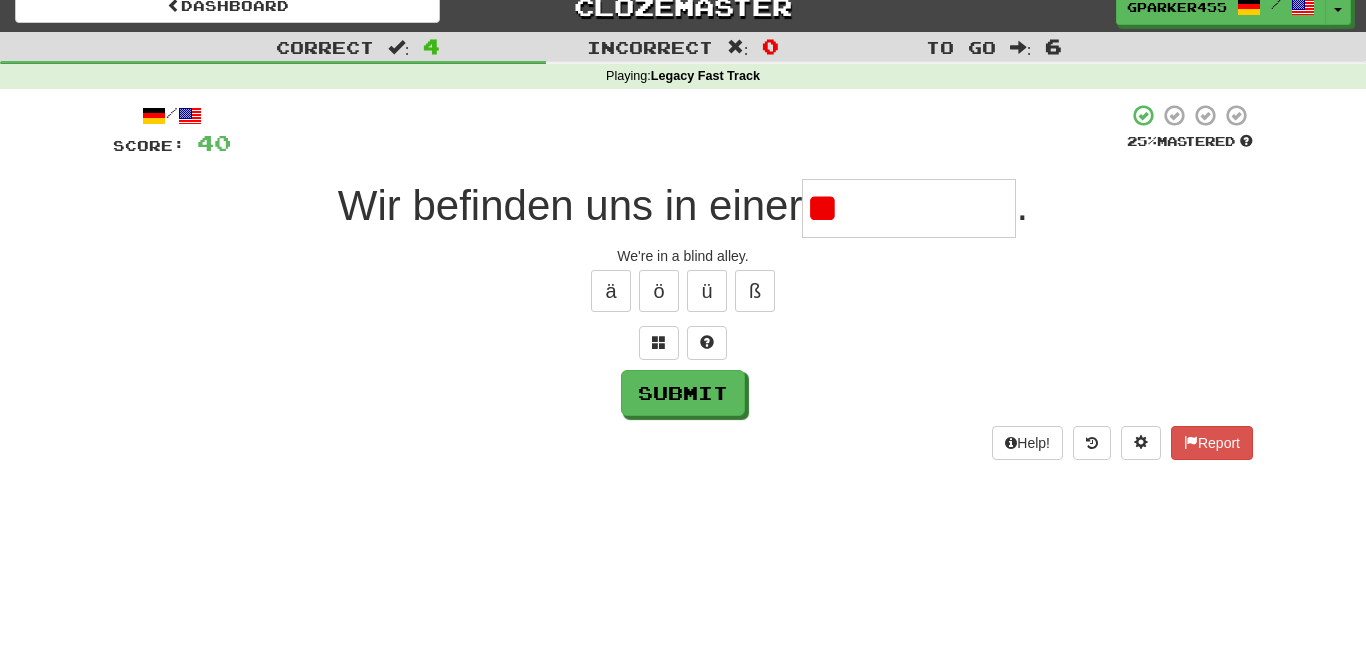 type on "*" 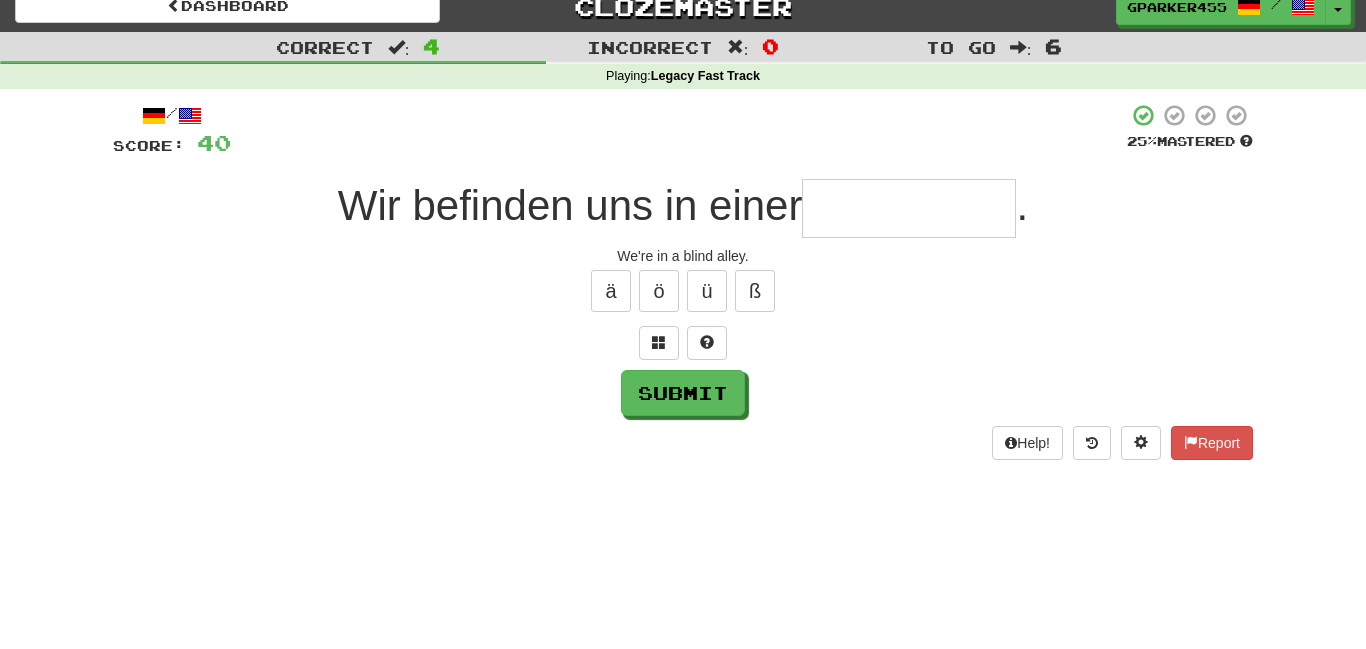 type on "*" 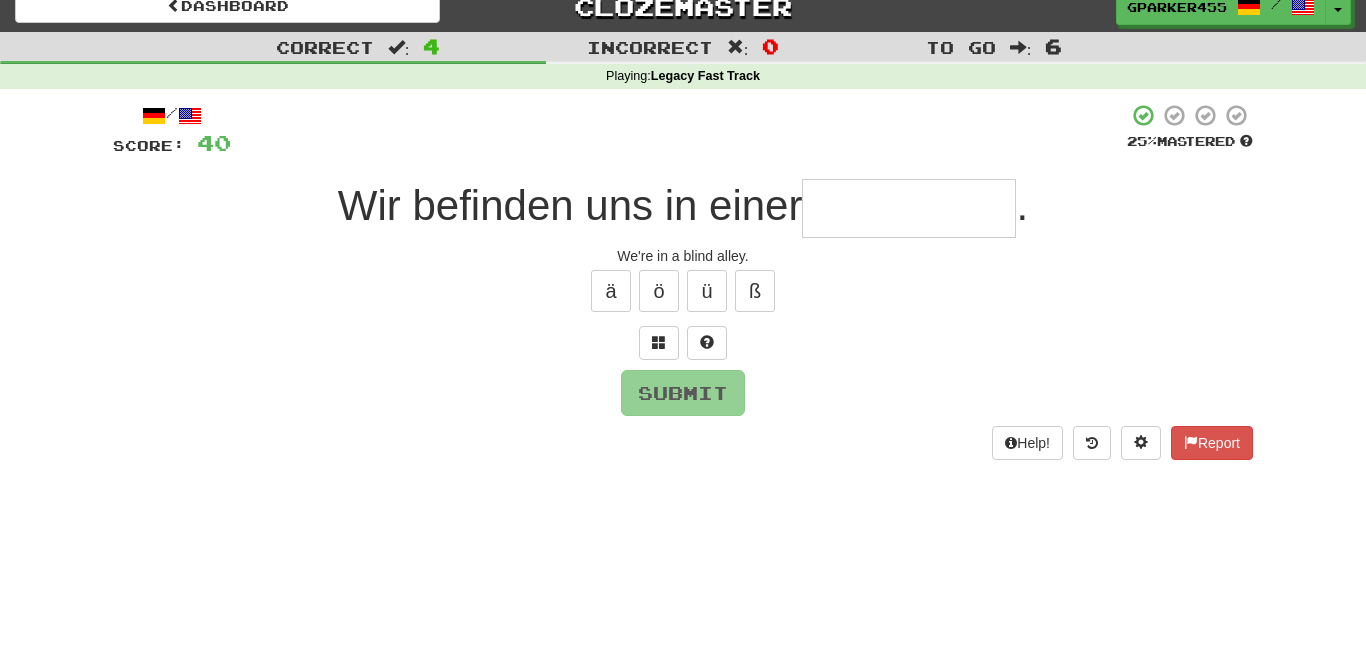type on "*" 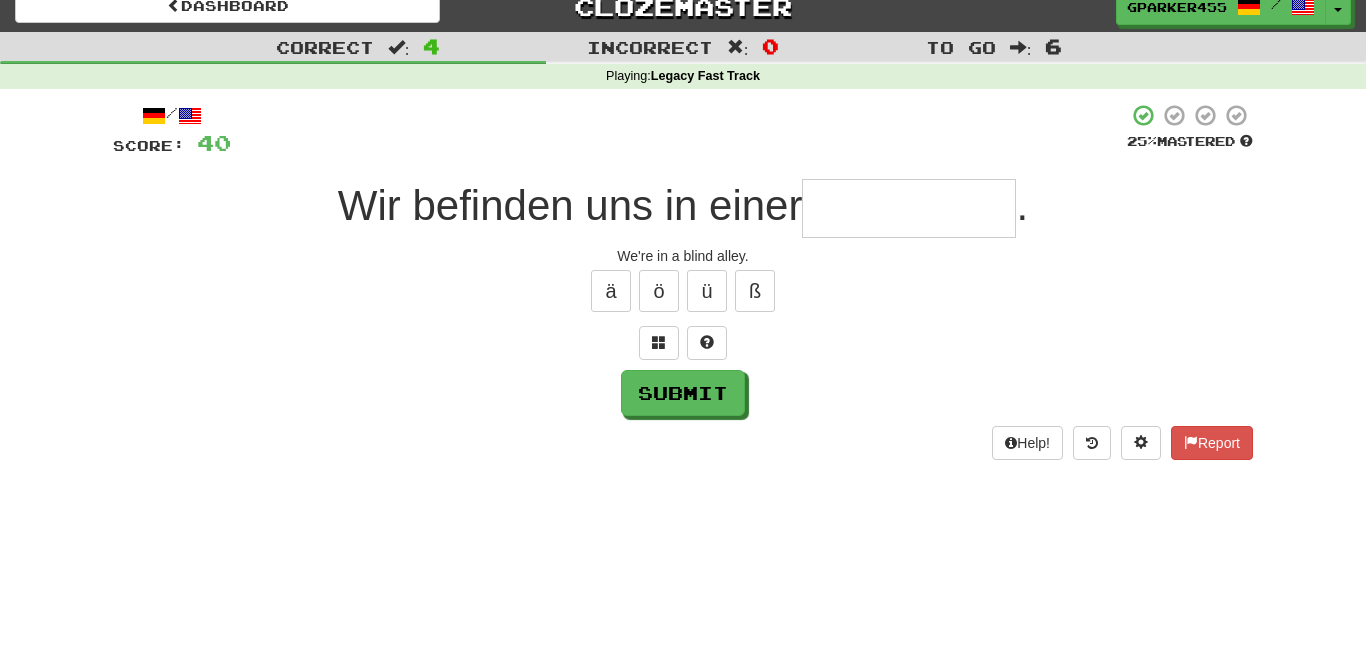 type on "*" 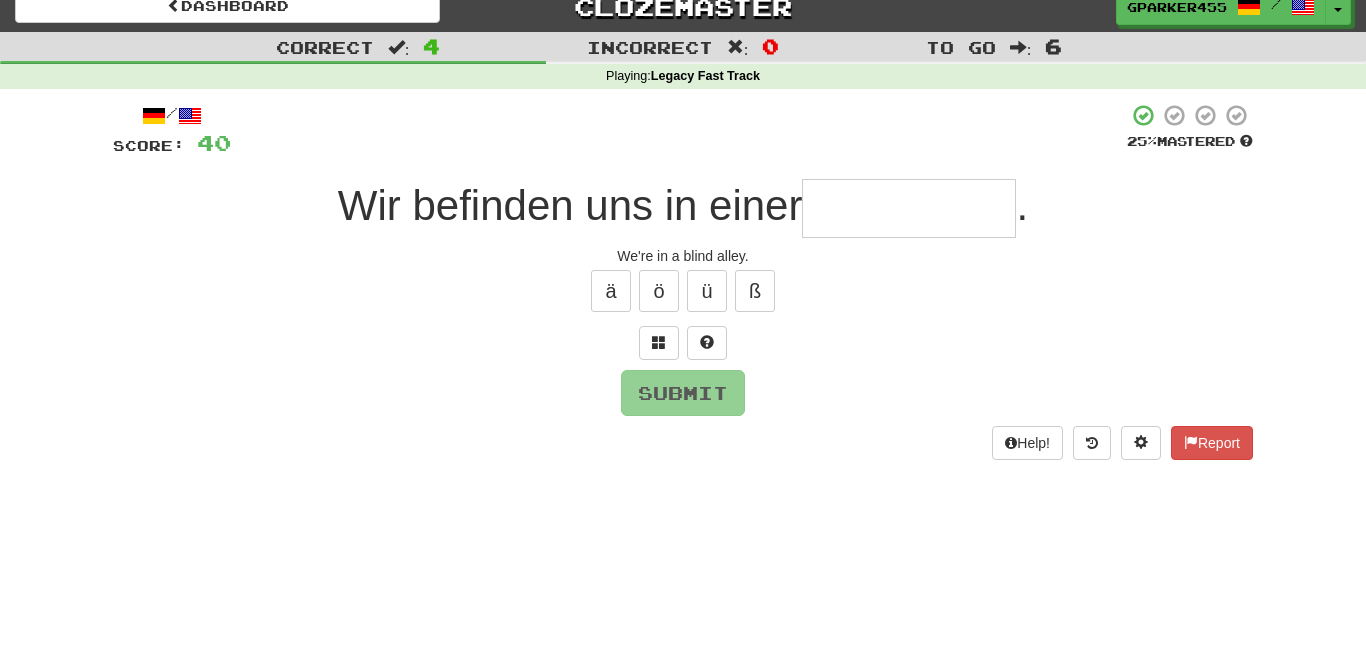 type on "*" 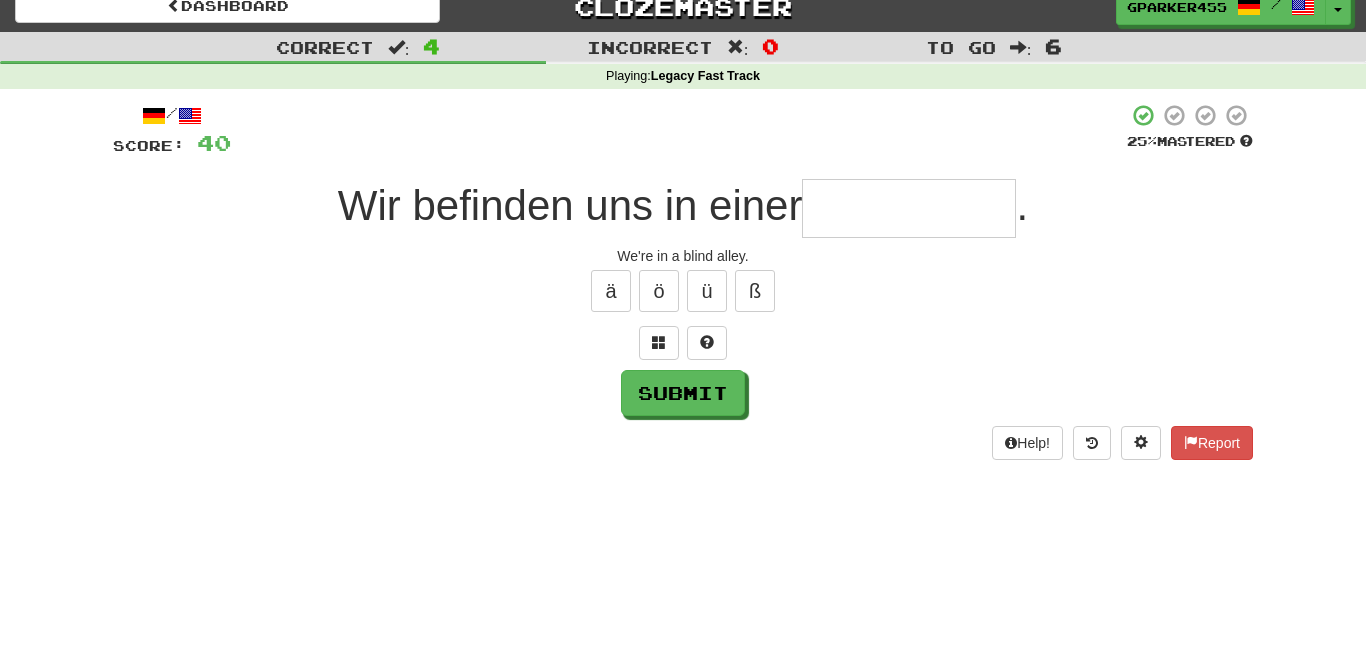 type on "*" 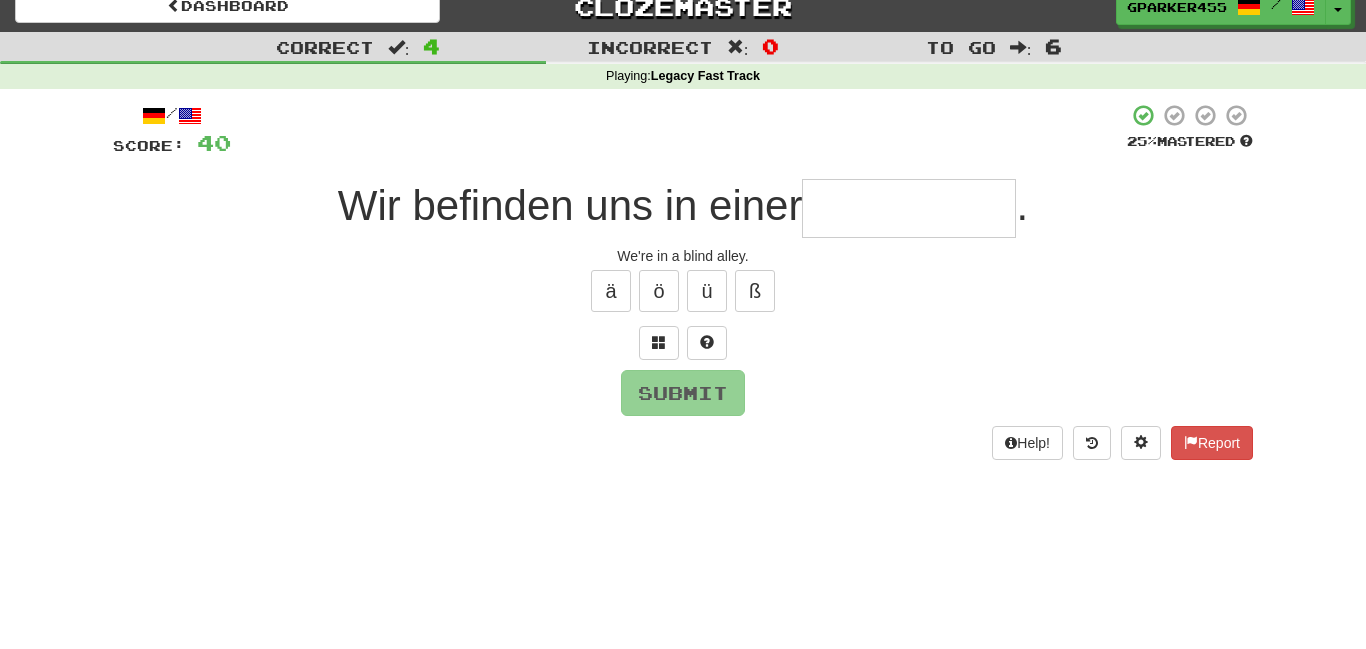 type on "*" 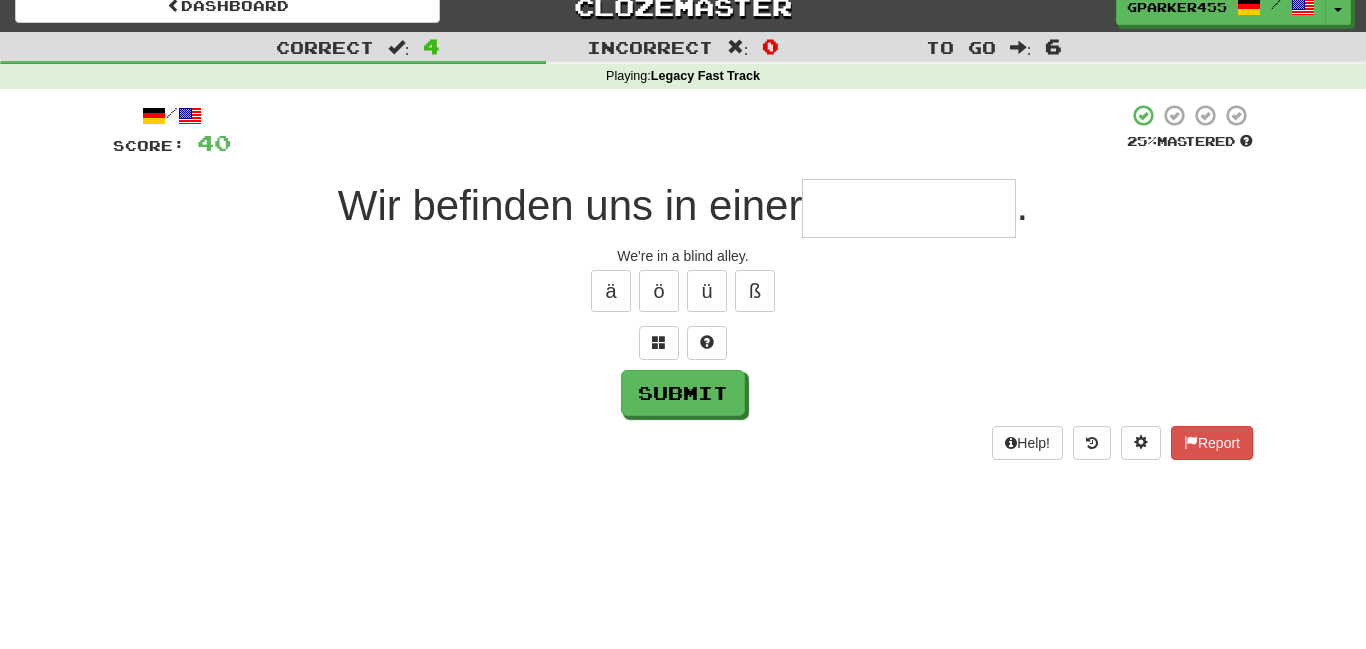 type on "*" 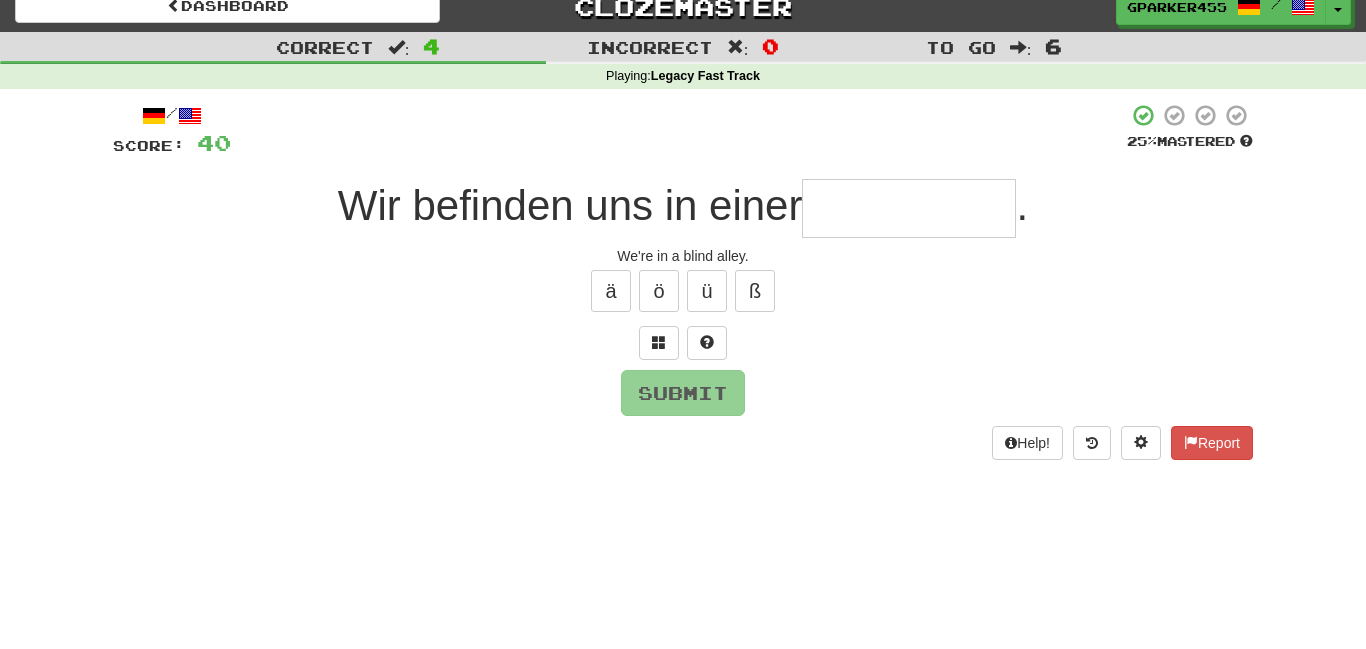 type on "*" 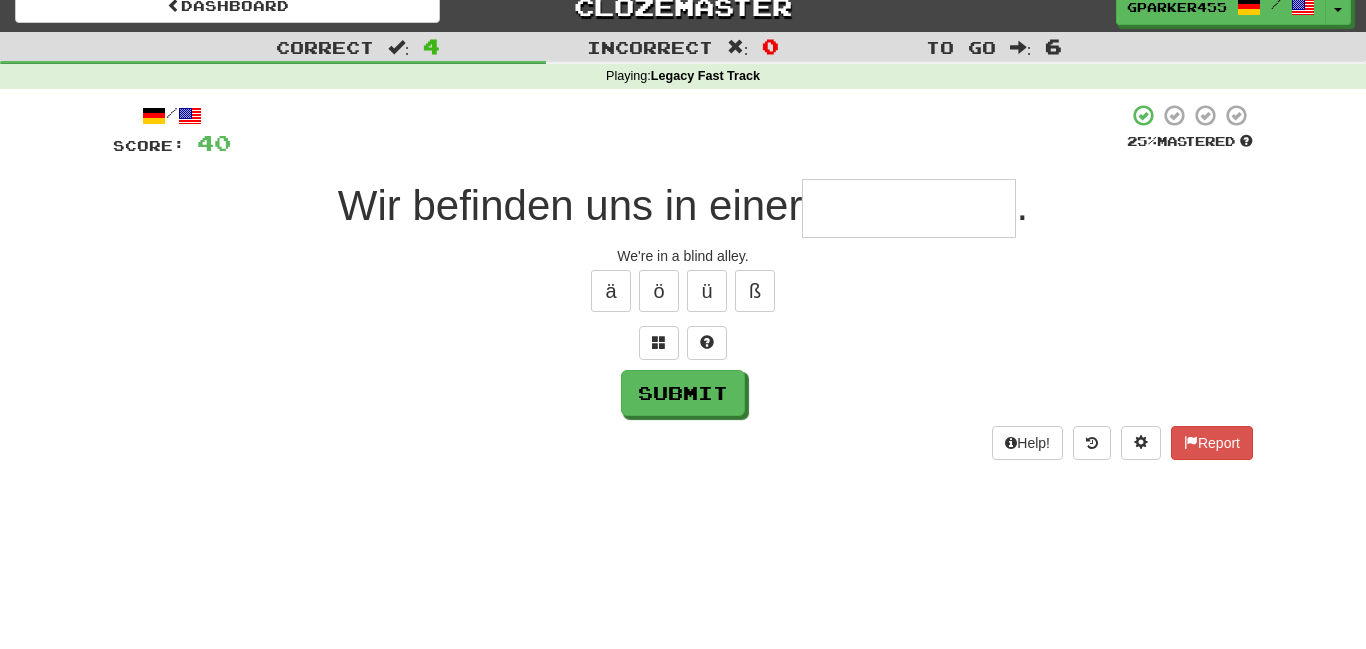 type on "*" 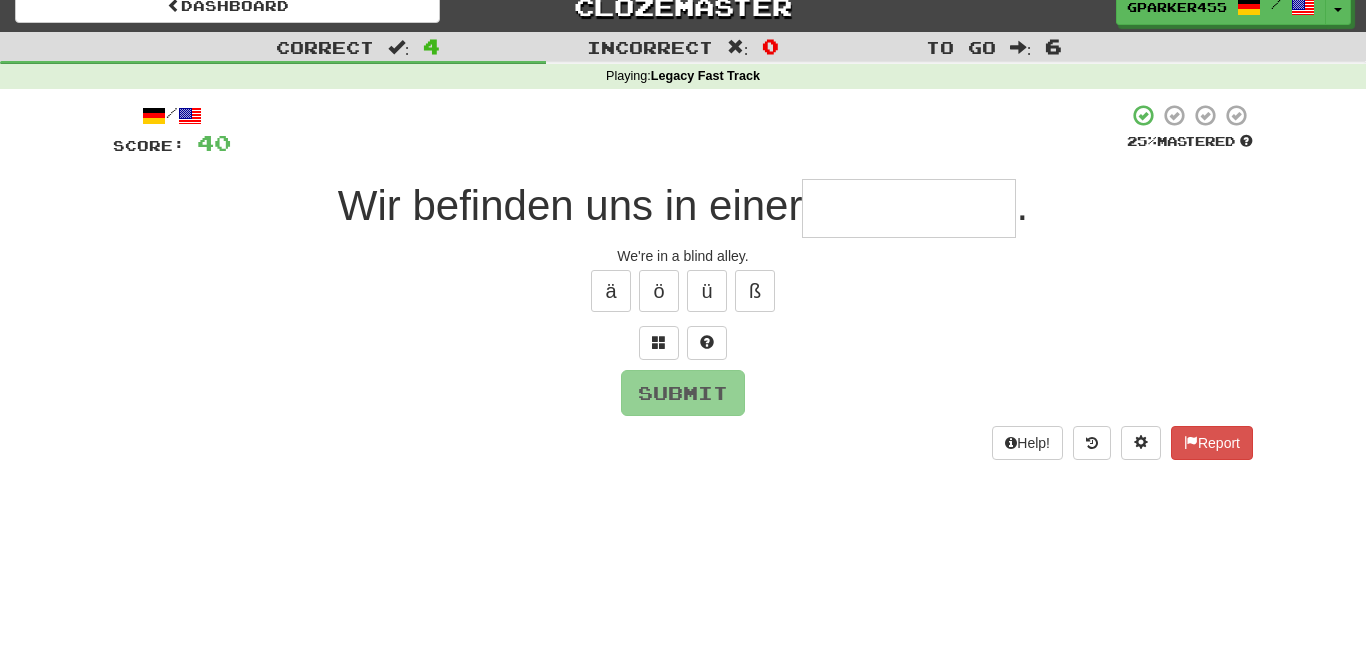 type on "*" 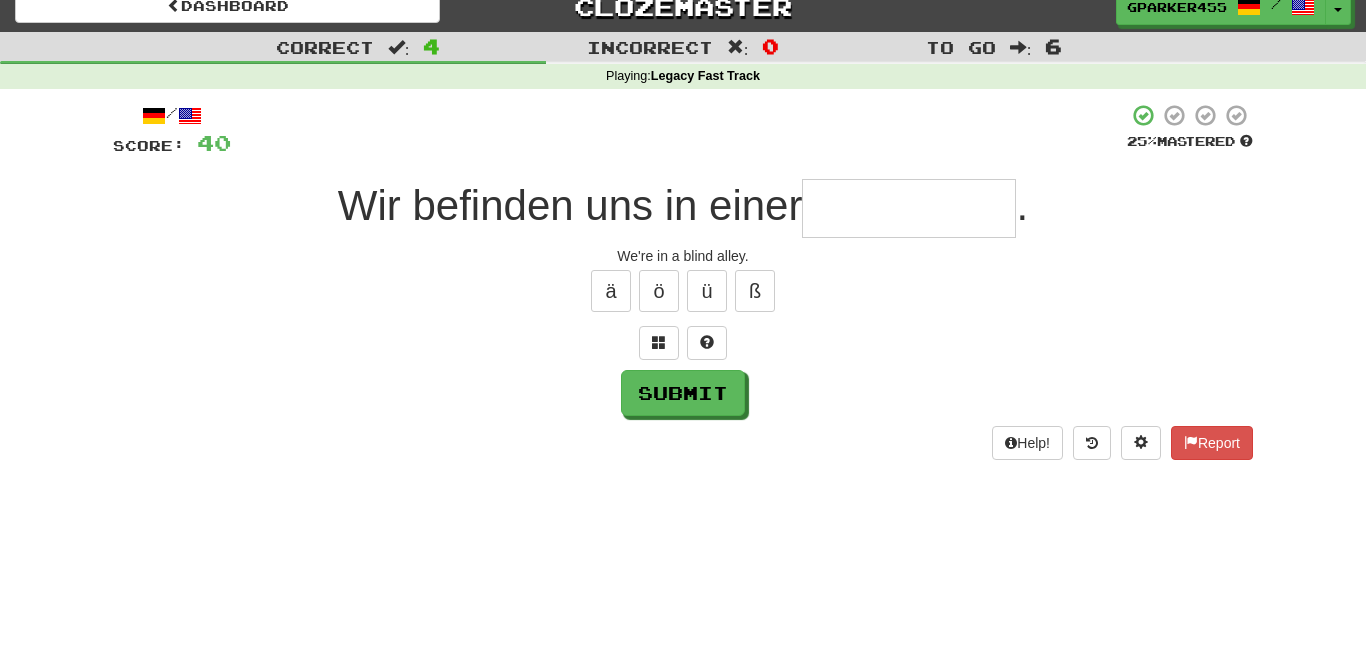 type on "*" 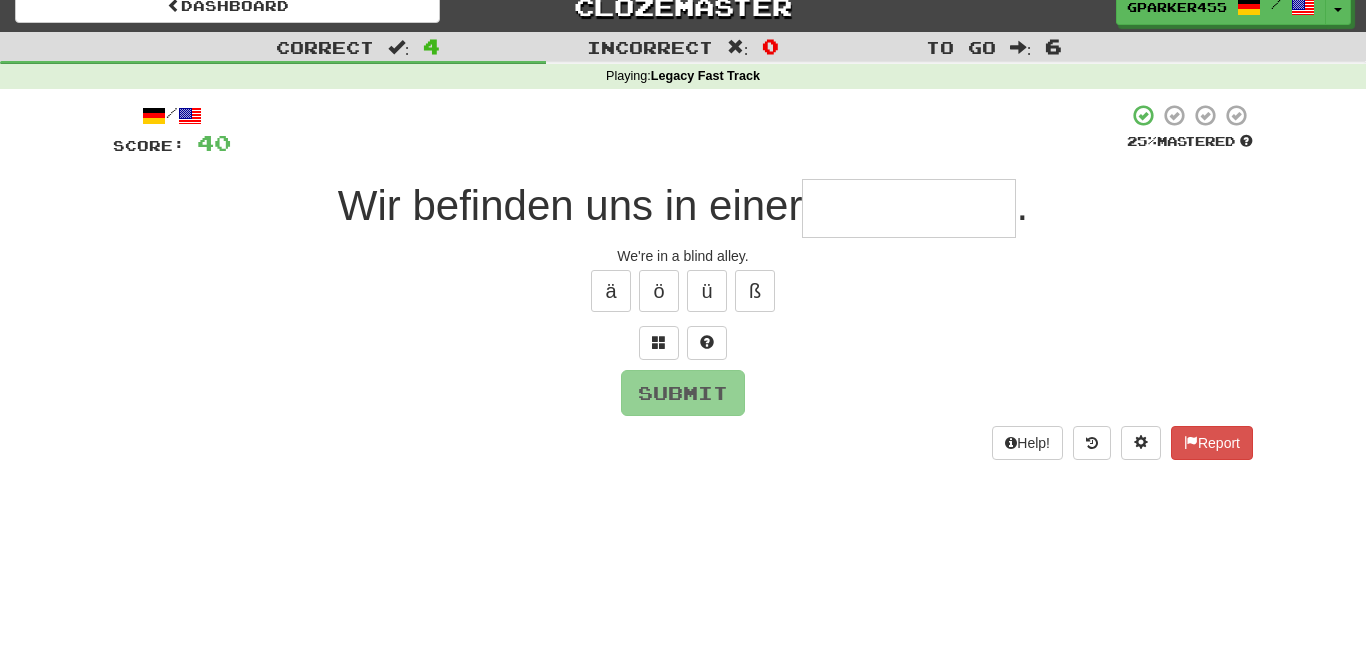 type on "*" 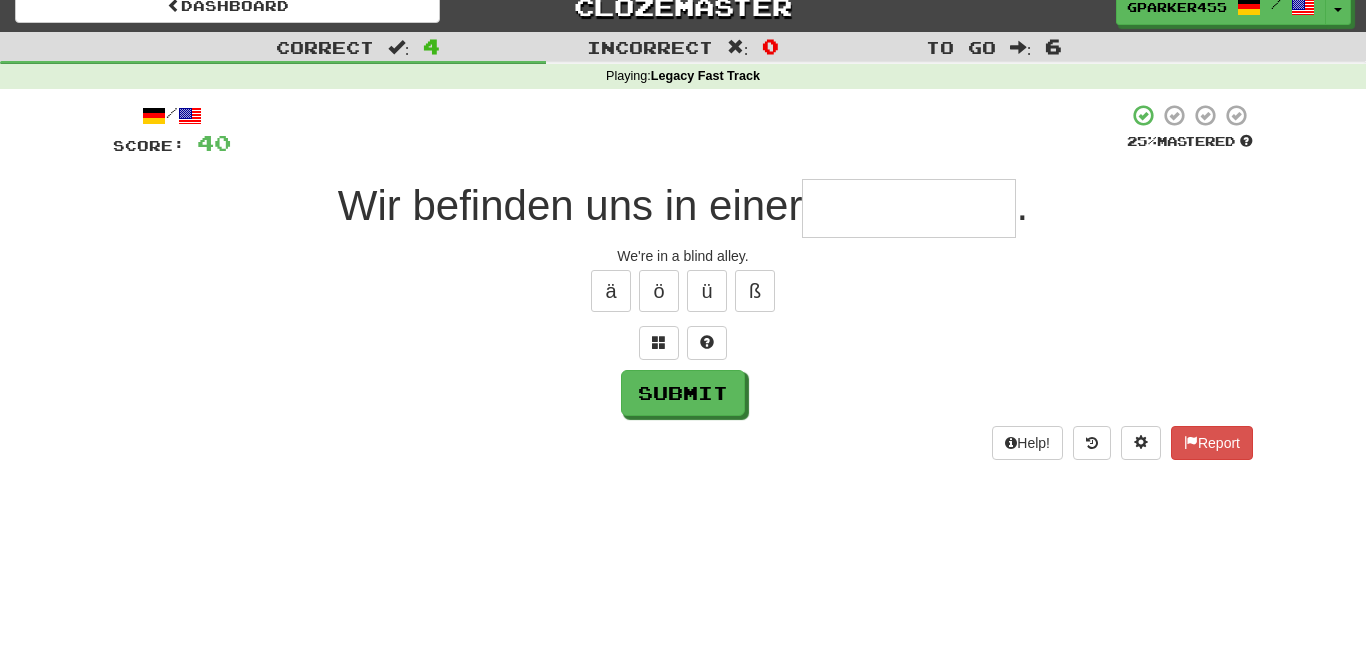 type on "*" 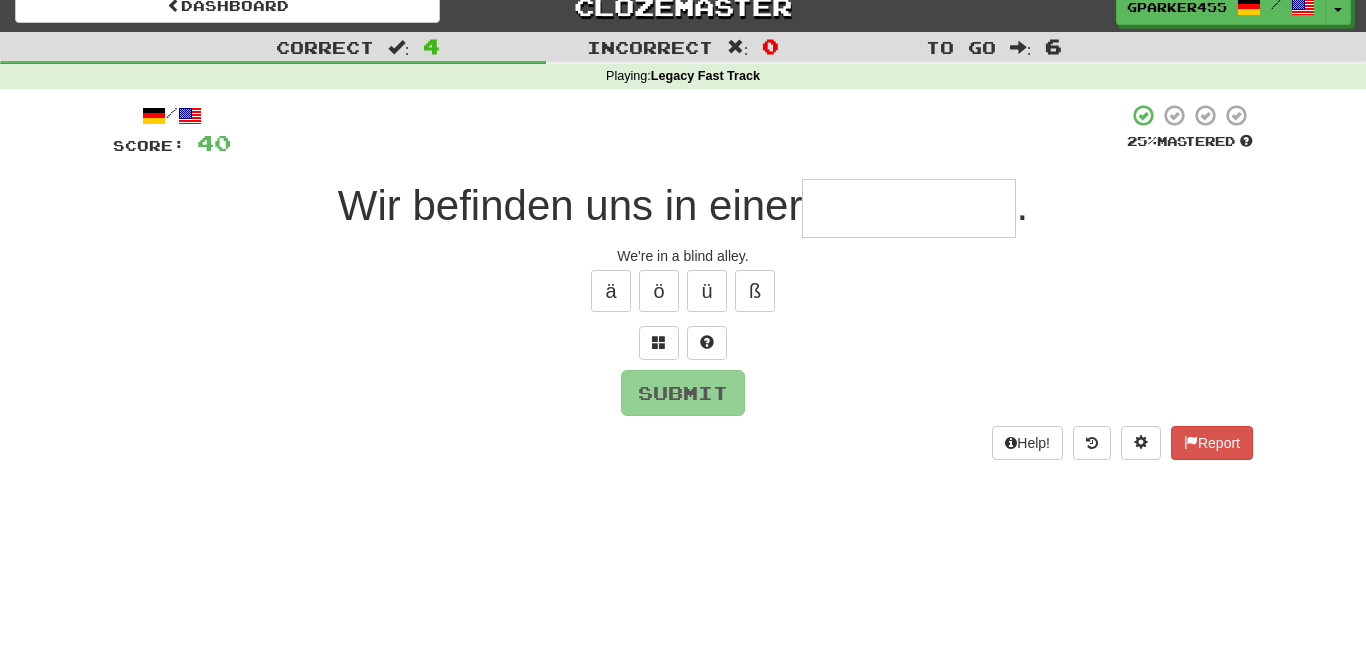 type on "*" 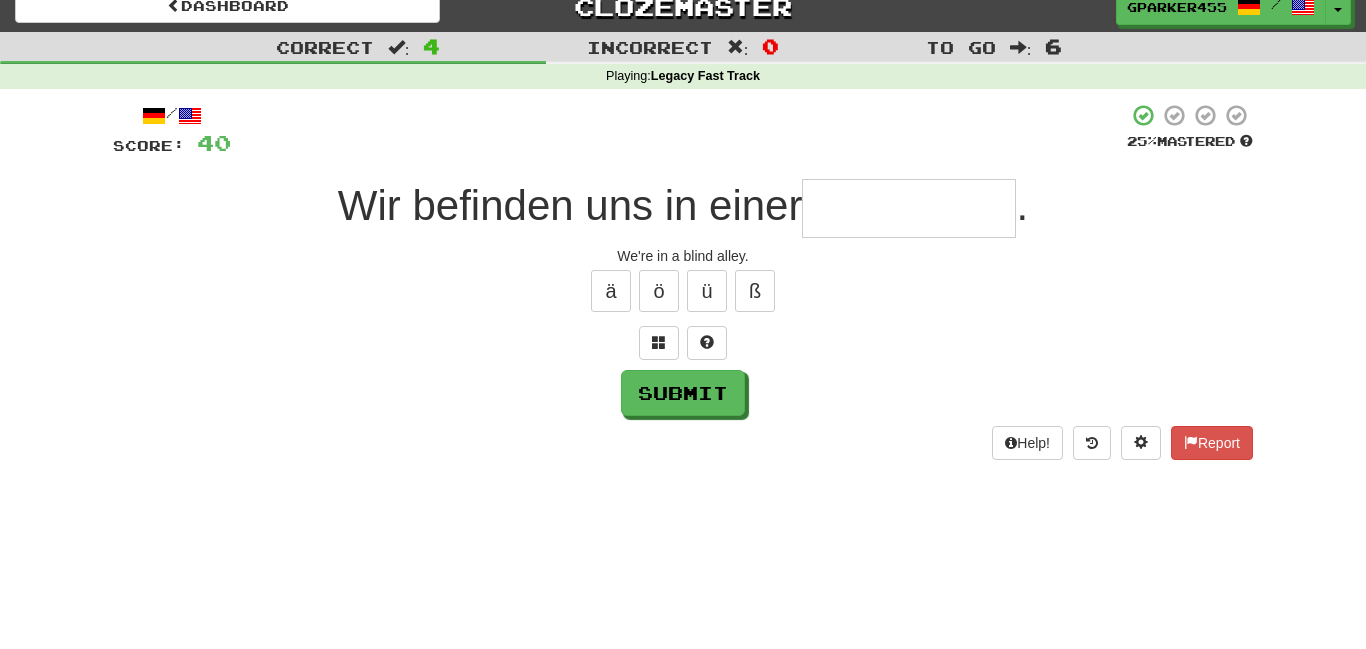 type on "*" 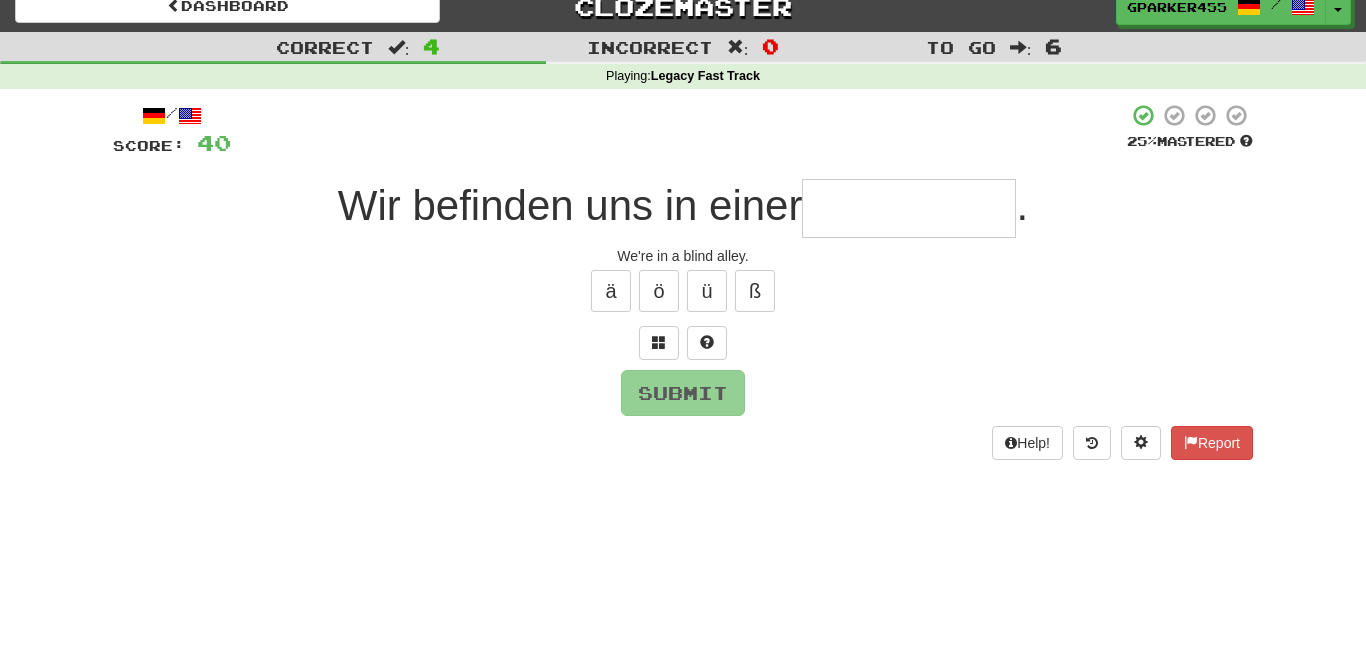 type on "*" 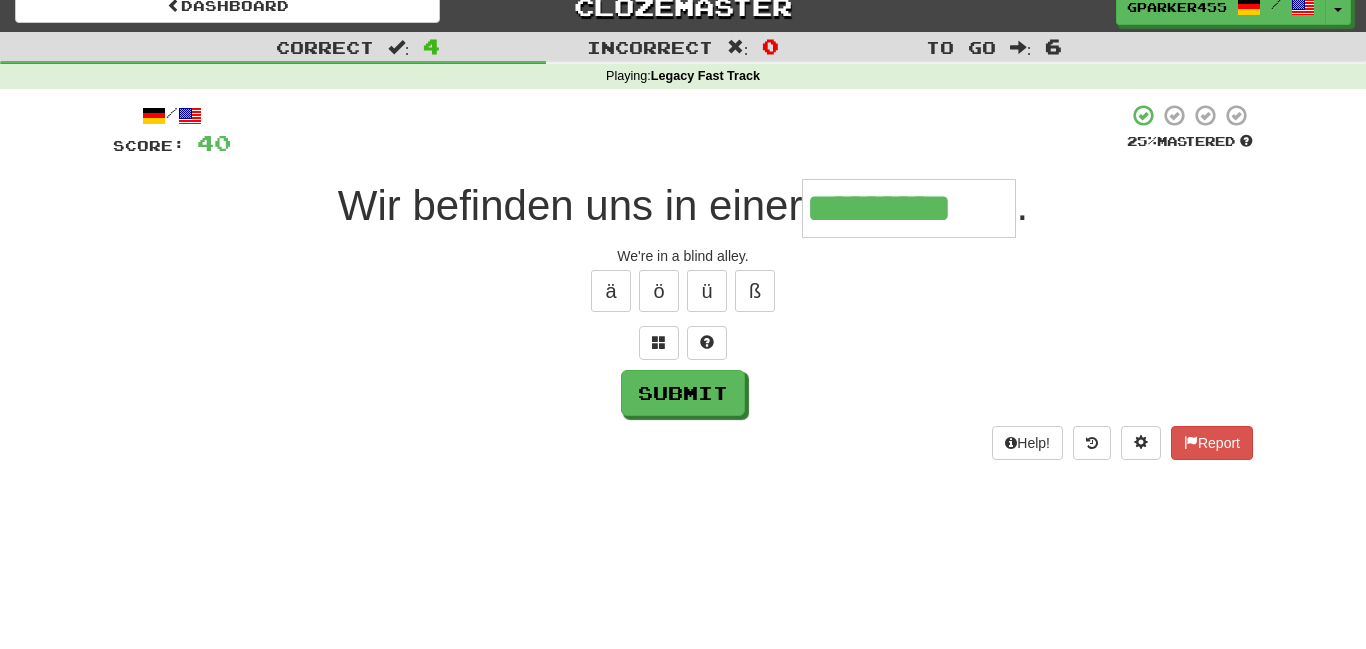 type on "*********" 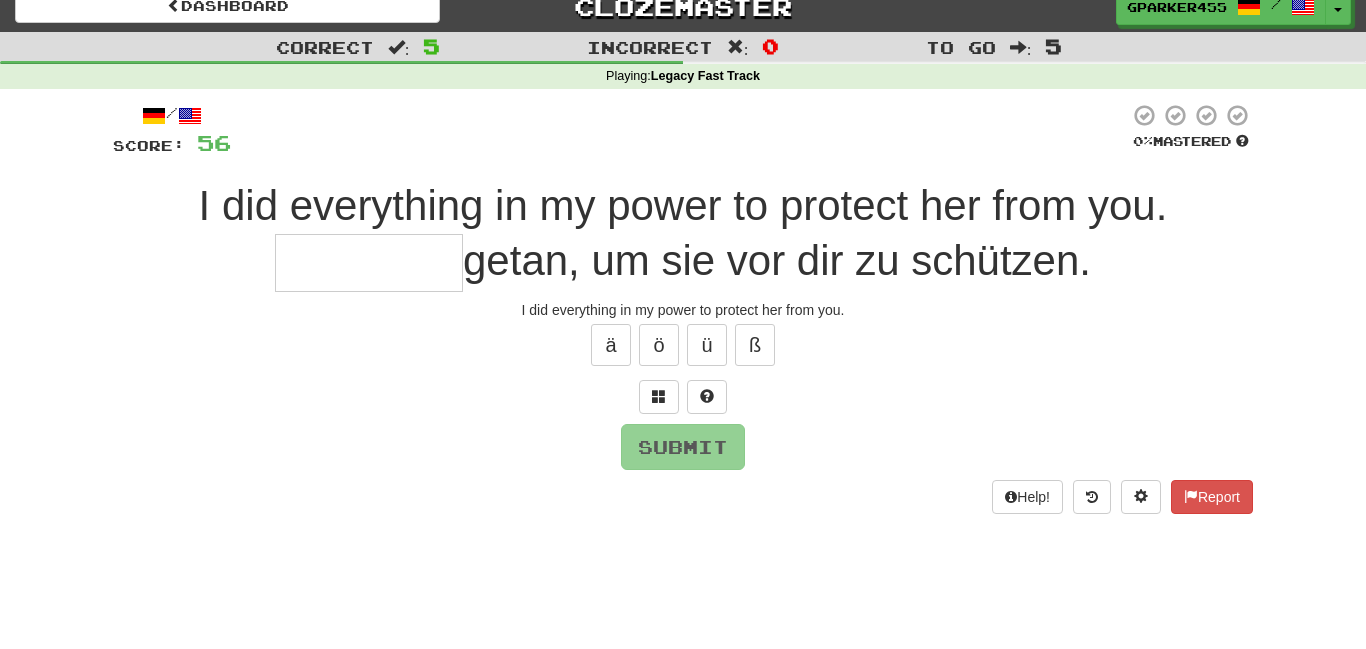 type on "*" 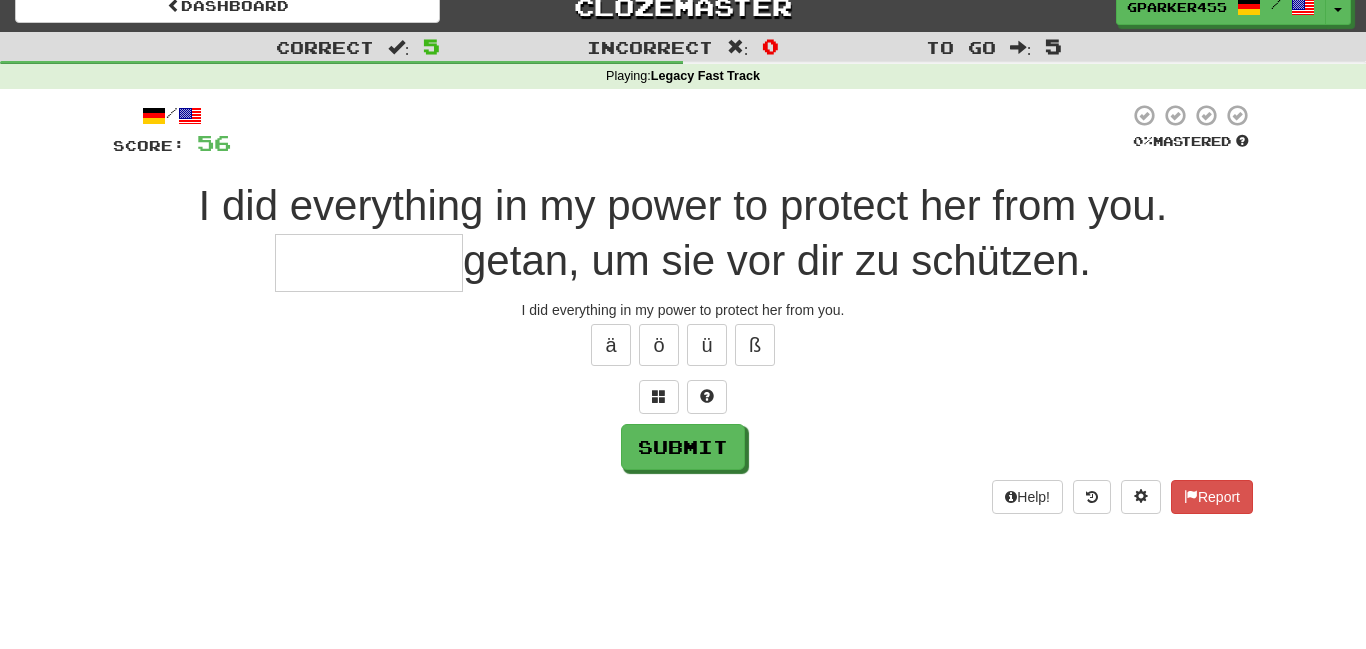 type on "*" 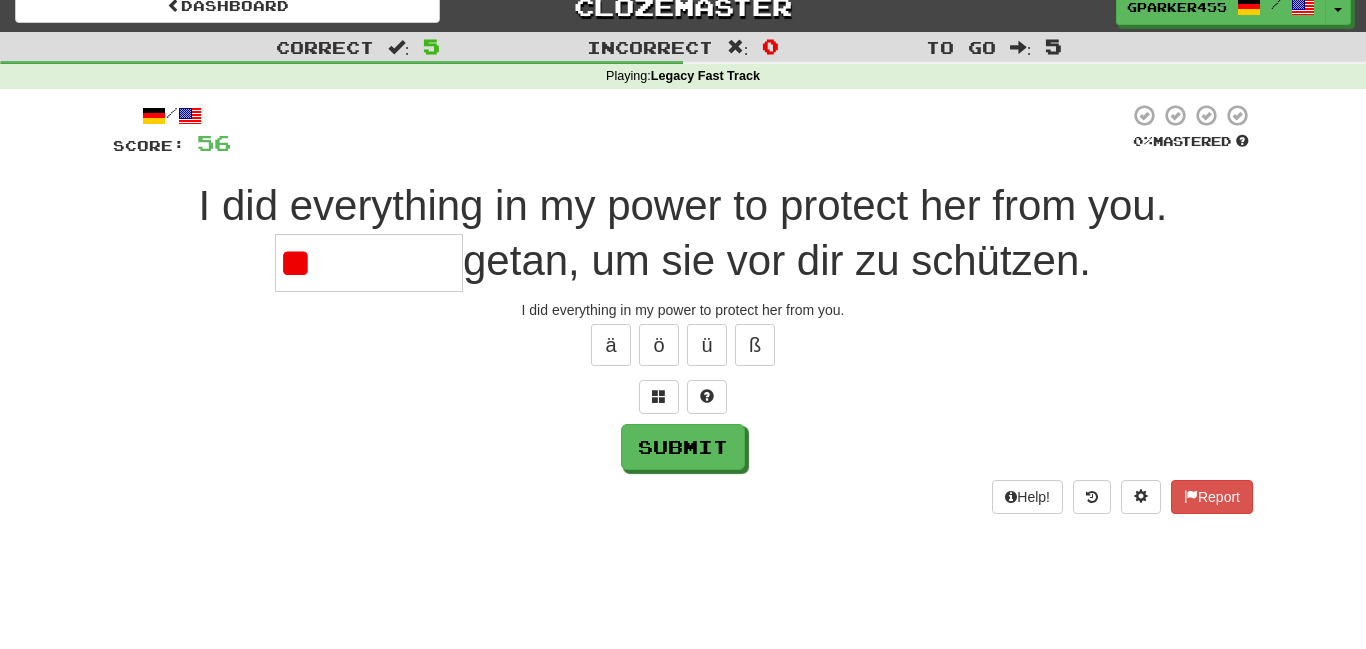 type on "*" 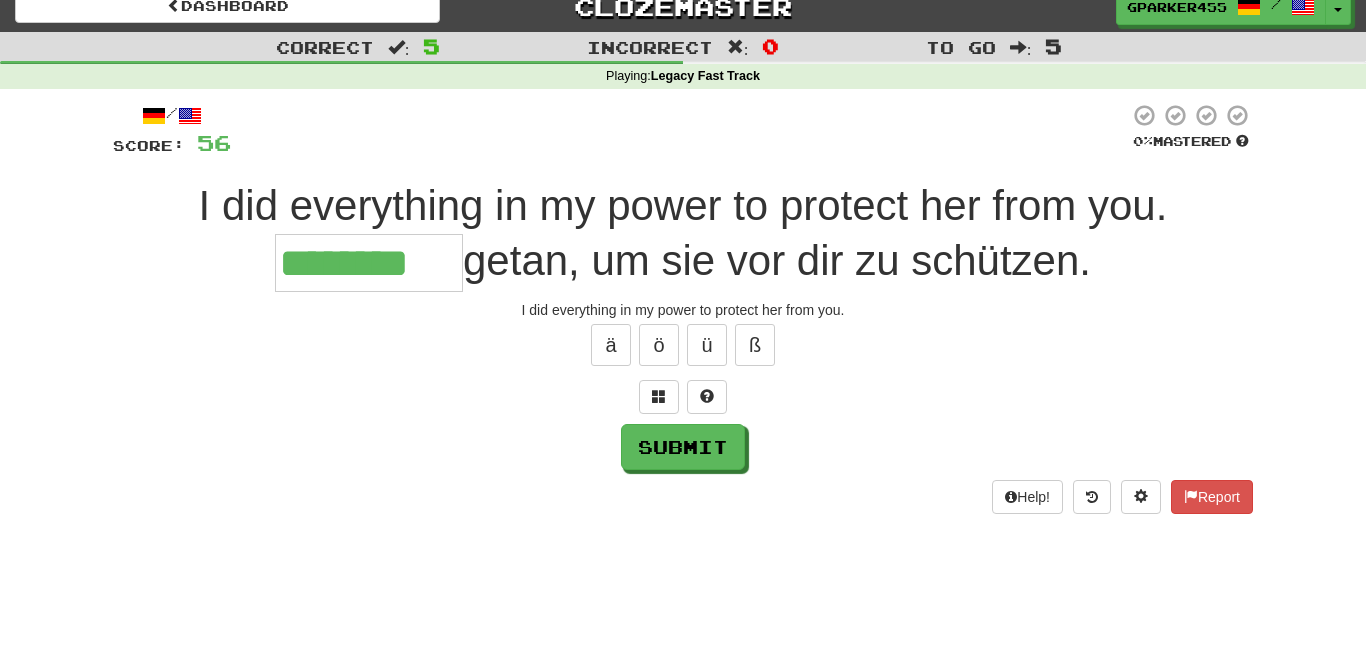 type on "********" 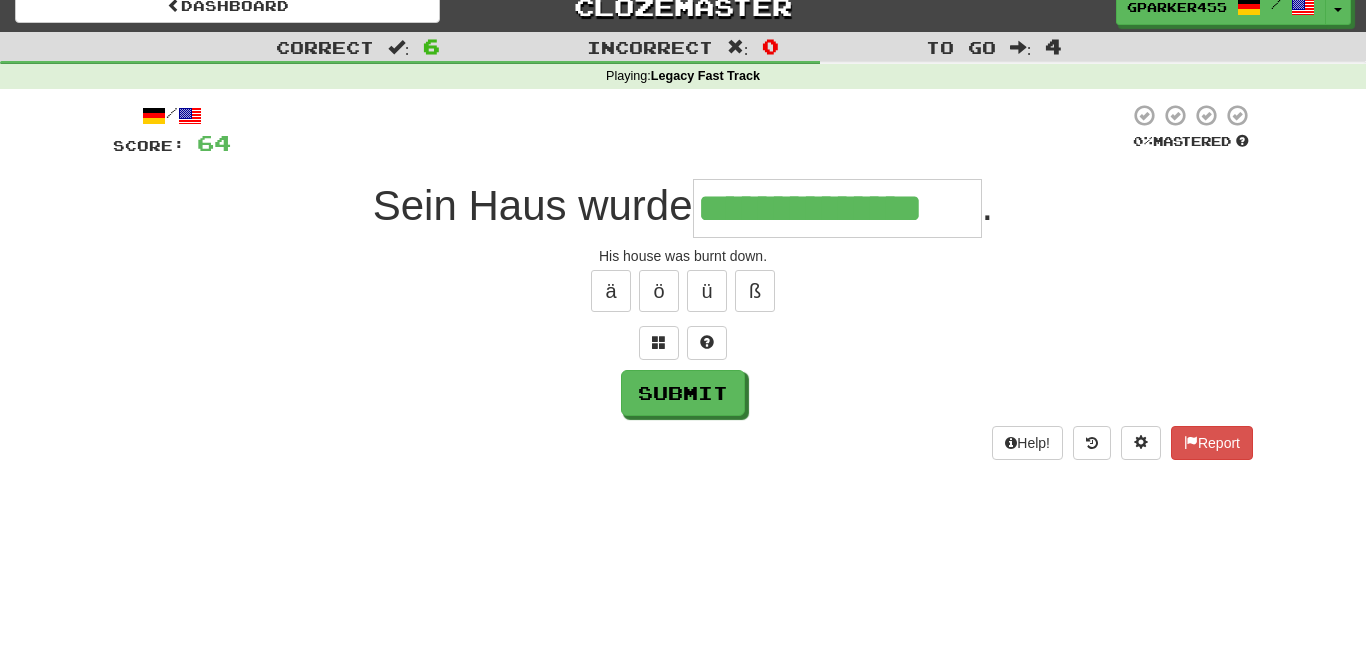 type on "**********" 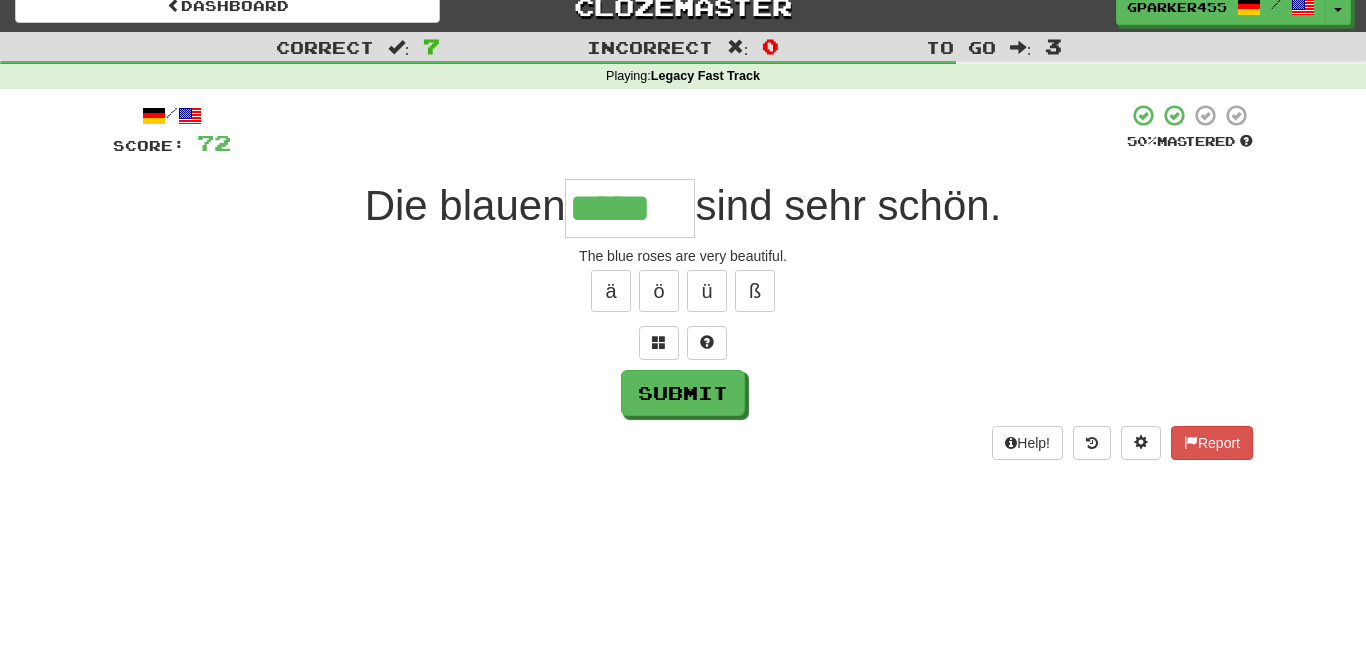 type on "*****" 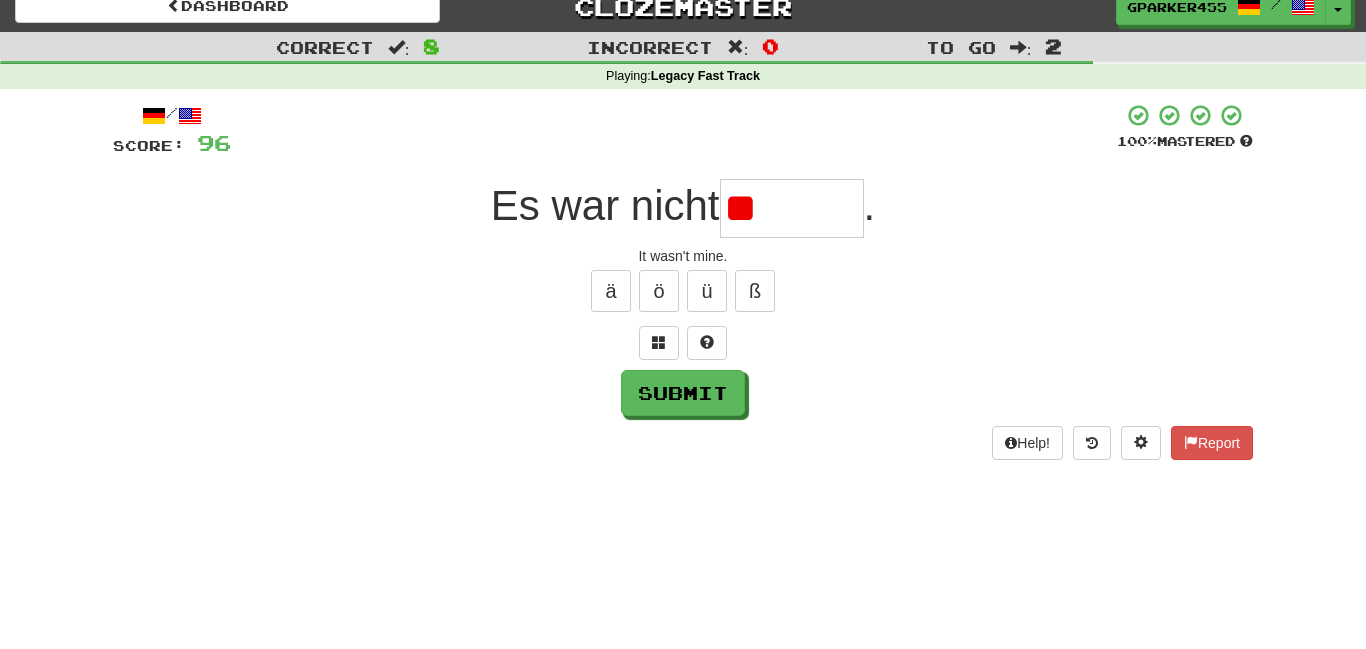 type on "*" 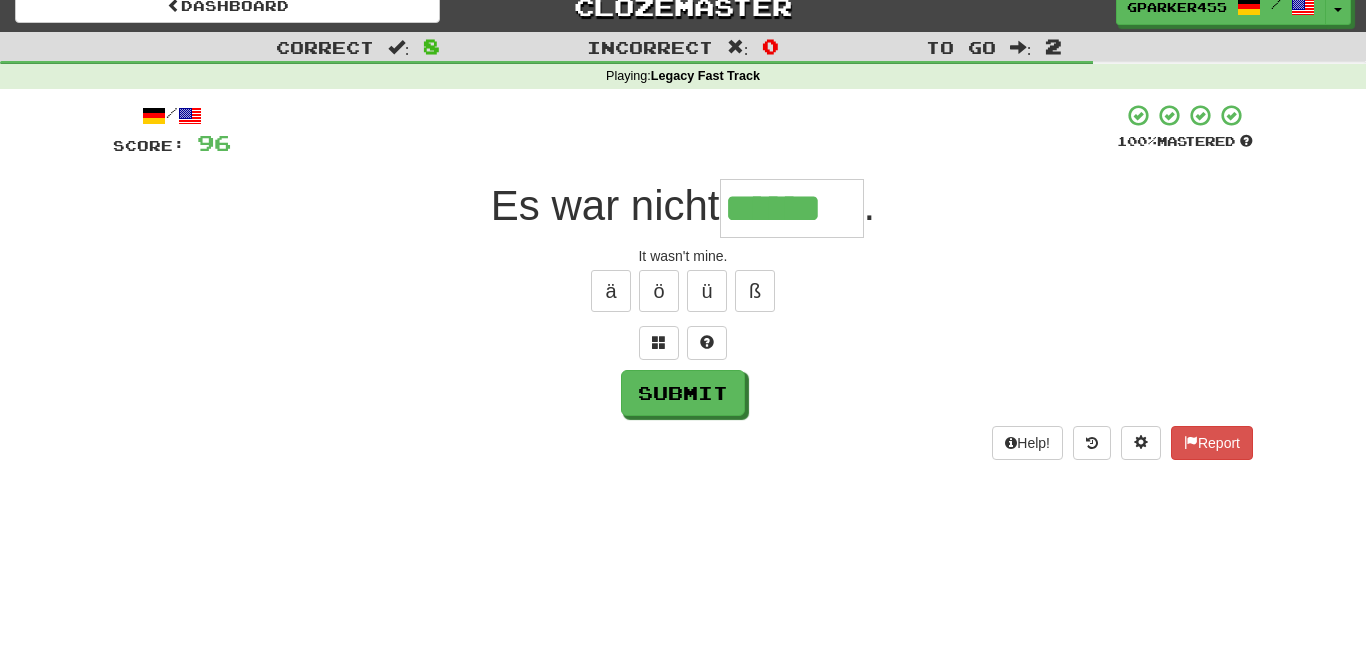 type on "******" 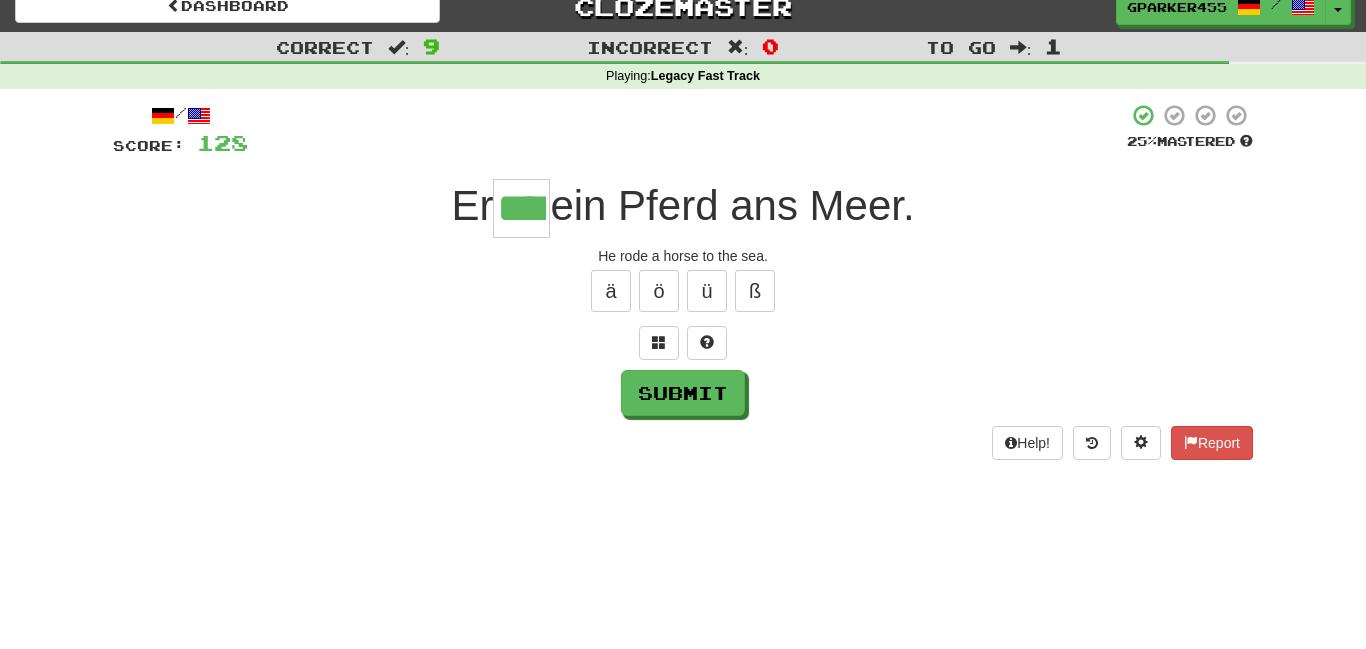 type on "****" 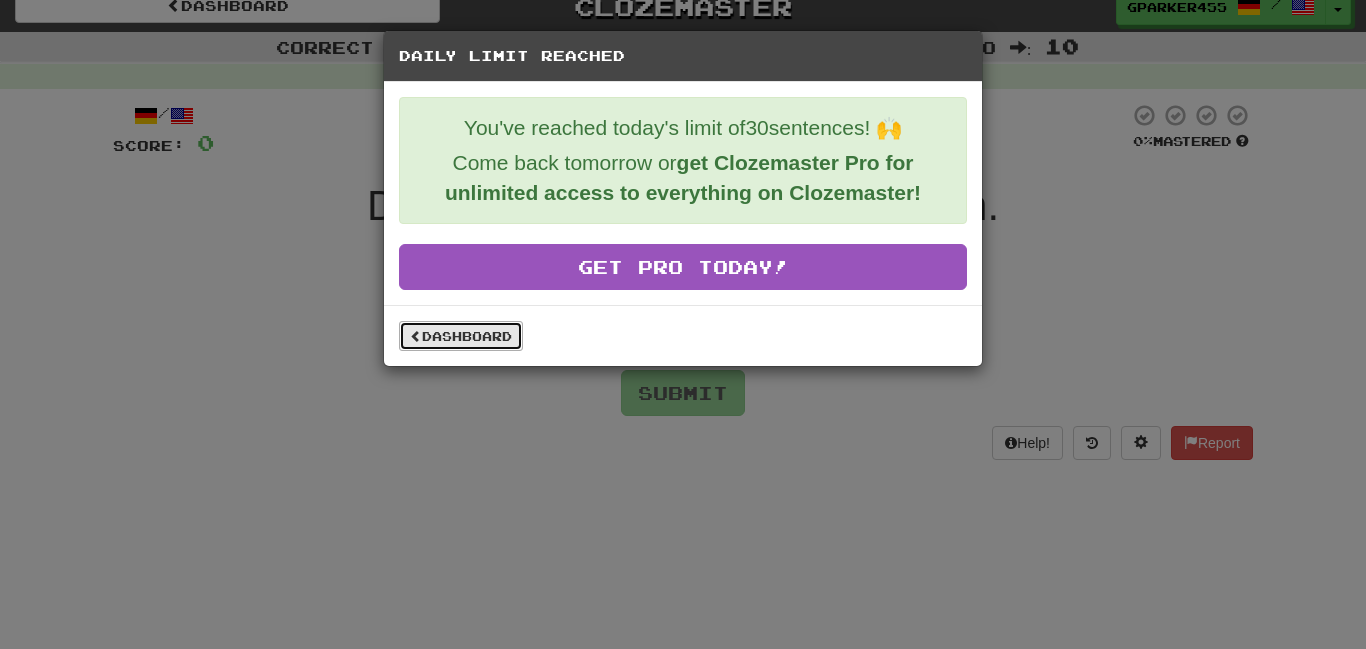 click on "Dashboard" at bounding box center (461, 336) 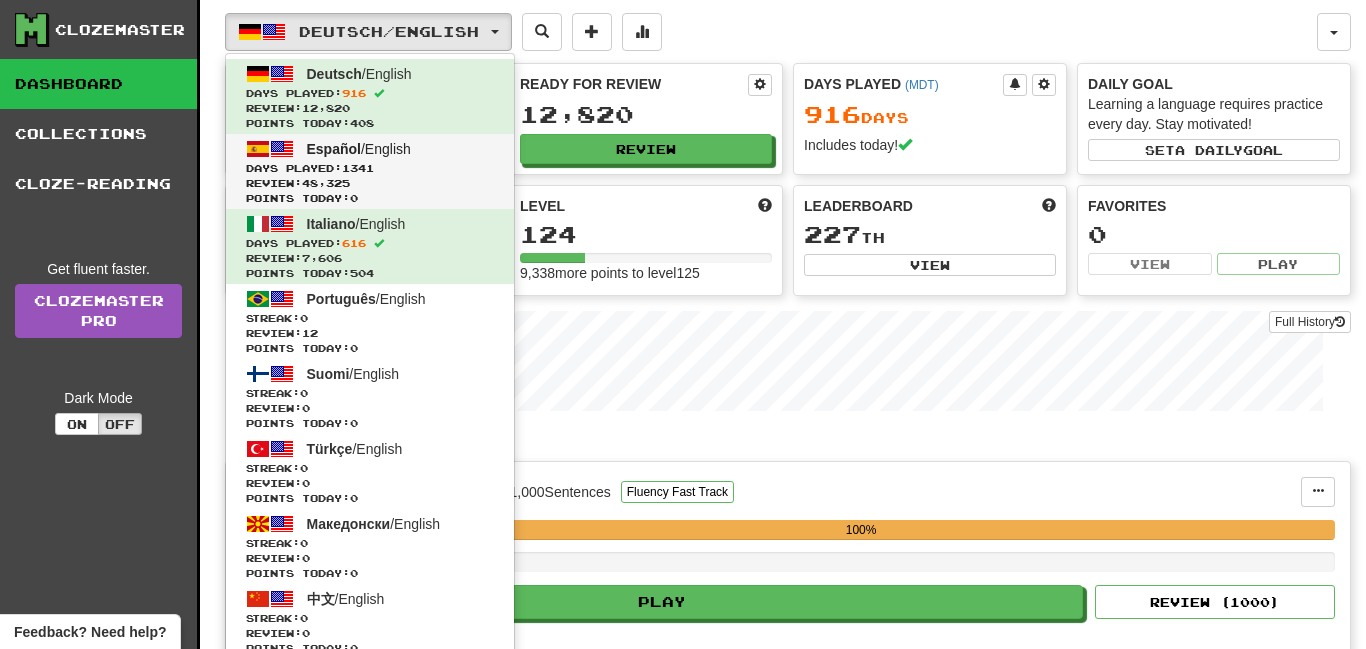 scroll, scrollTop: 0, scrollLeft: 0, axis: both 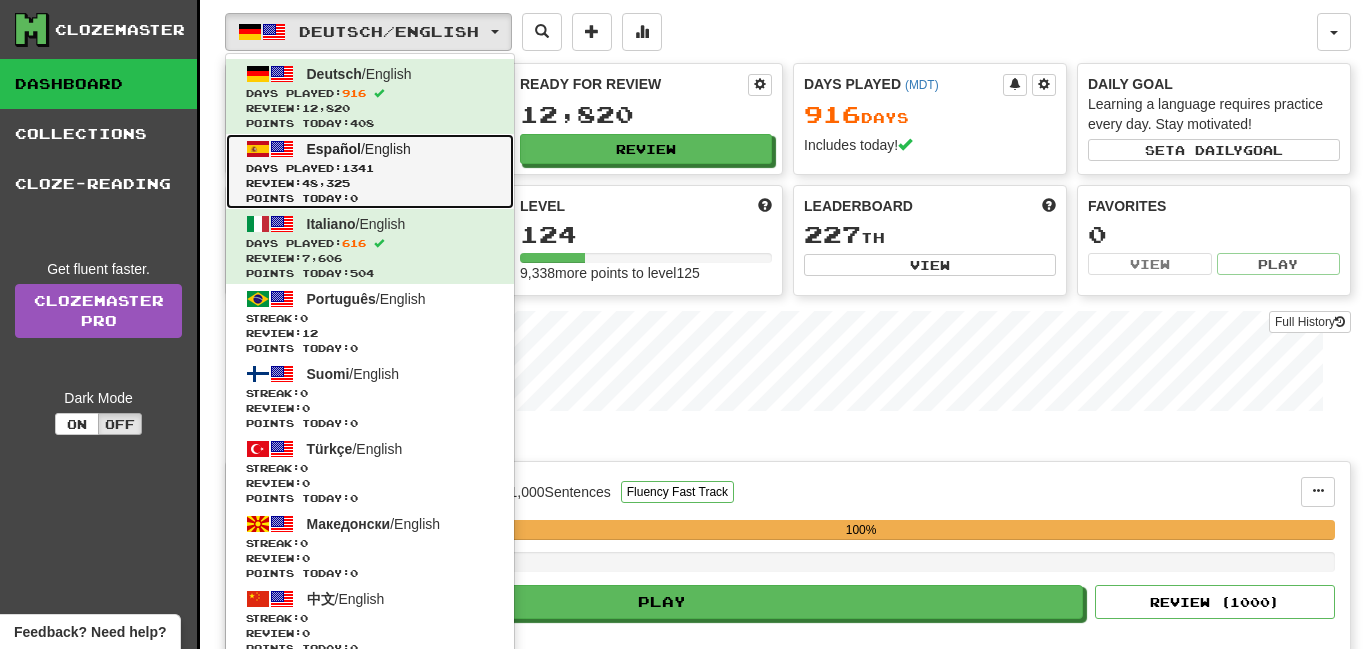 click on "Days Played:  1341" 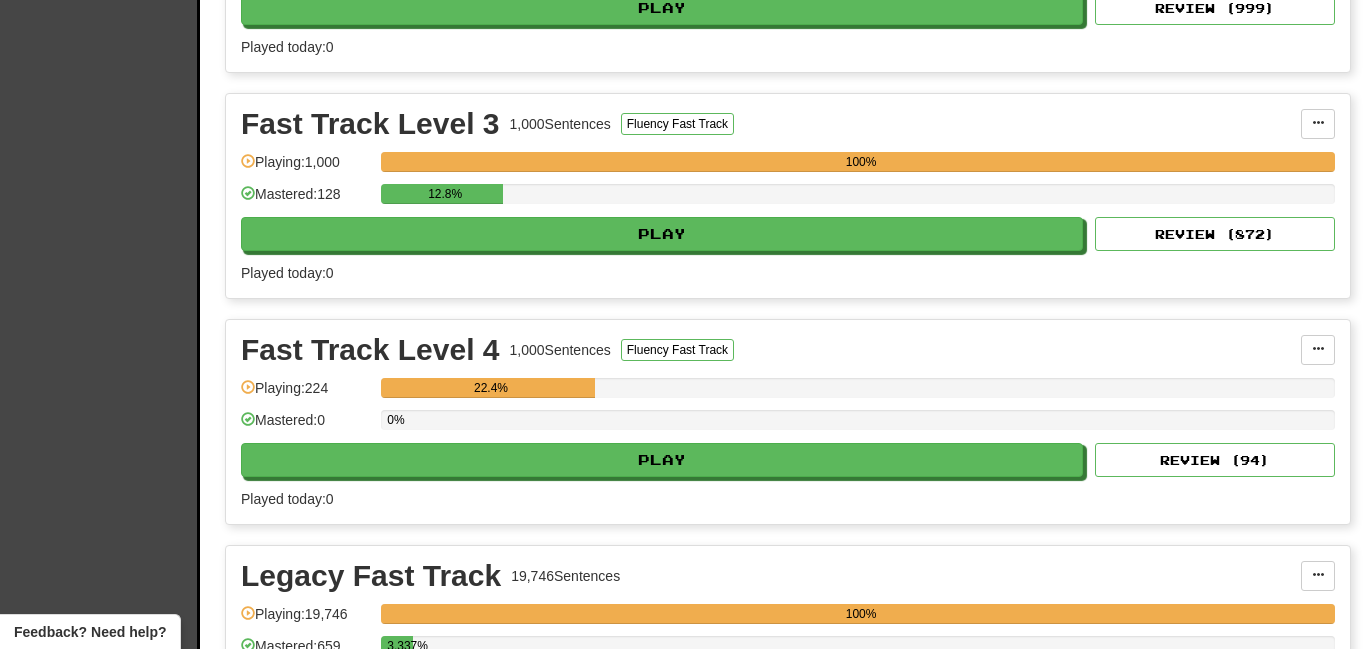 scroll, scrollTop: 1522, scrollLeft: 0, axis: vertical 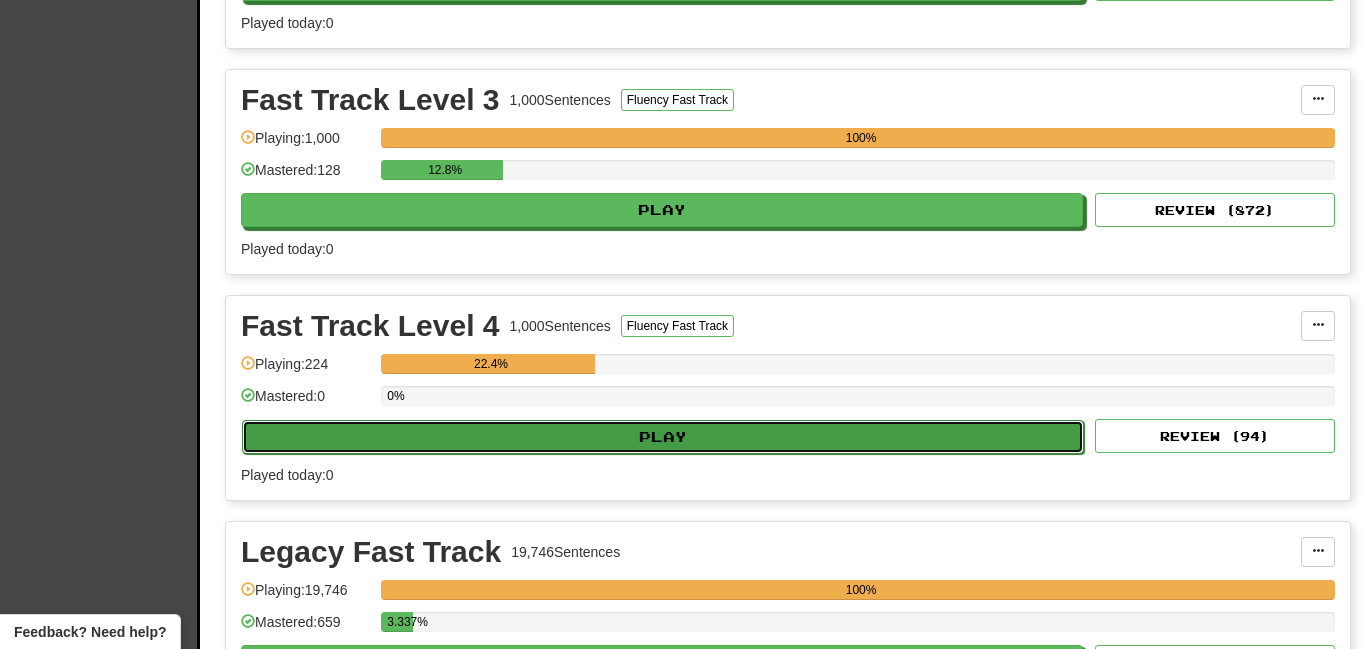 click on "Play" 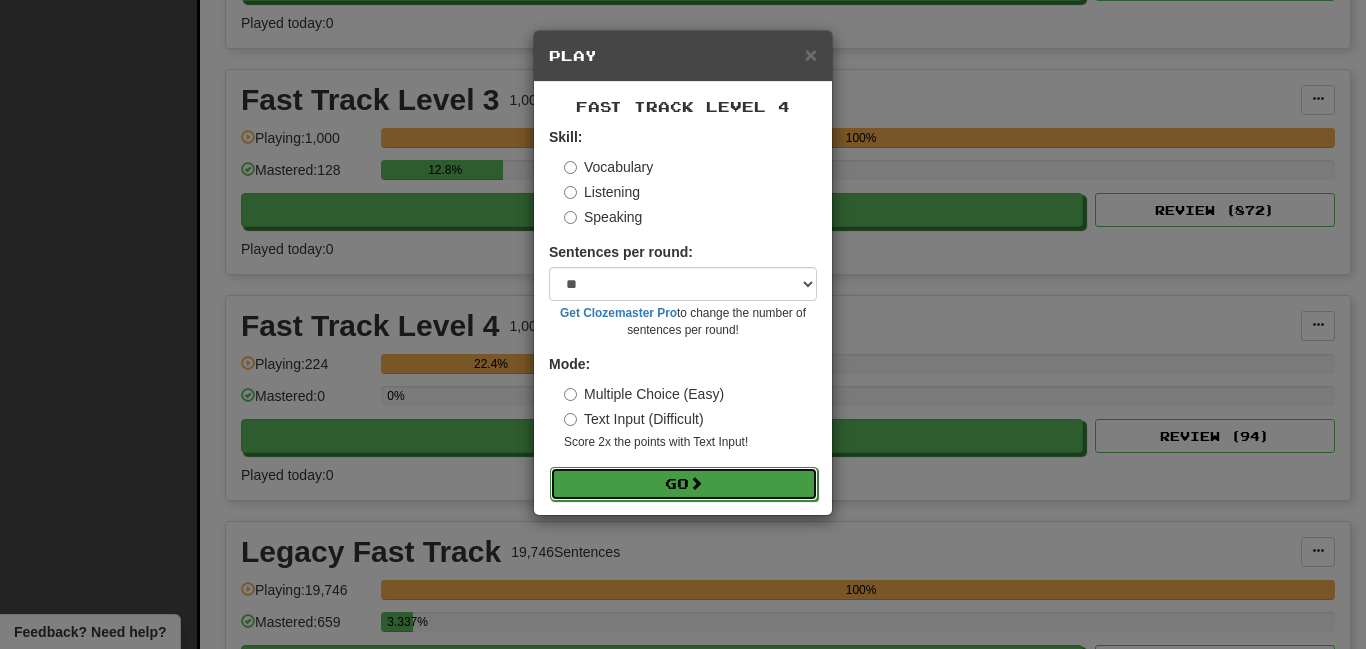click on "Go" at bounding box center (684, 484) 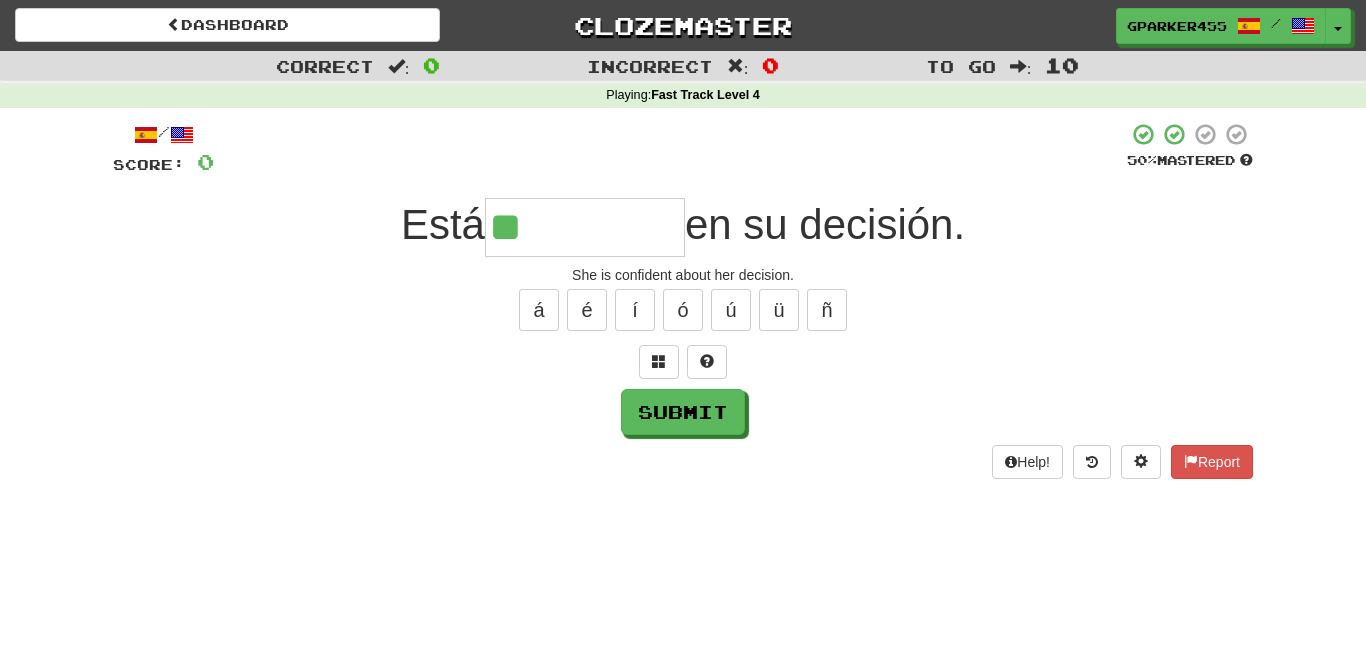 scroll, scrollTop: 0, scrollLeft: 0, axis: both 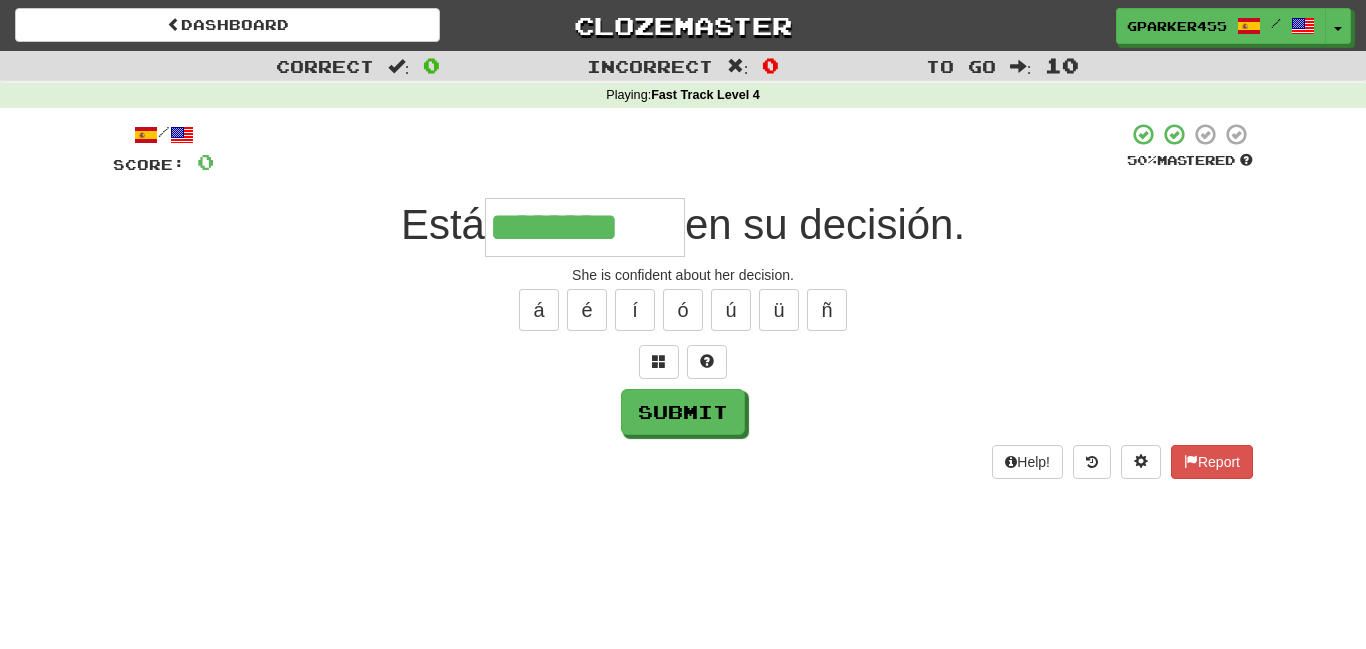 type on "********" 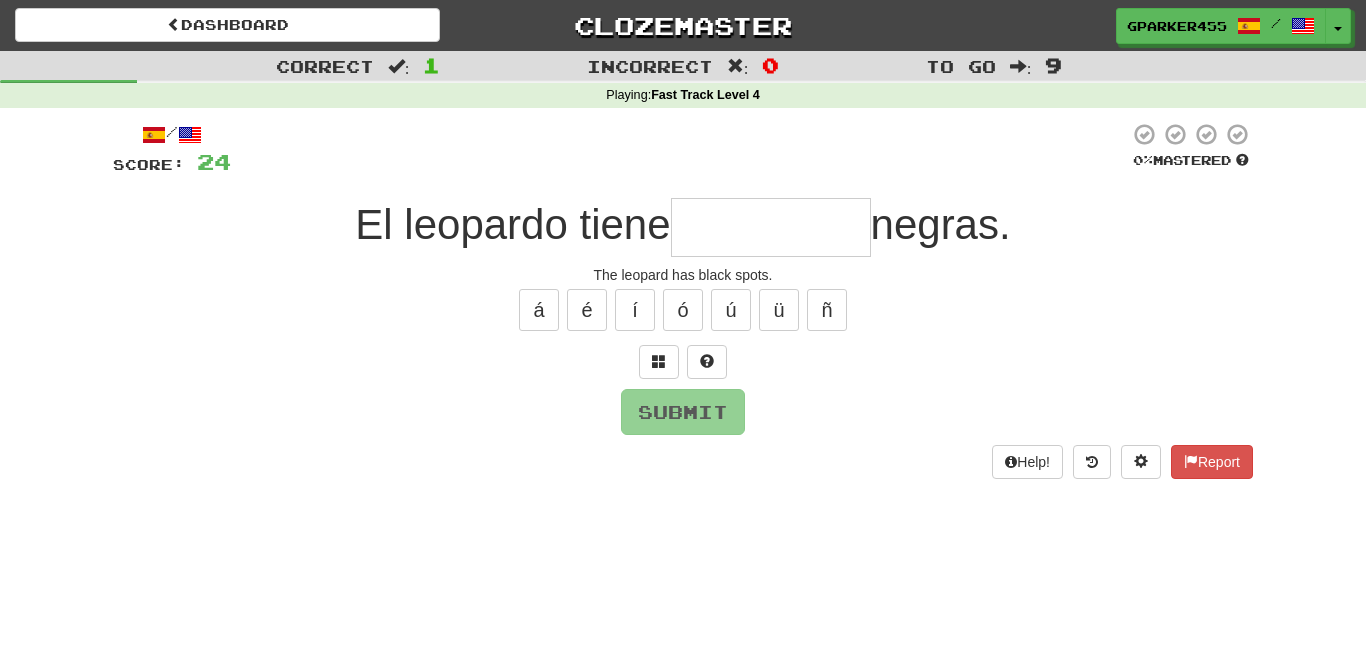 type on "*" 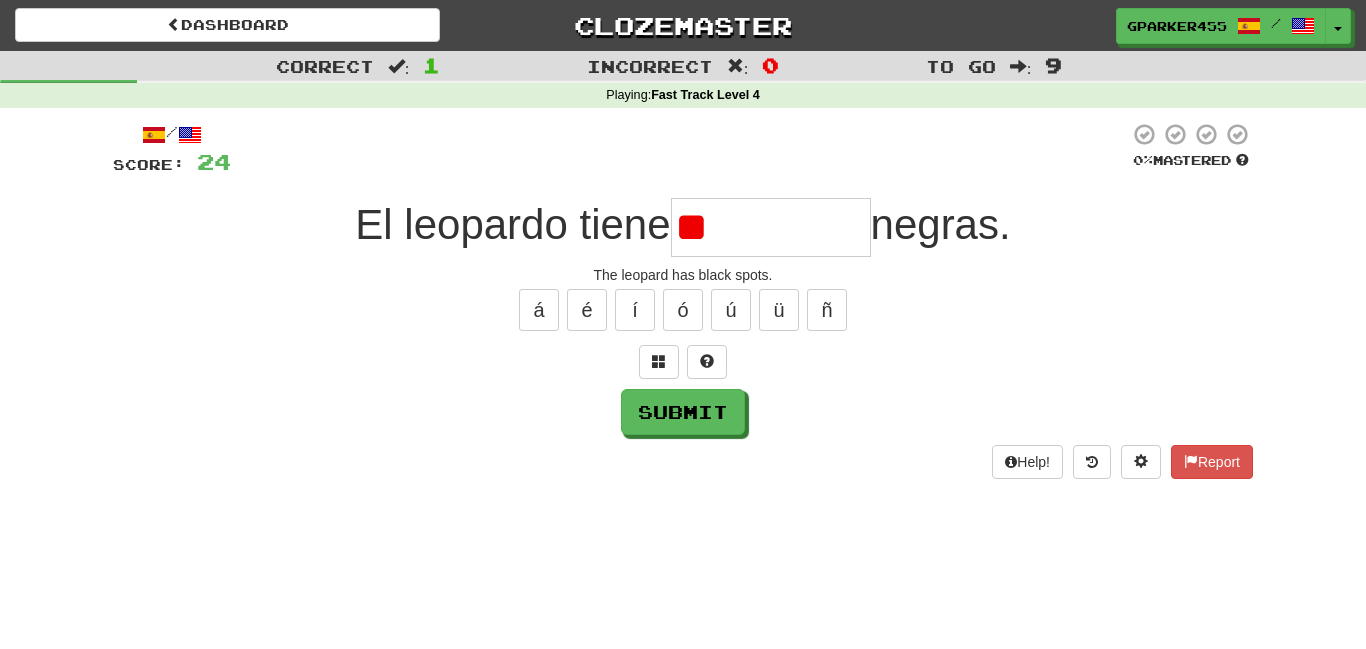 type on "*" 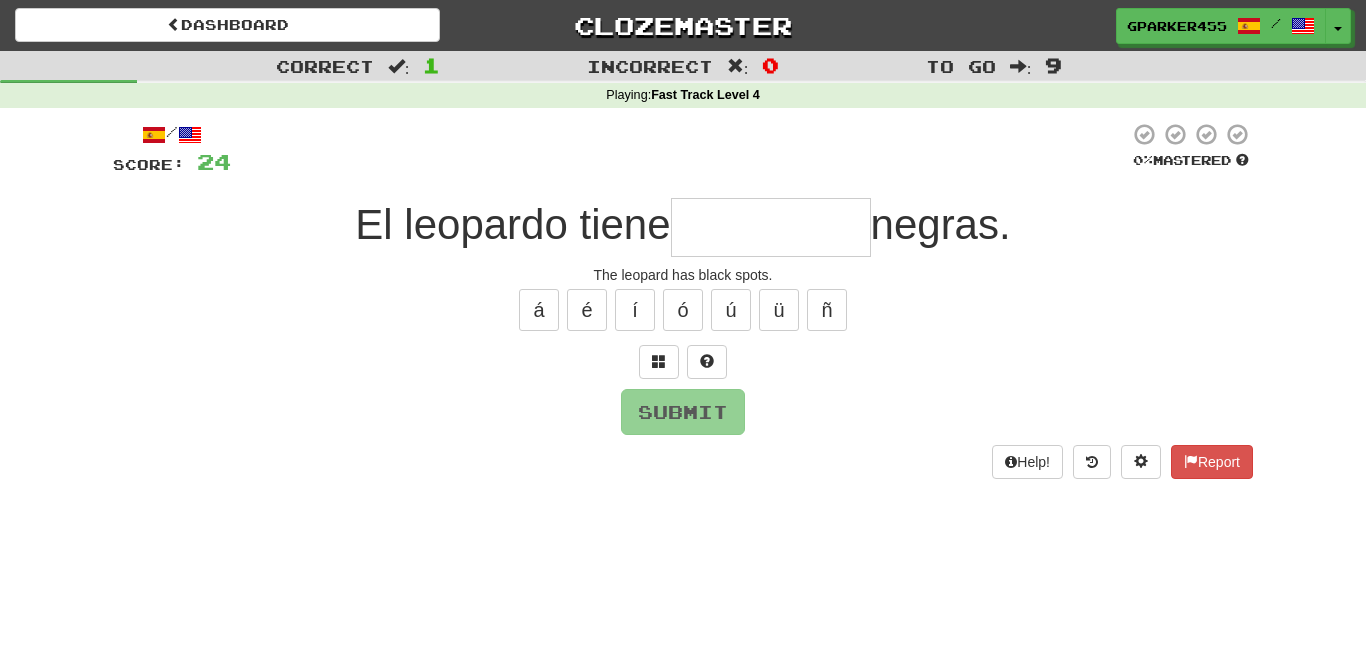 type on "*" 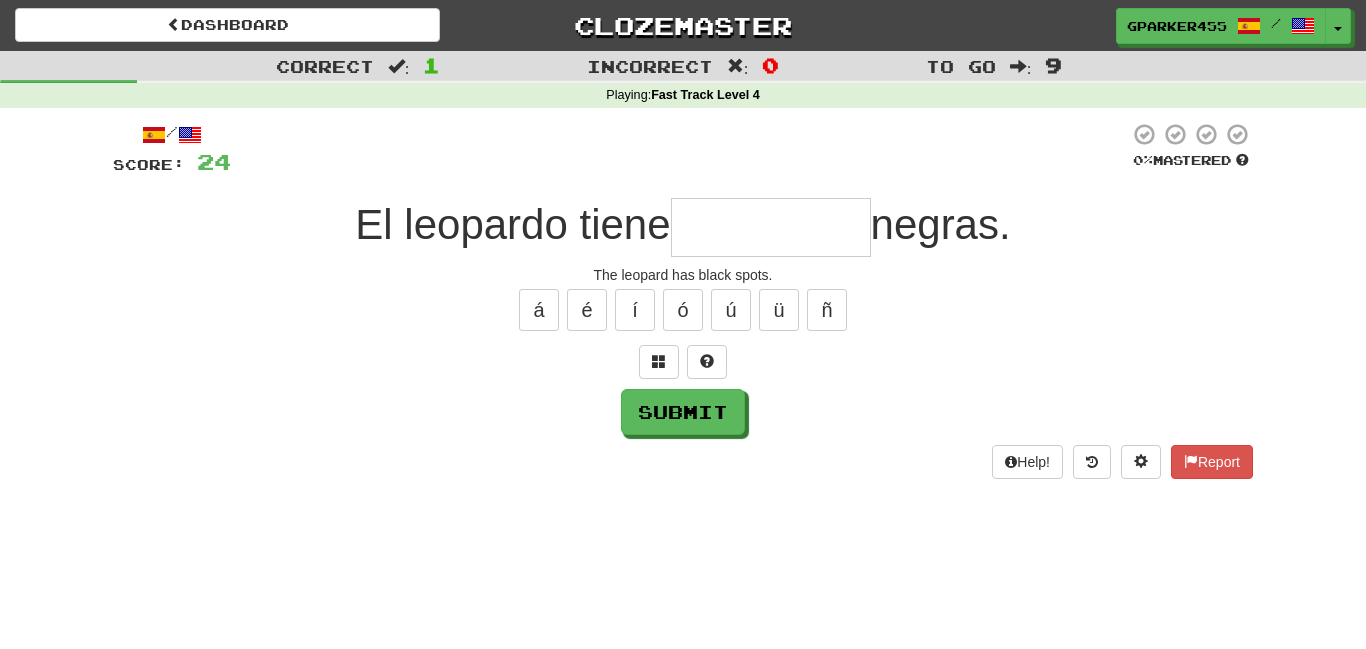 type on "*" 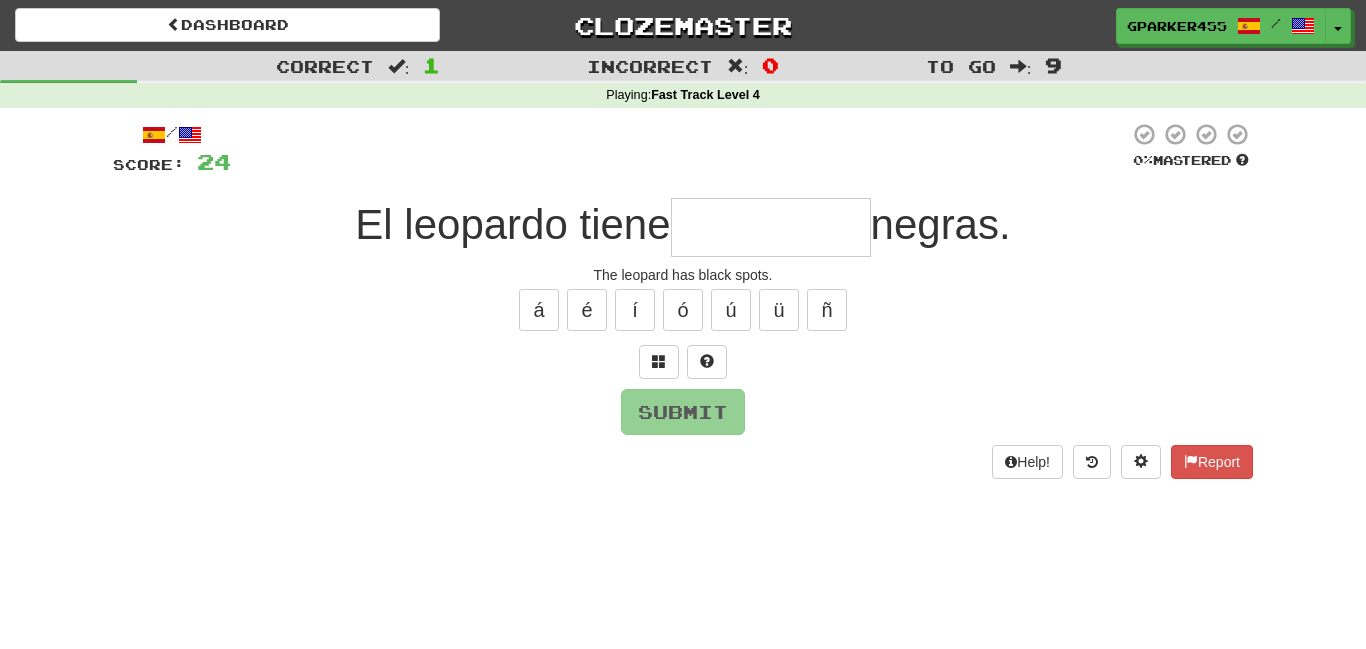 type on "*" 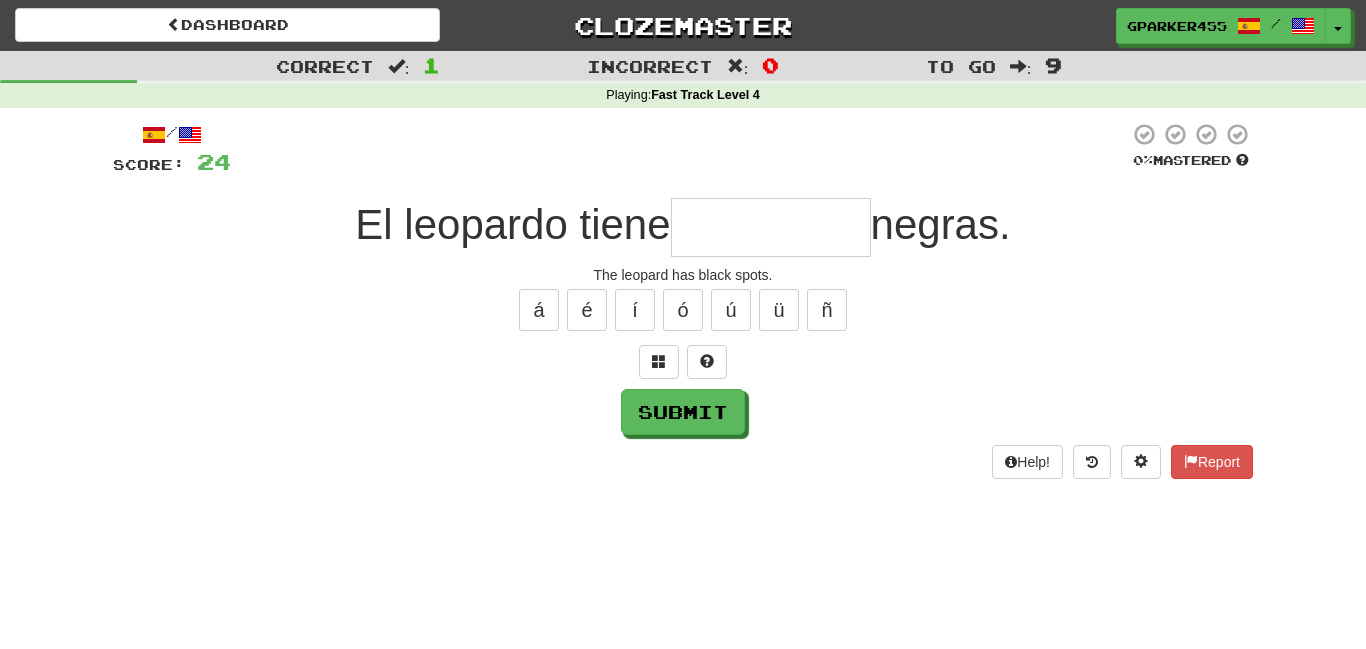 type on "*" 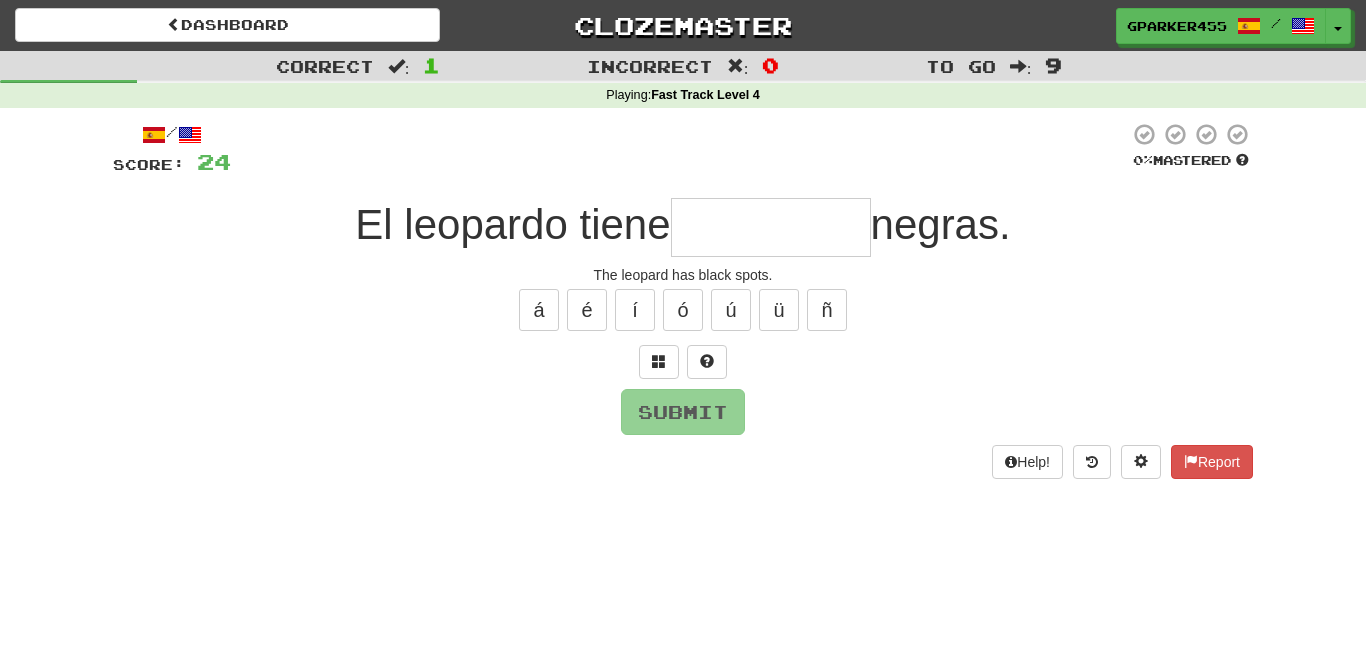 type on "*" 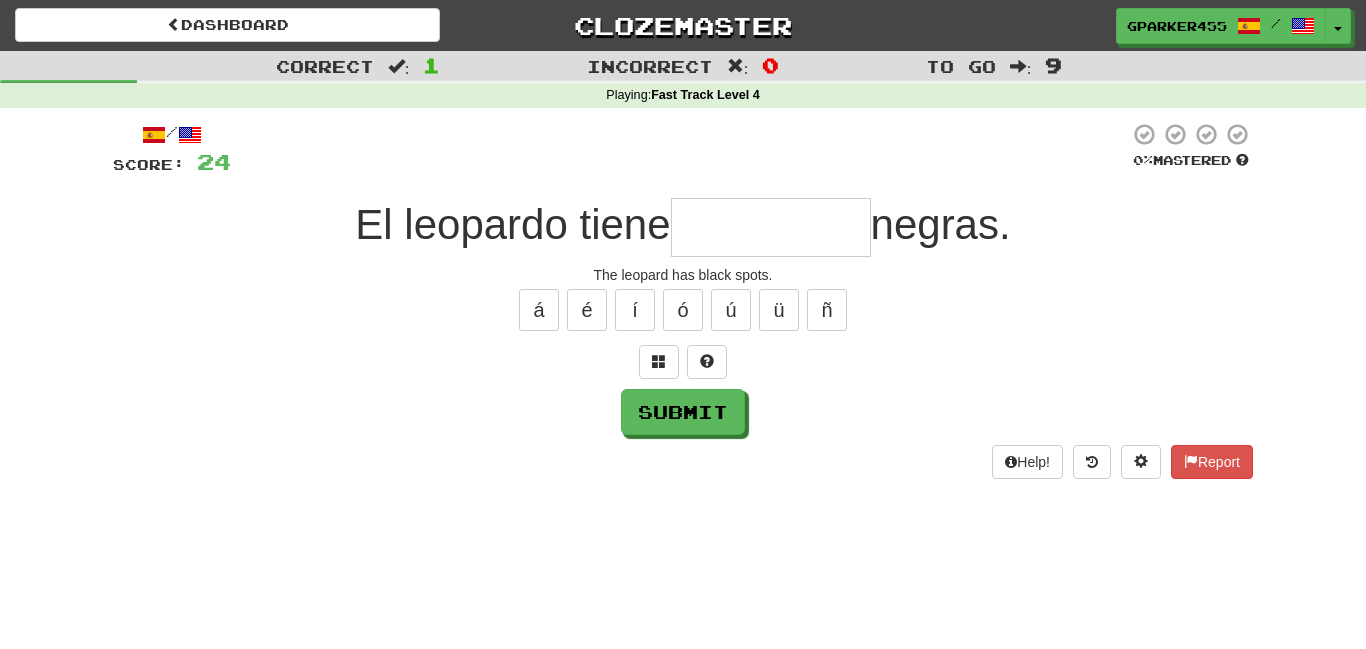 type on "*" 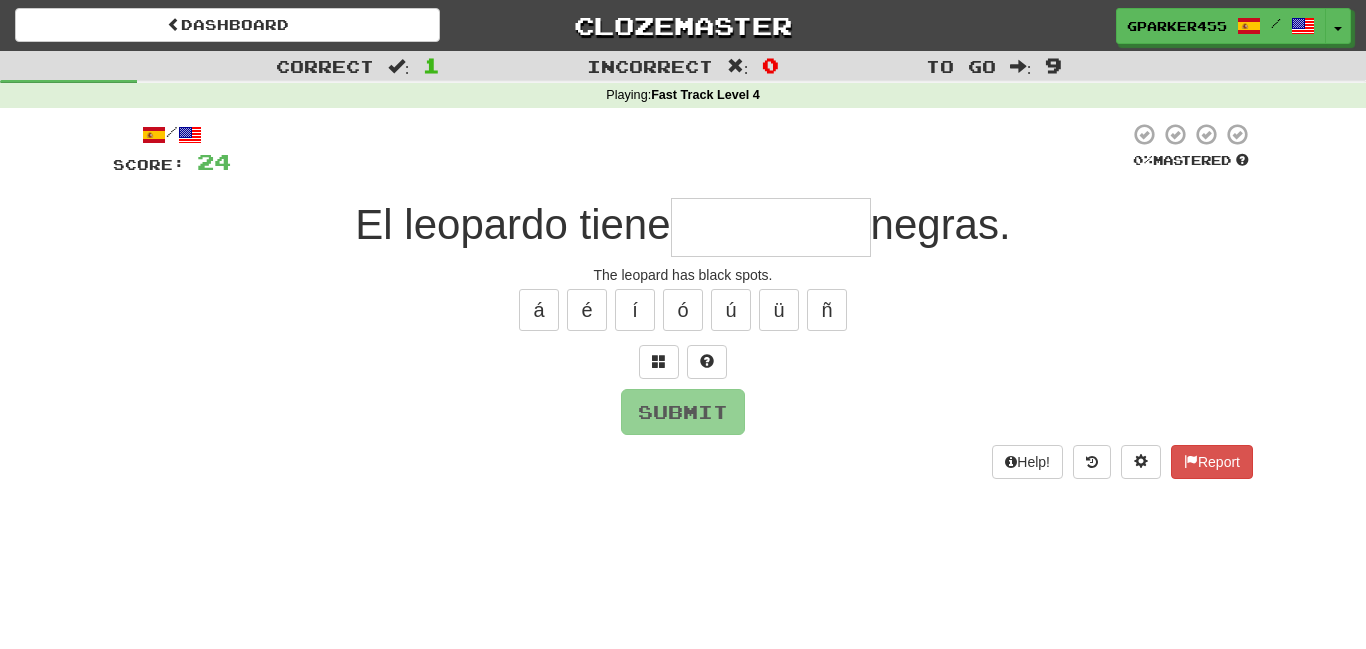 type on "*" 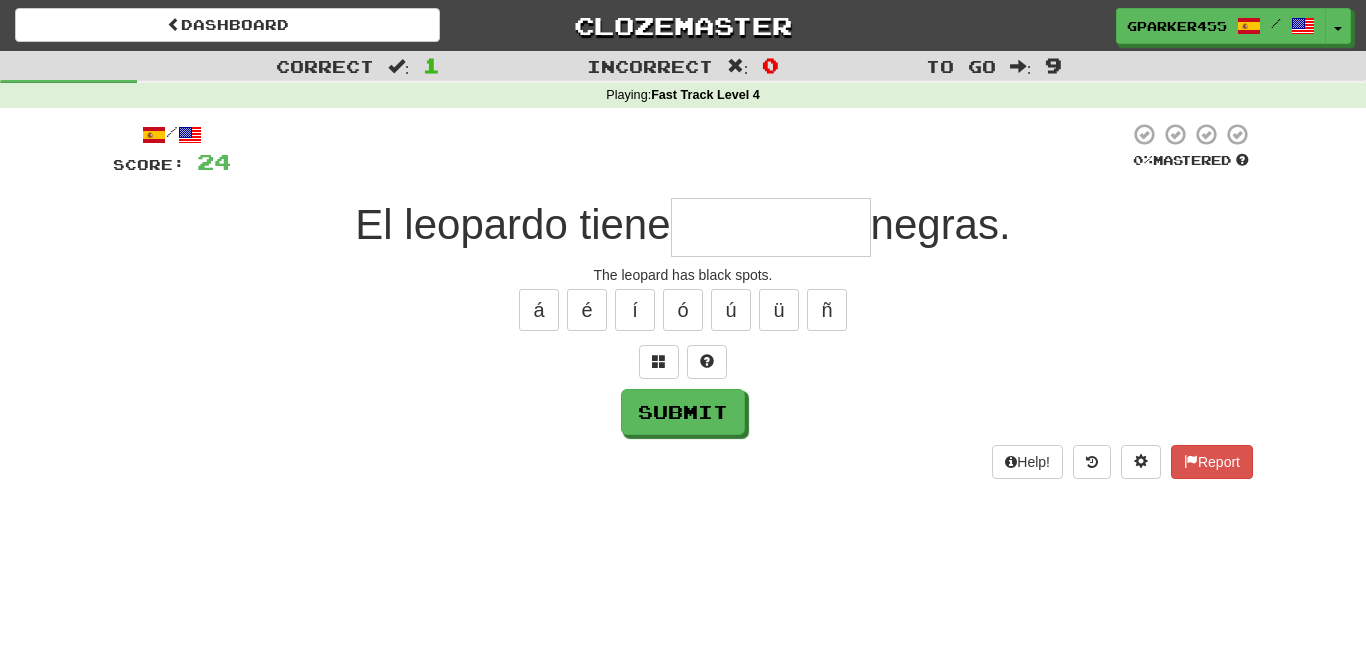 type on "*" 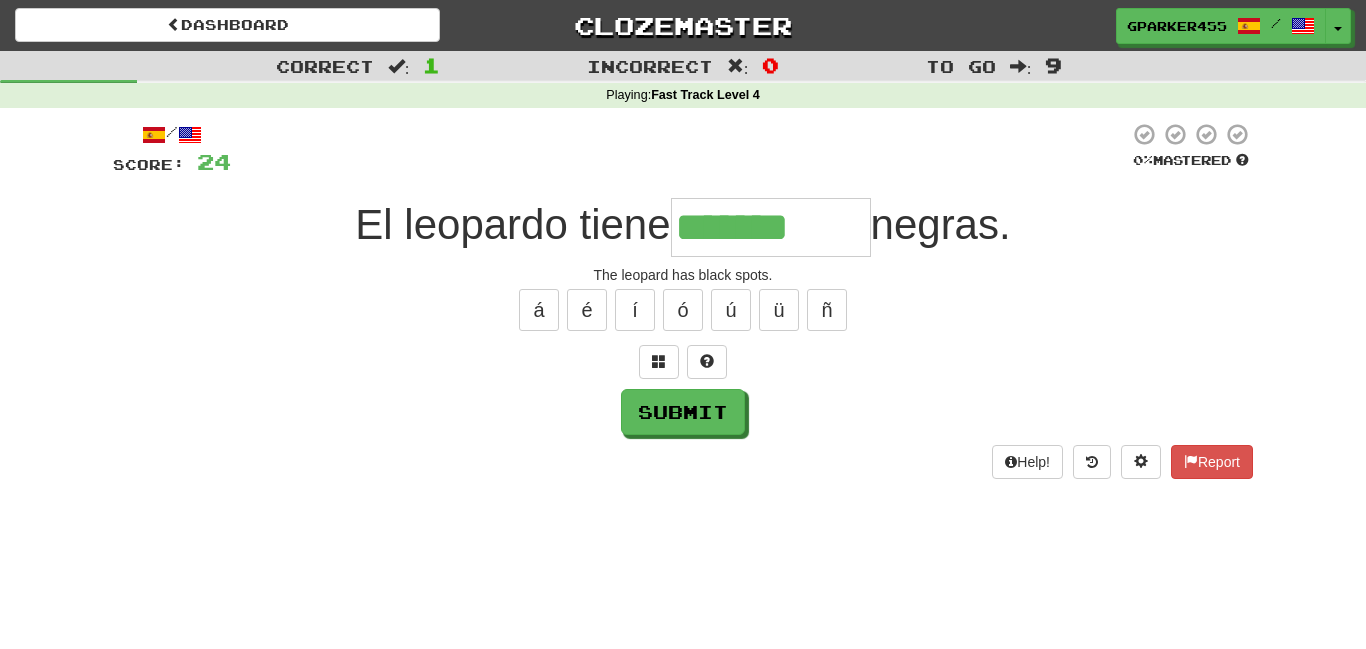 type on "*******" 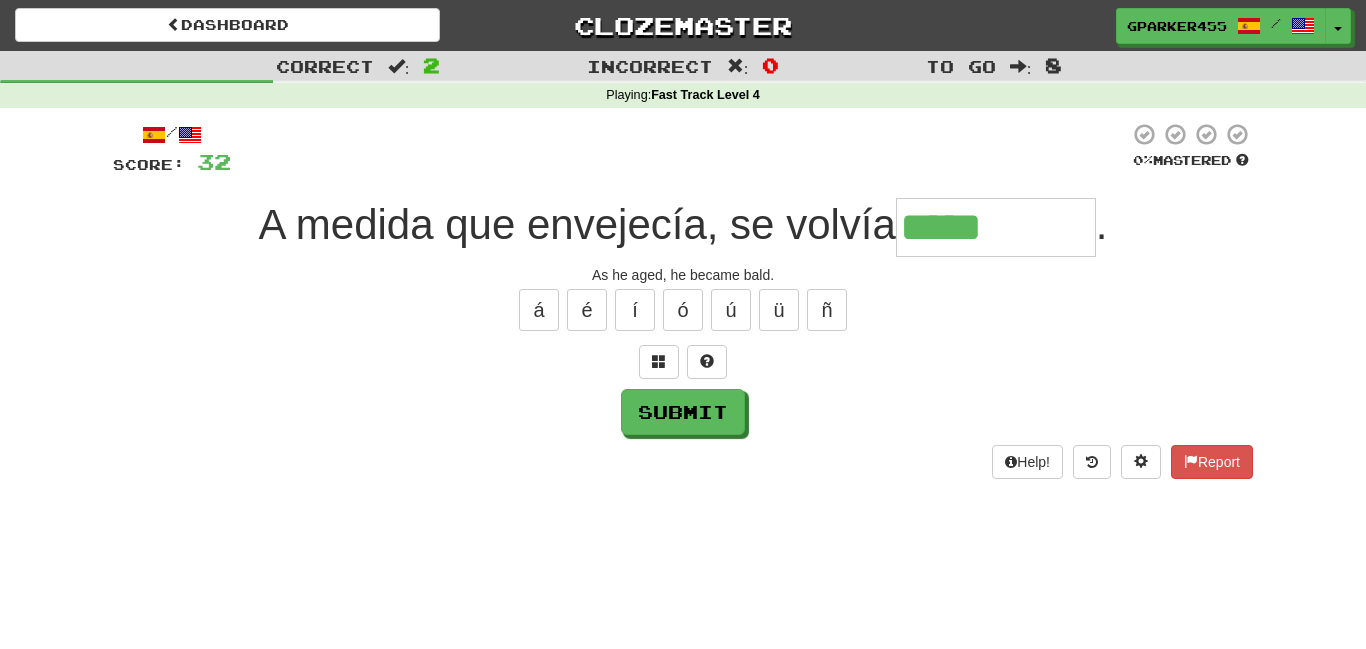 type on "*****" 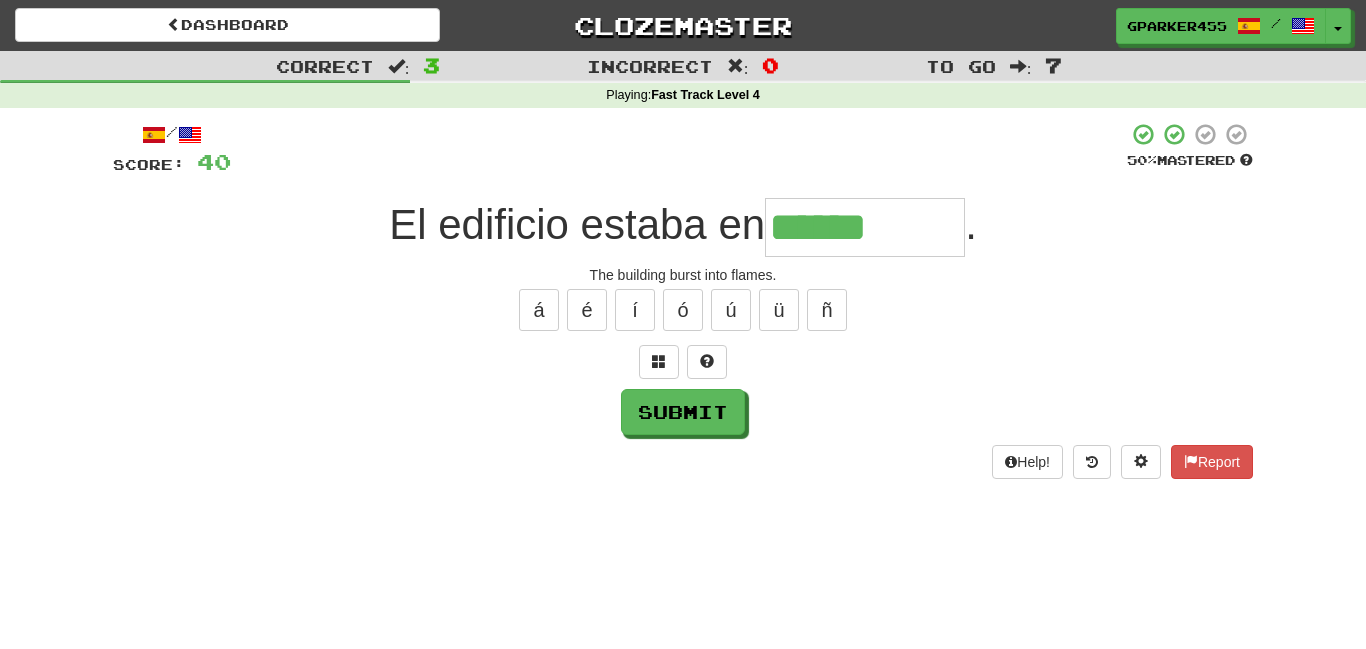 type on "******" 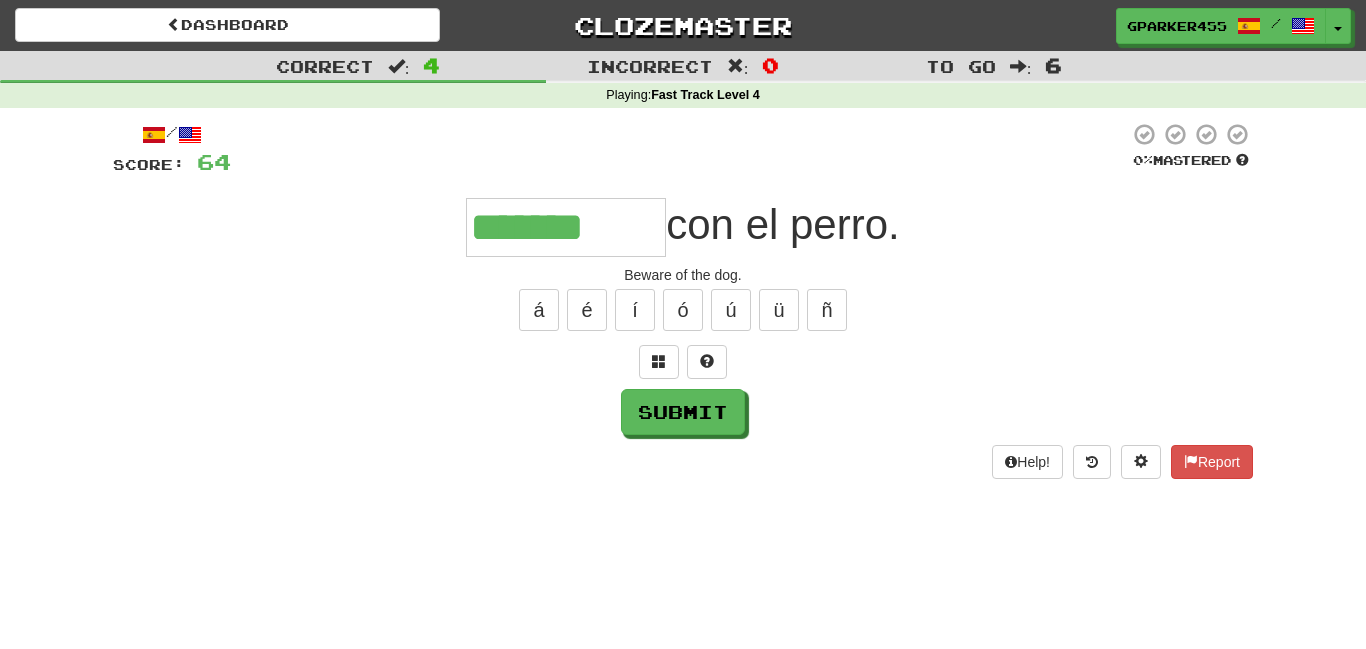 type on "*******" 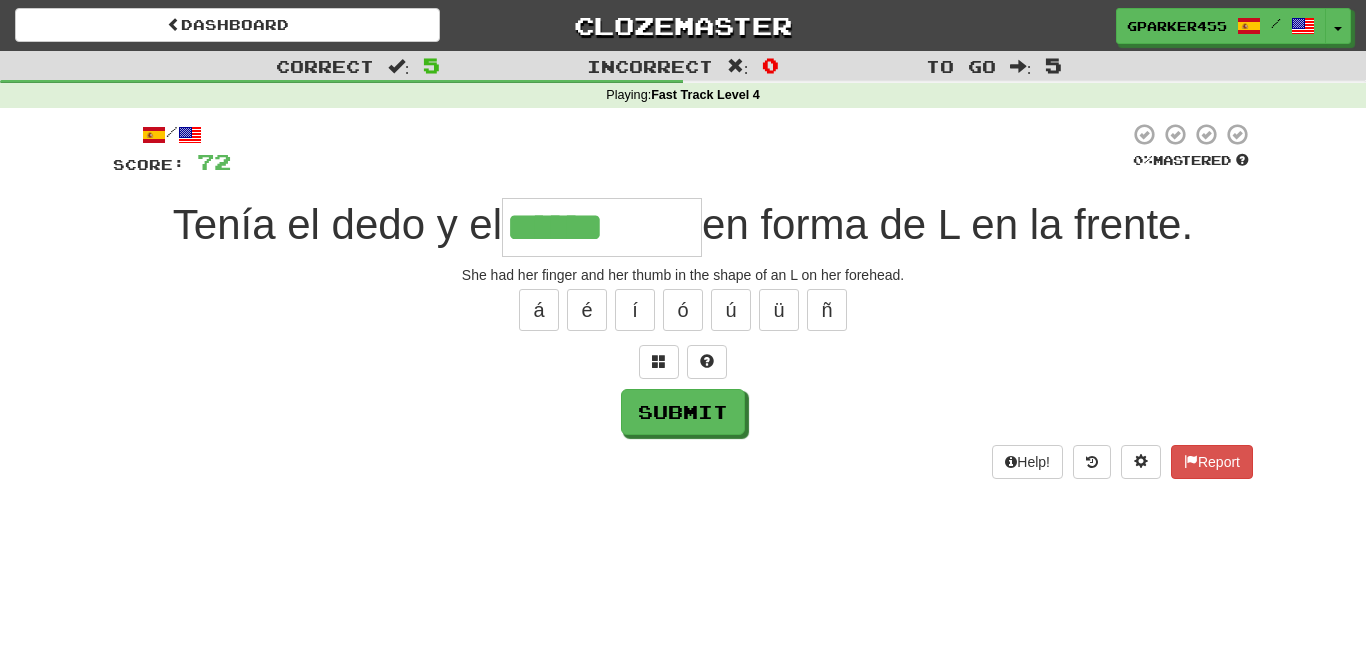 type on "******" 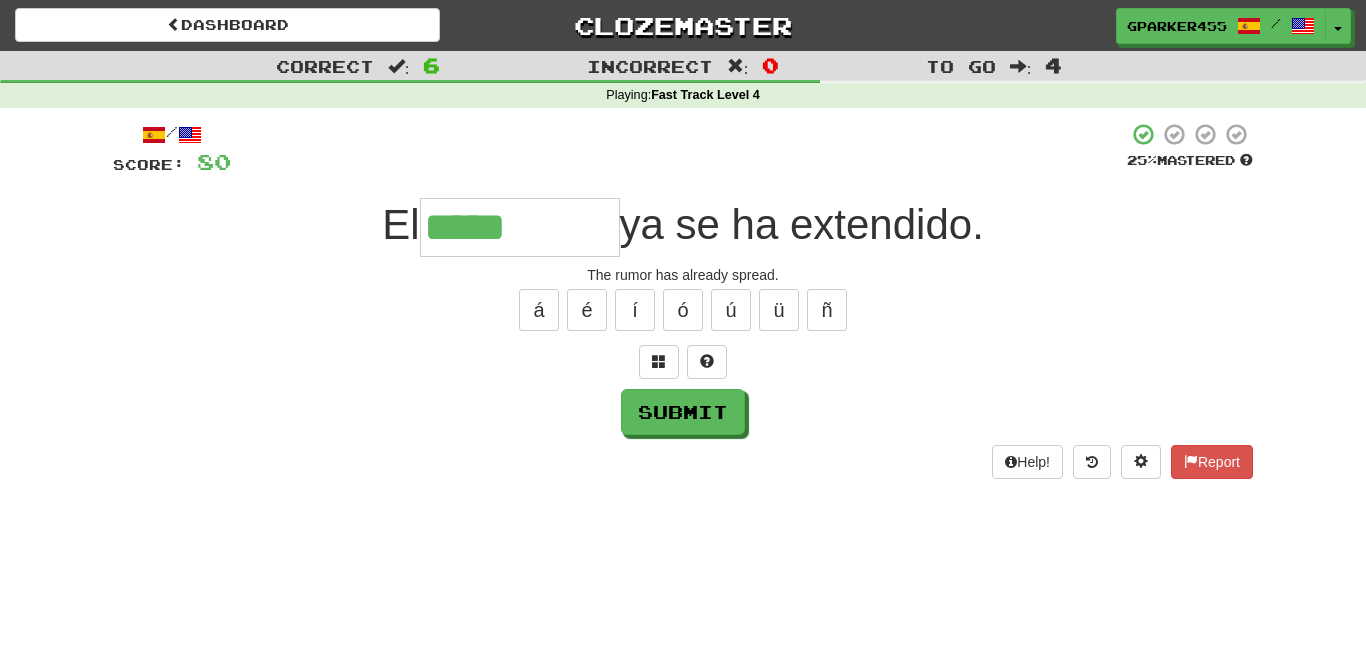 type on "*****" 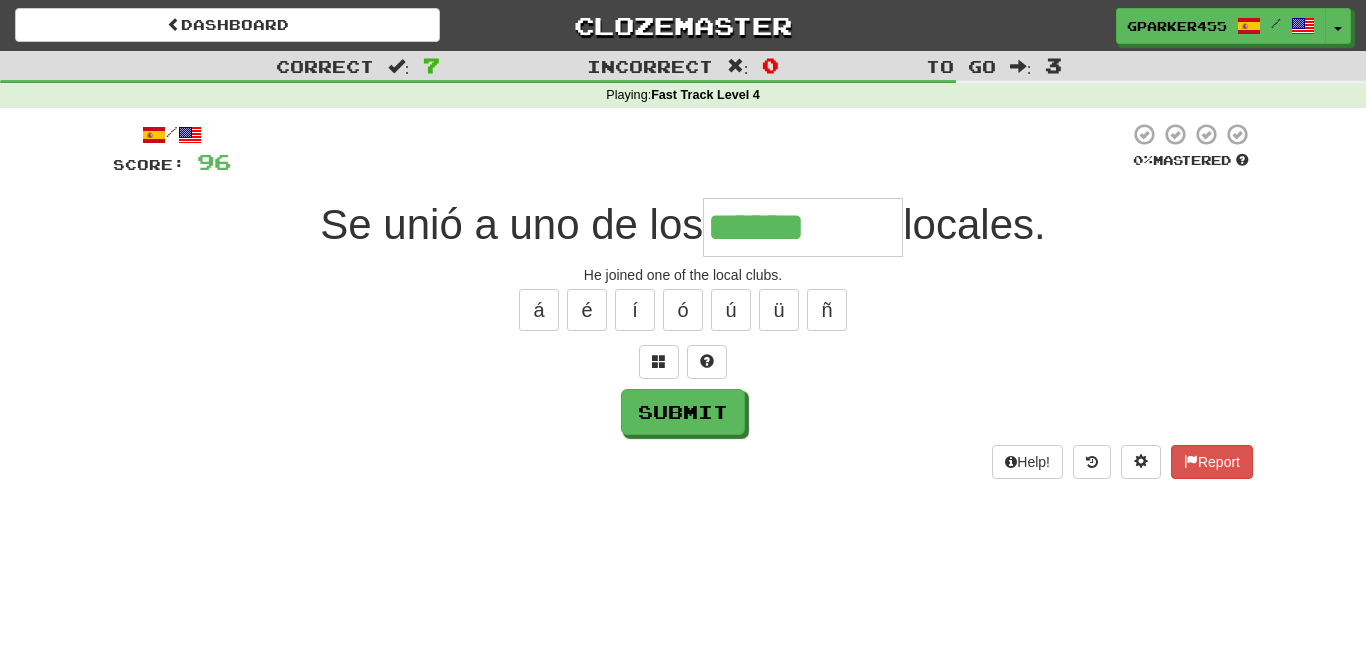type on "******" 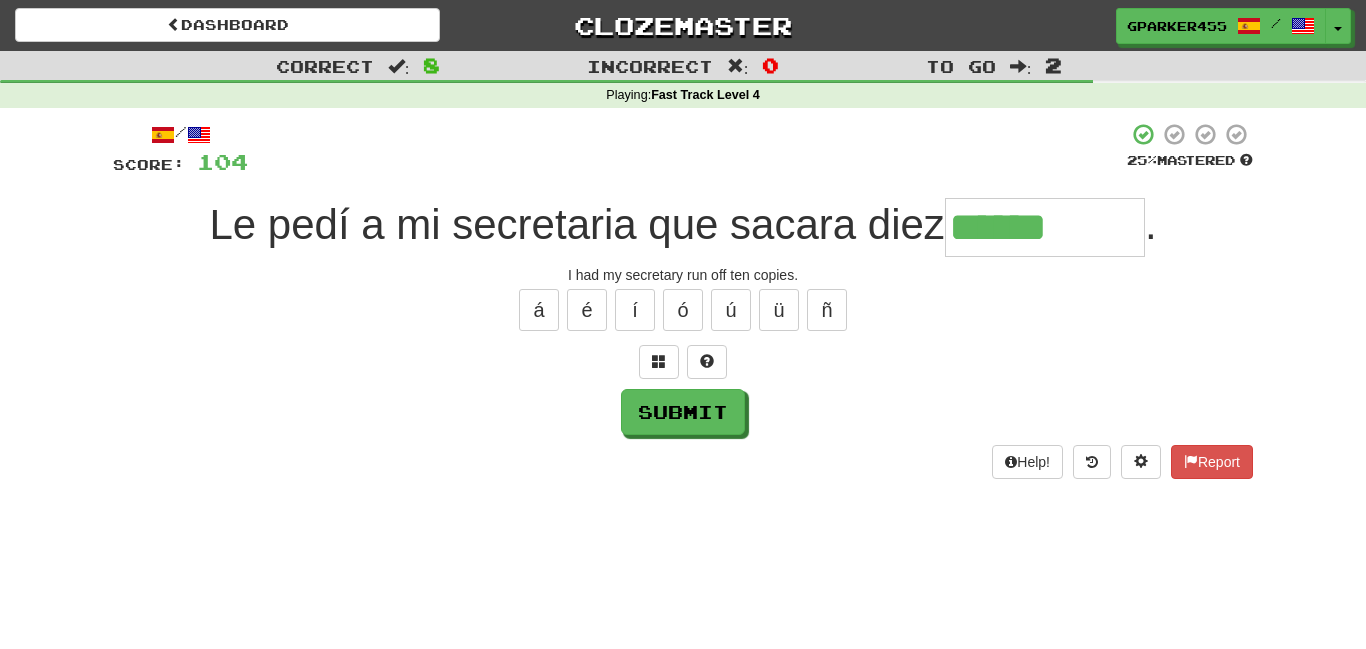 type on "******" 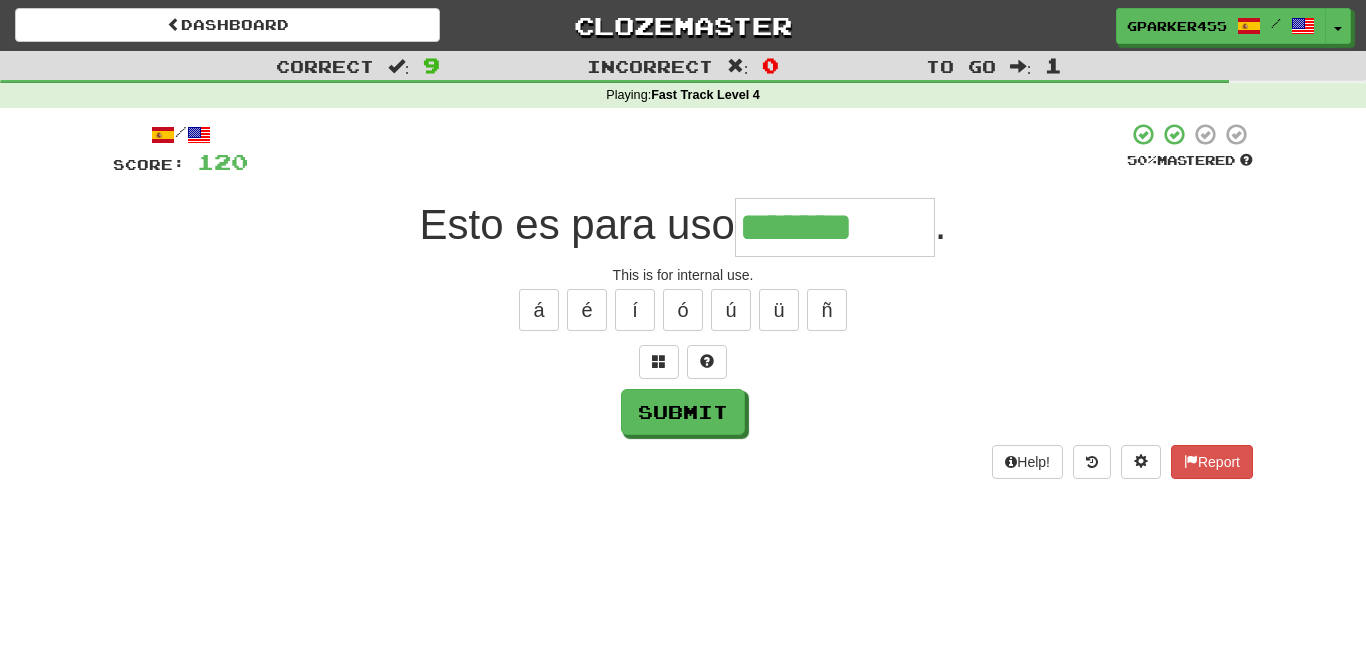 type on "*******" 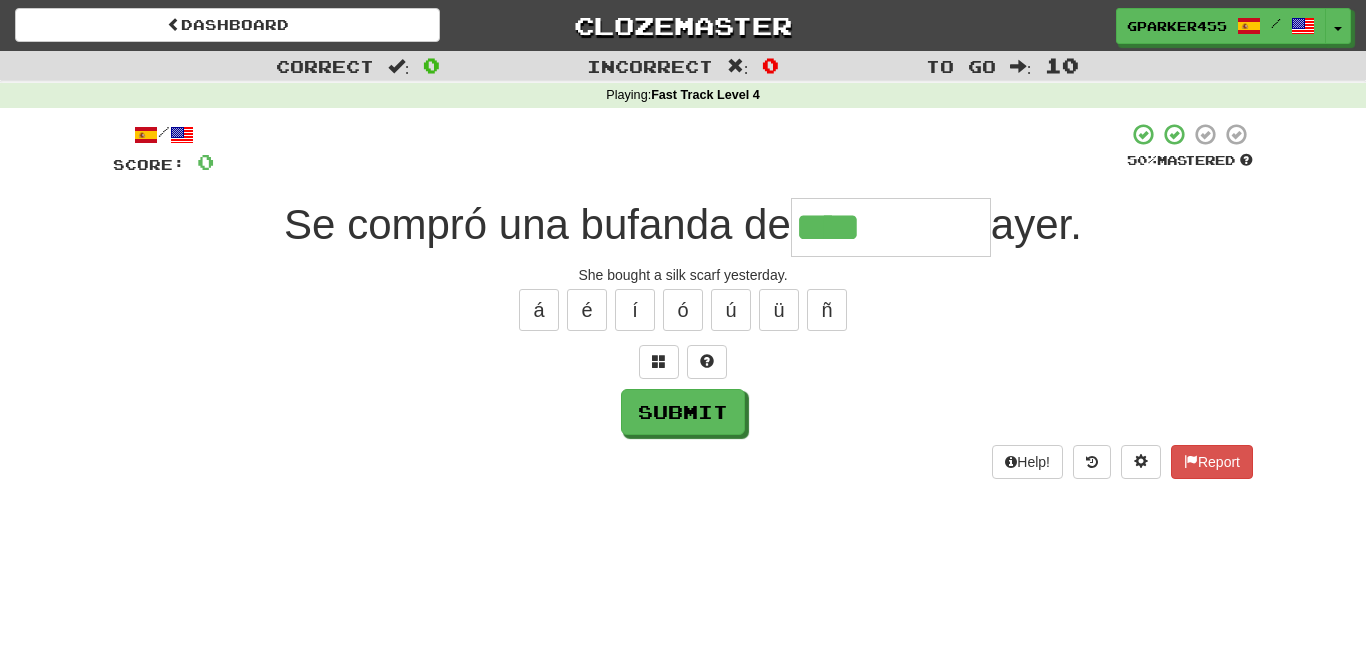 type on "****" 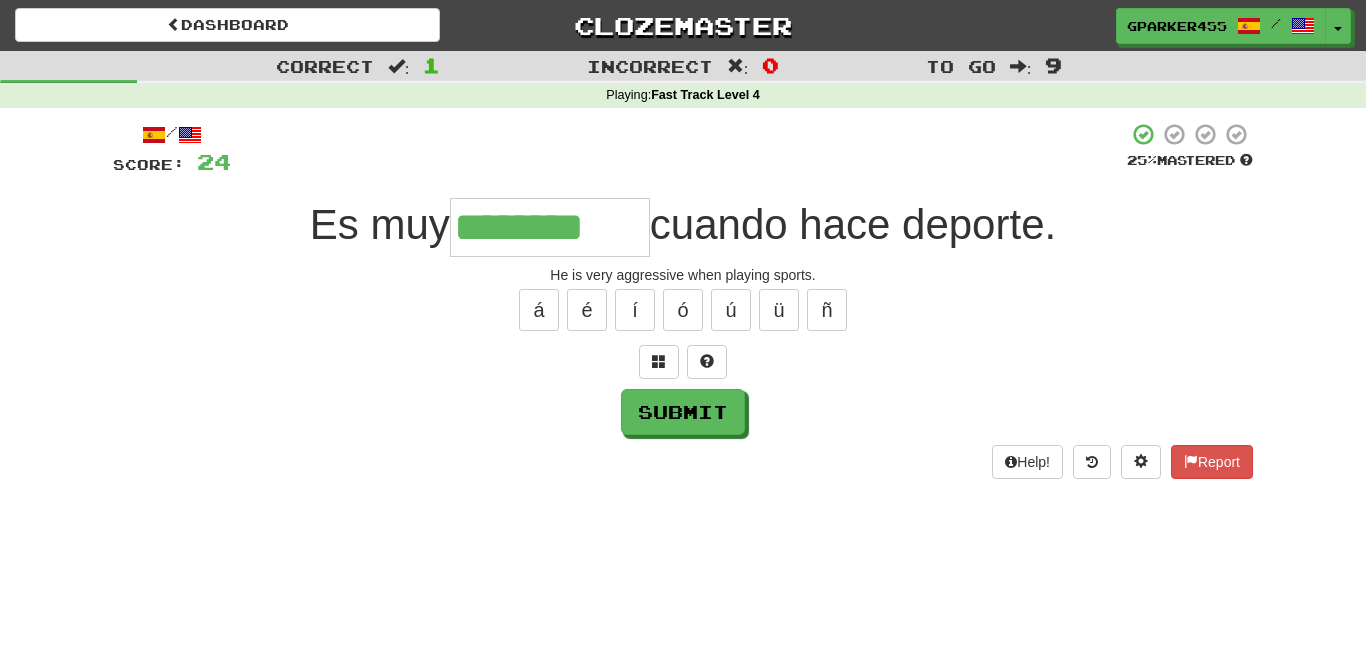 type on "********" 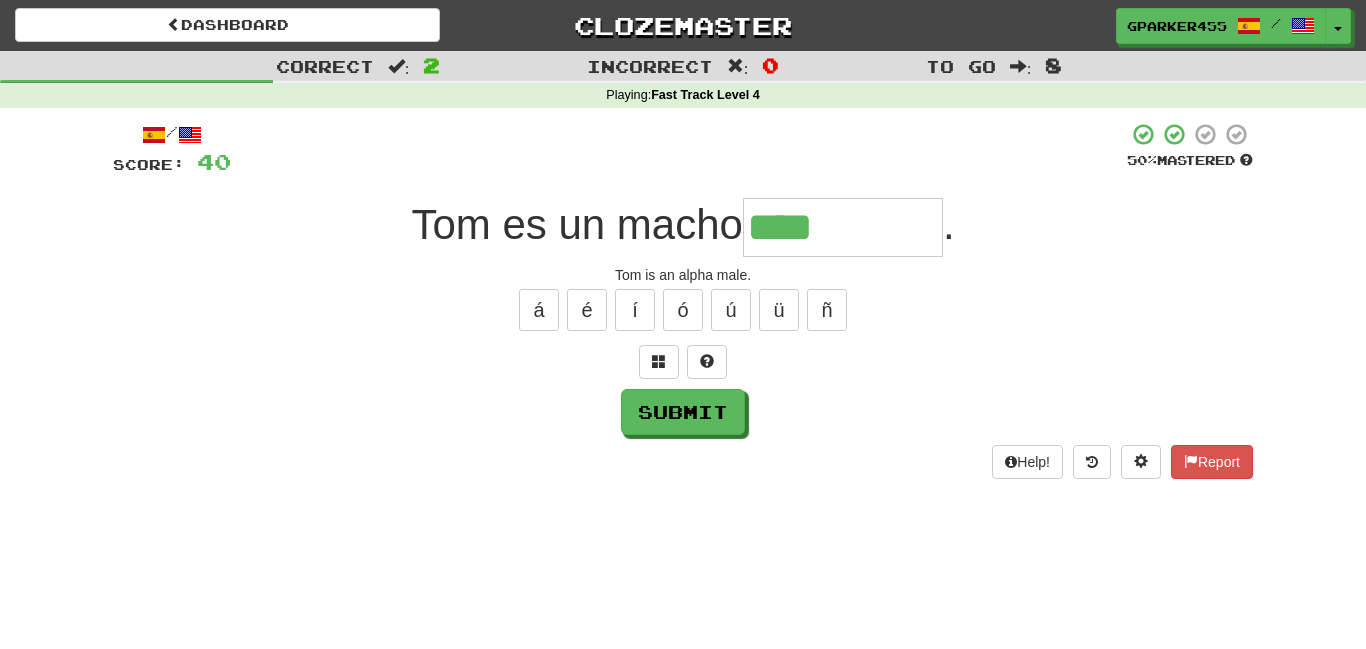 type on "****" 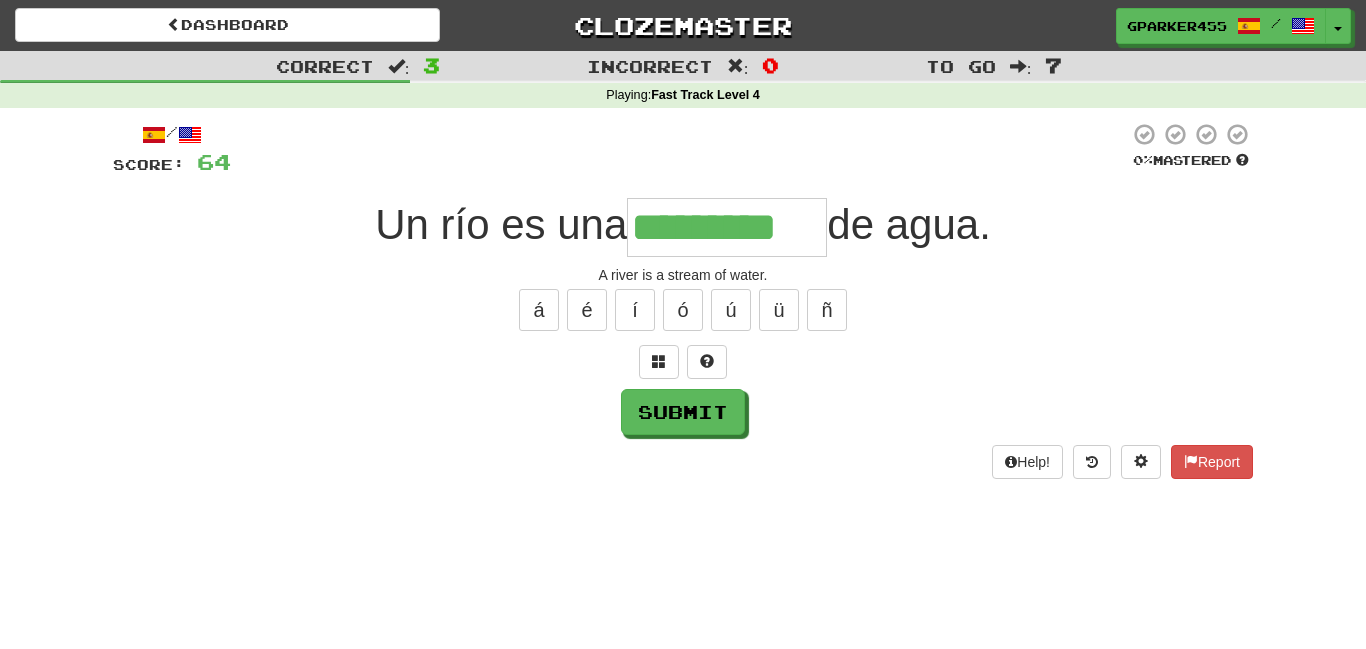 type on "*********" 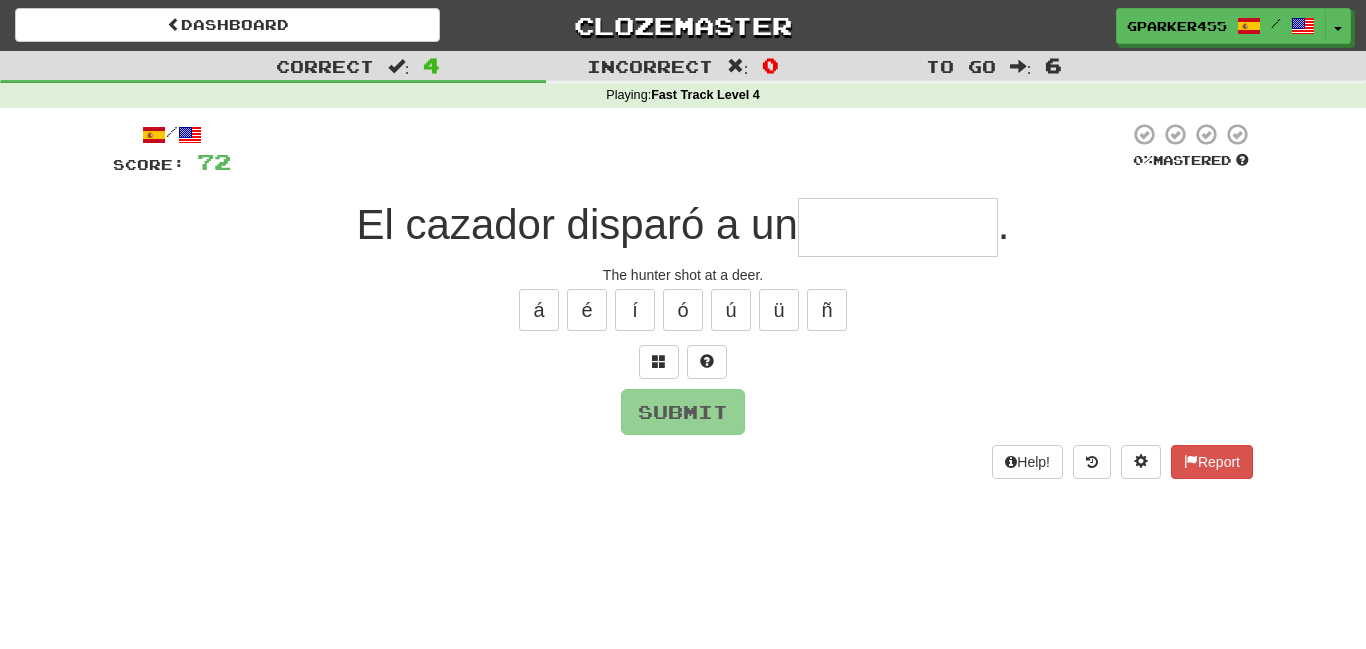 type on "*" 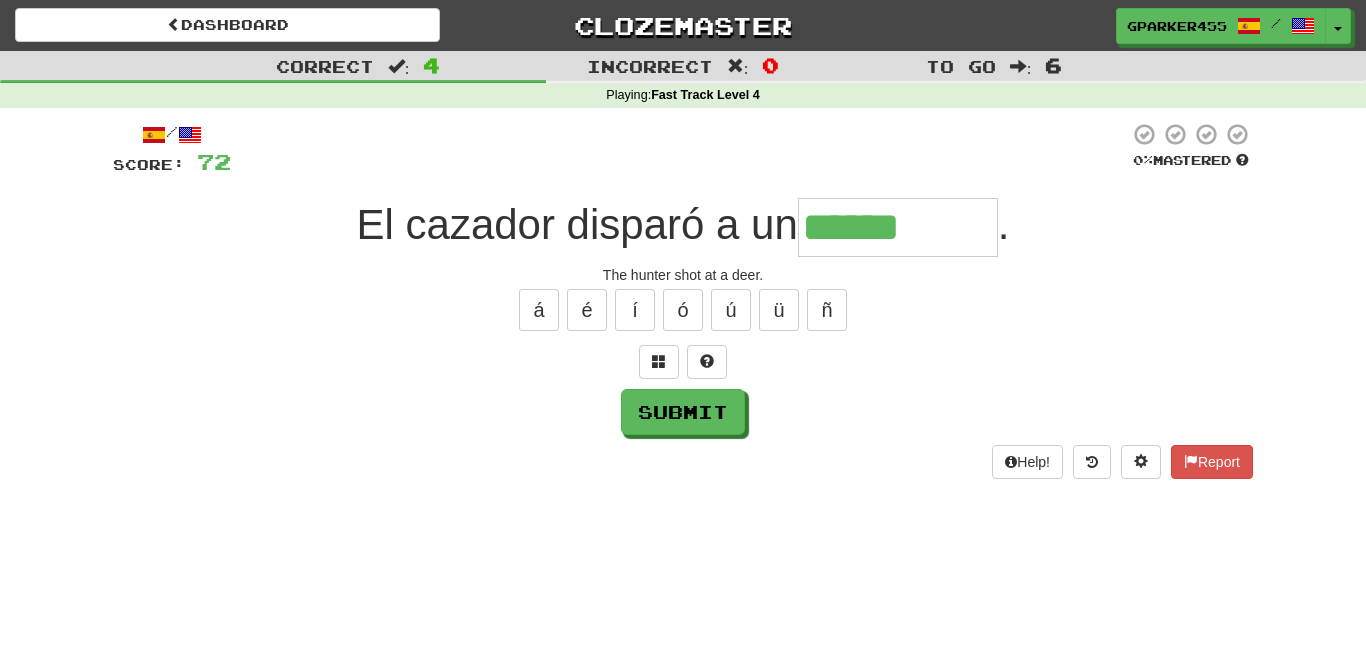 type on "******" 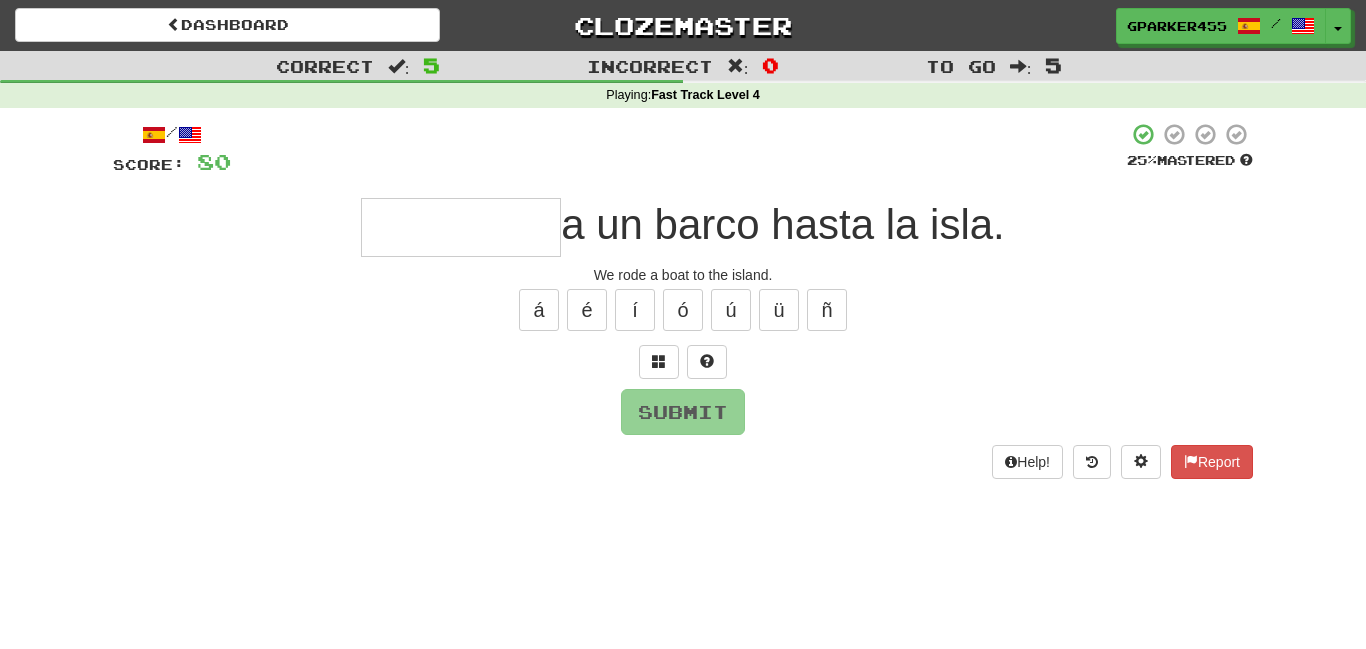 type on "*" 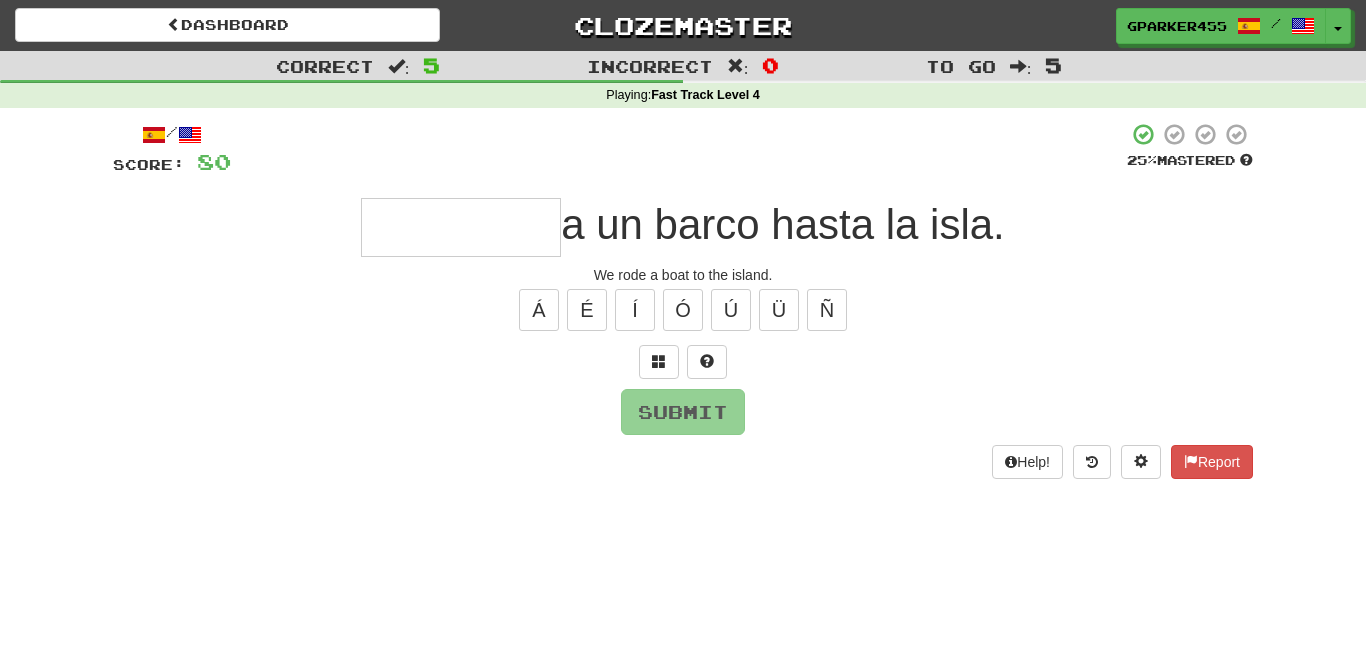 type on "*" 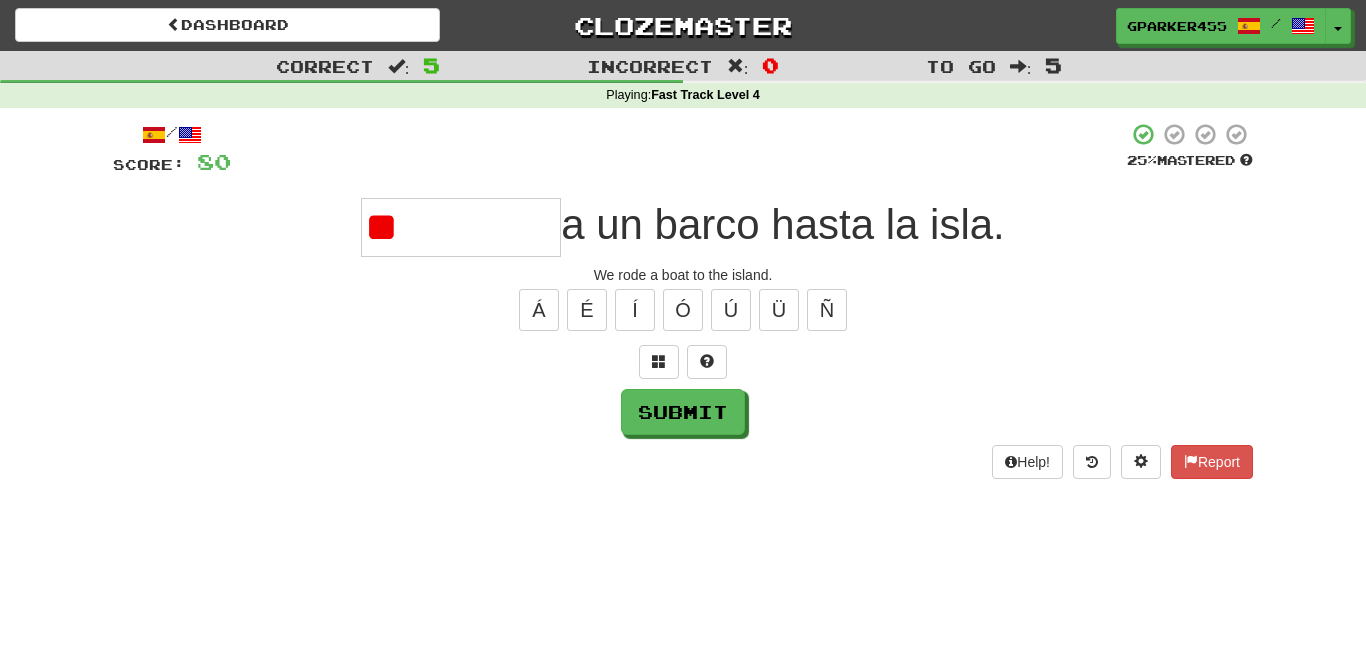 type on "*" 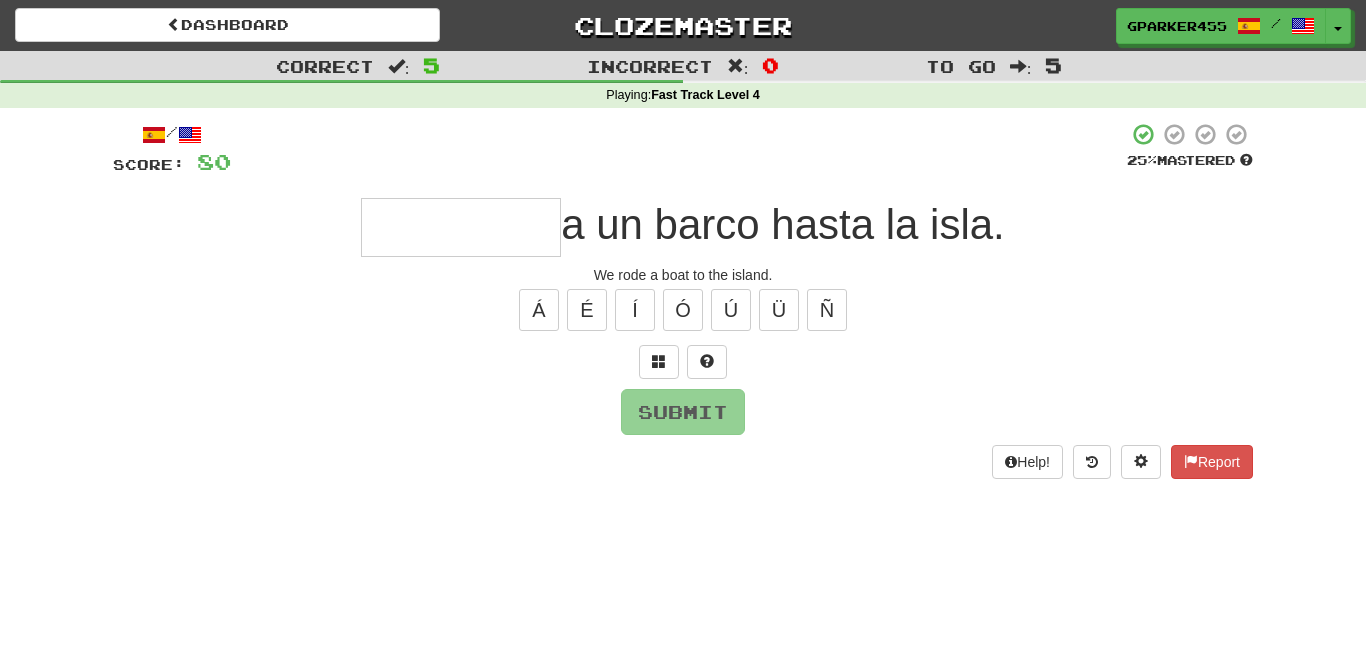 type on "*" 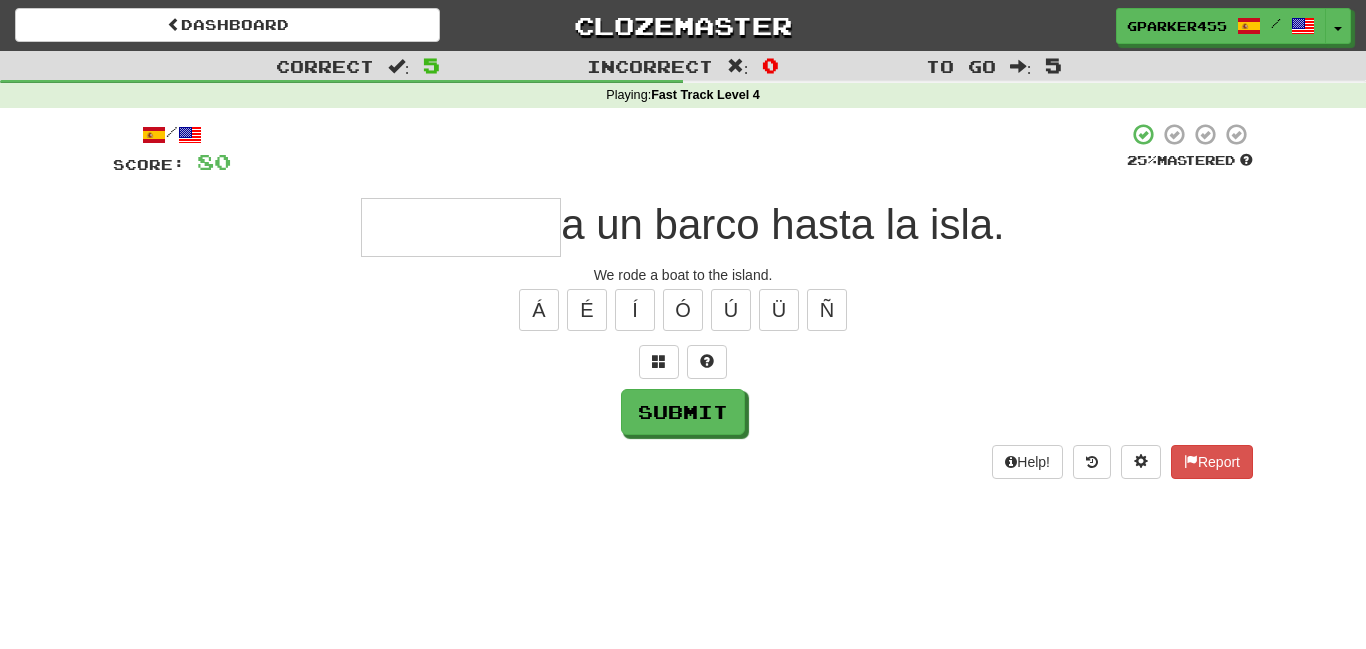 type on "*" 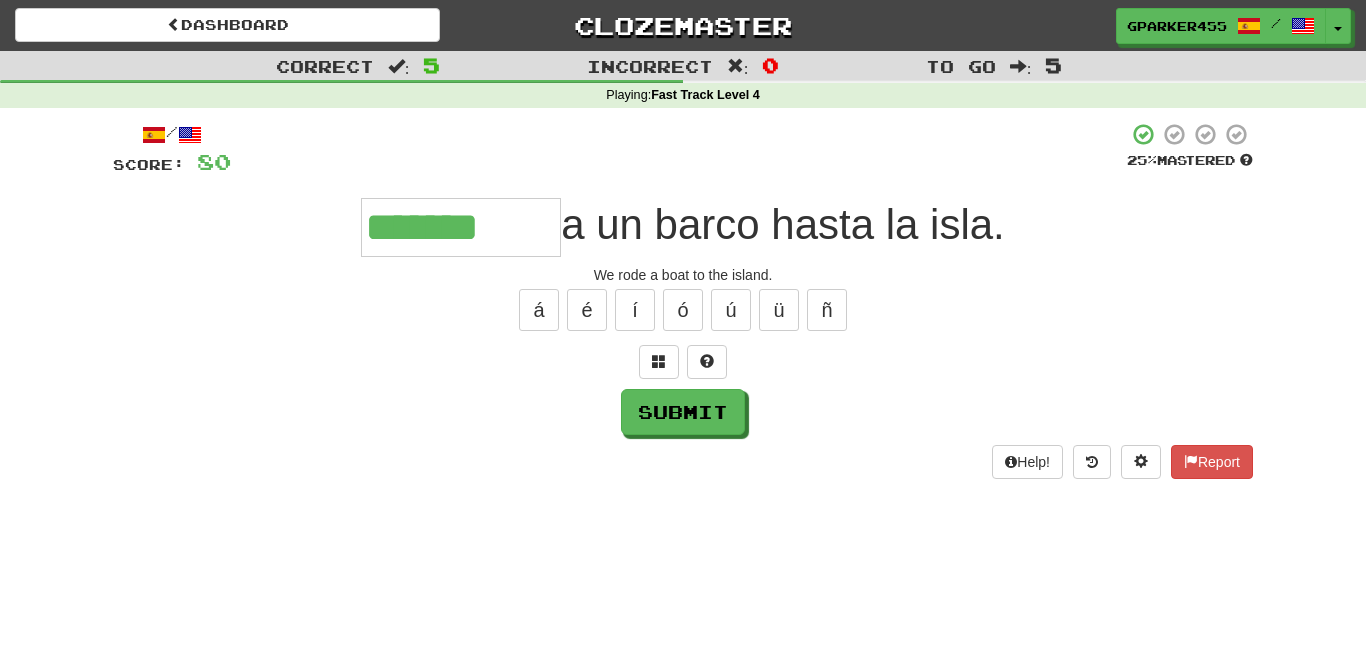 type on "*******" 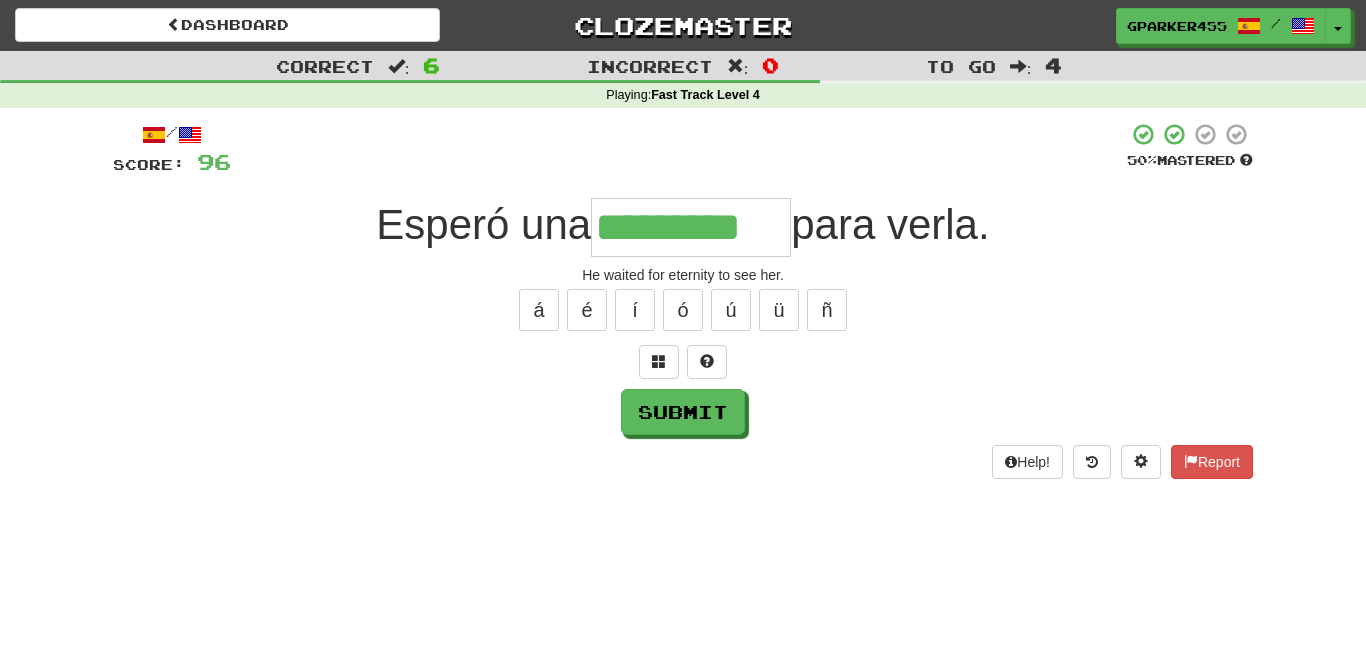 type on "*********" 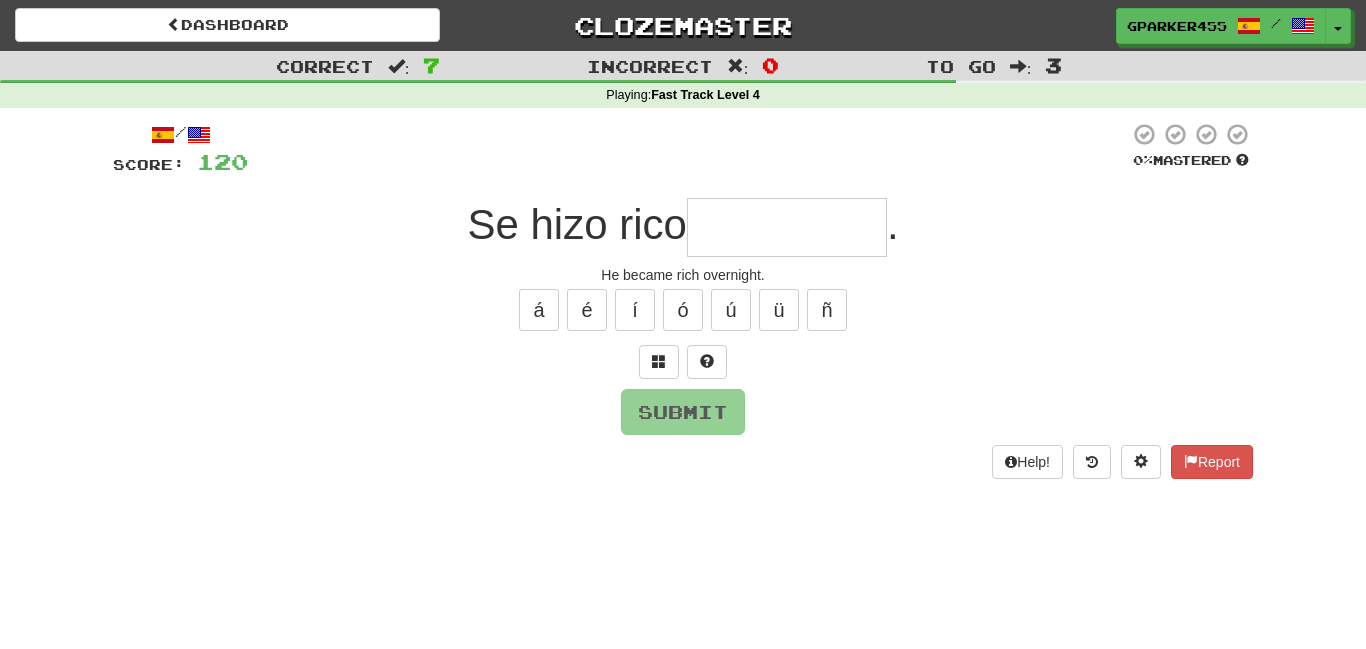 type on "*" 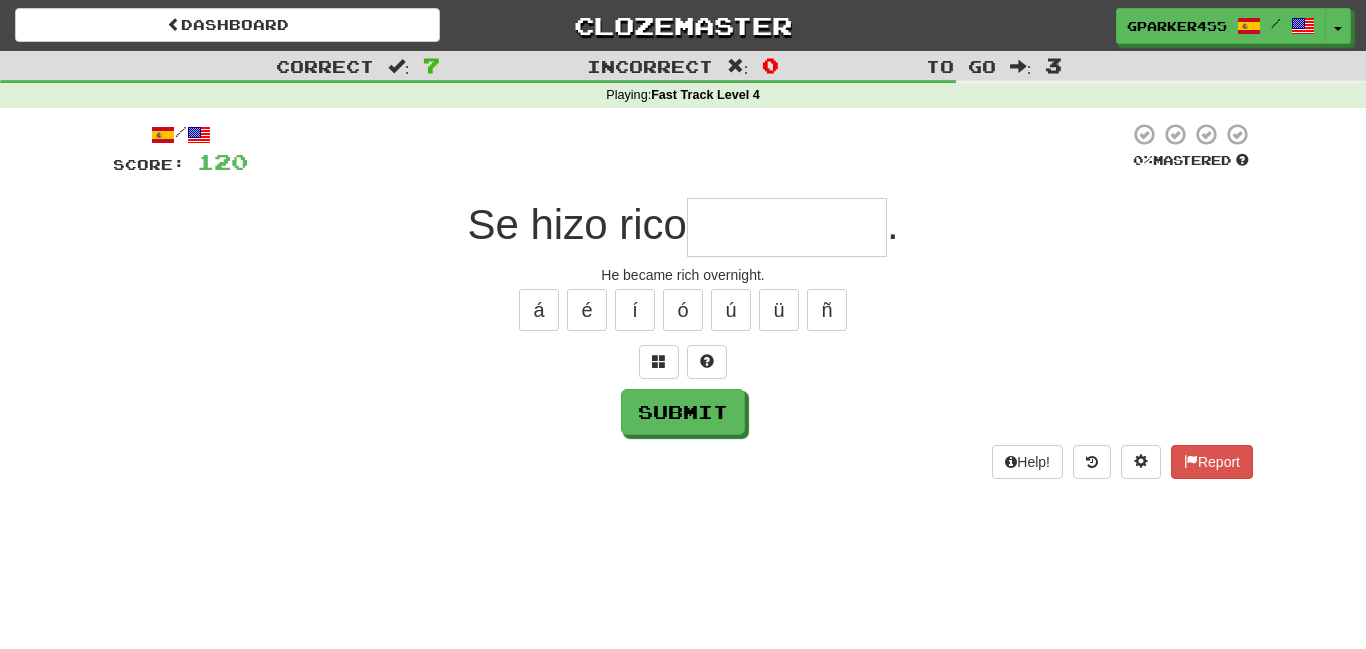type on "*" 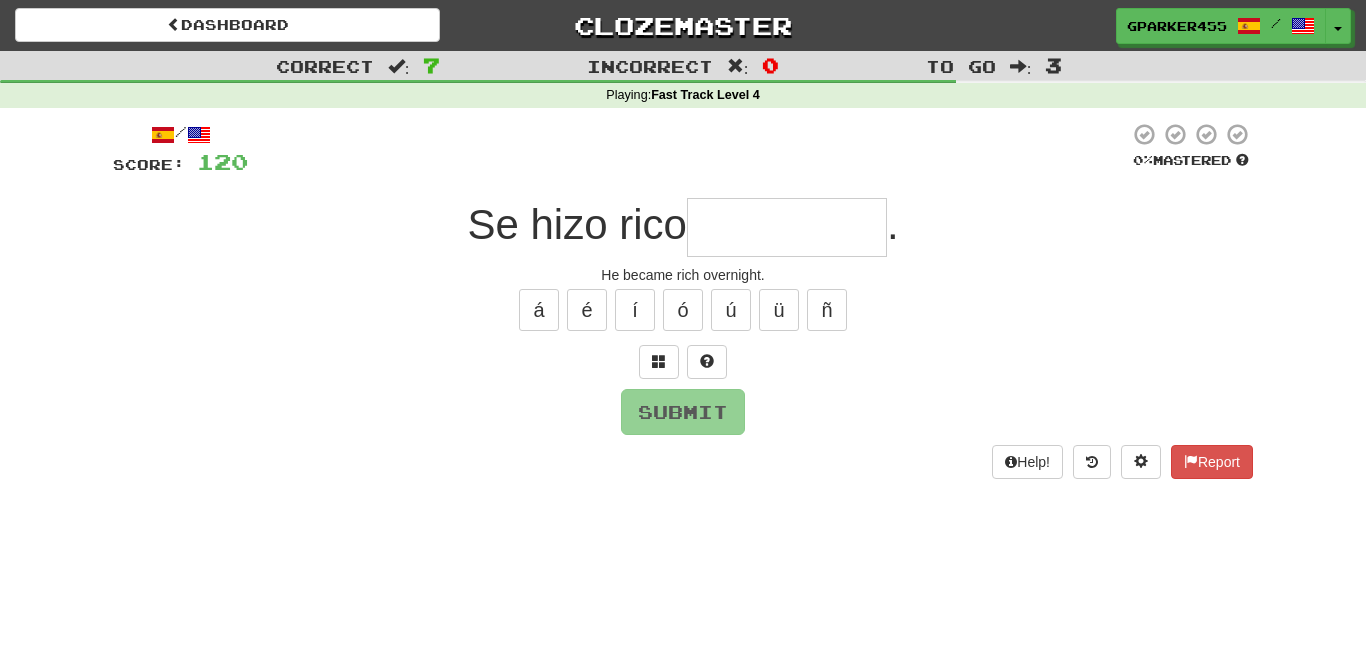 type on "*" 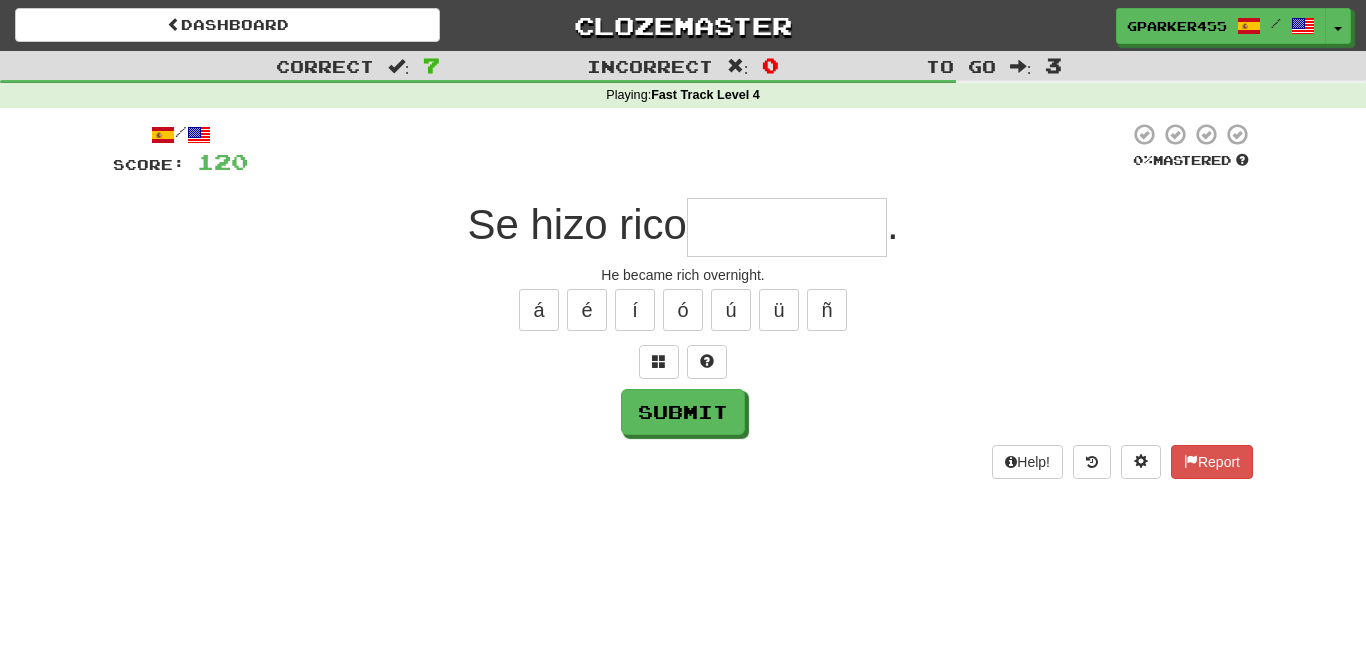 type on "*" 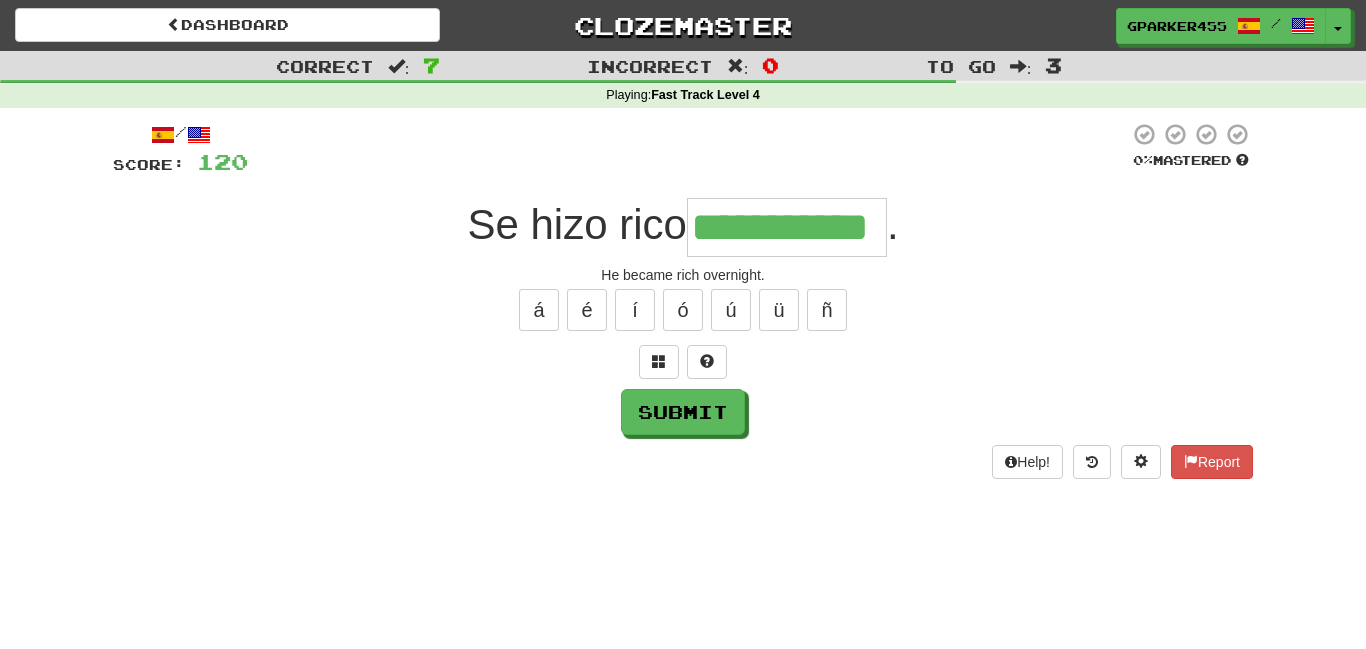 scroll, scrollTop: 0, scrollLeft: 23, axis: horizontal 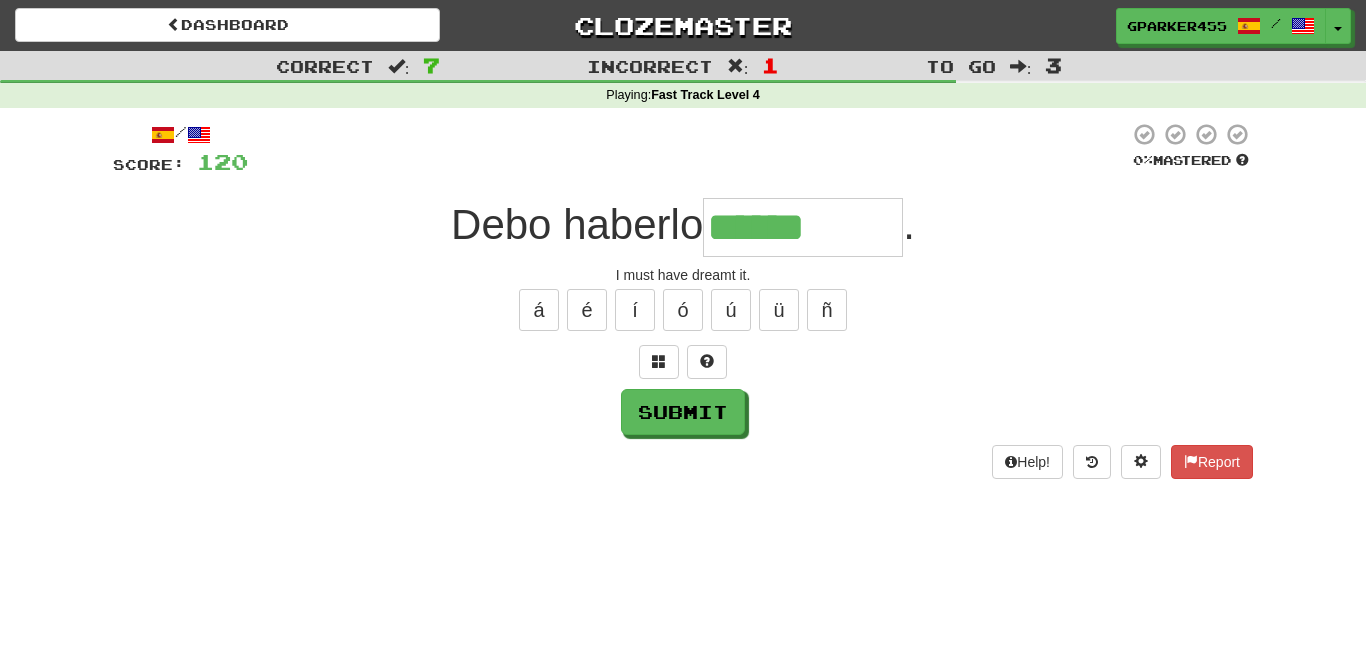 type on "******" 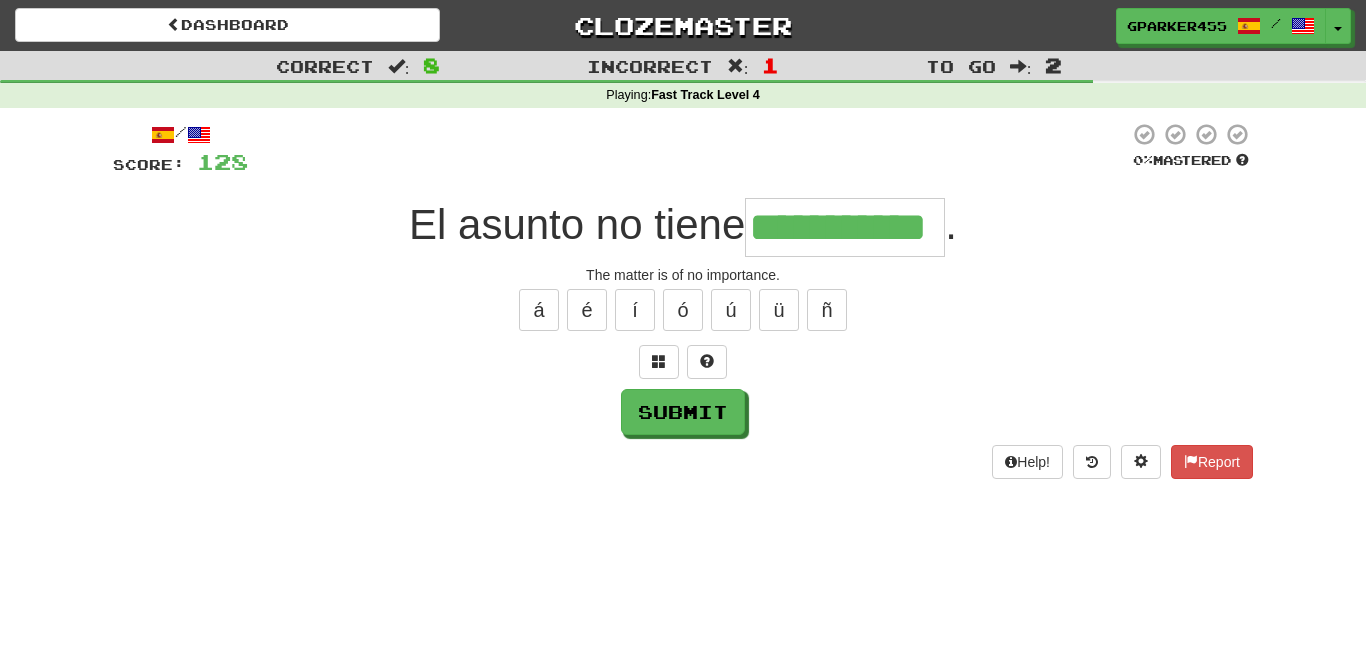 scroll, scrollTop: 0, scrollLeft: 23, axis: horizontal 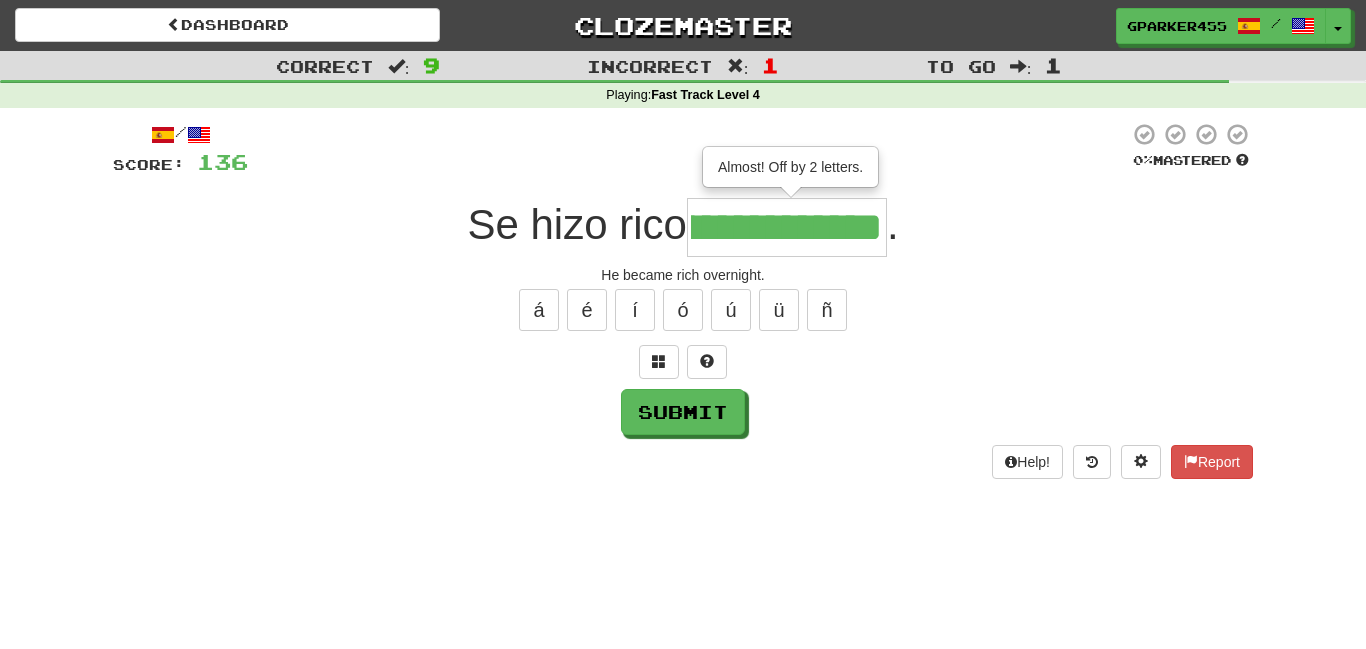 type on "**********" 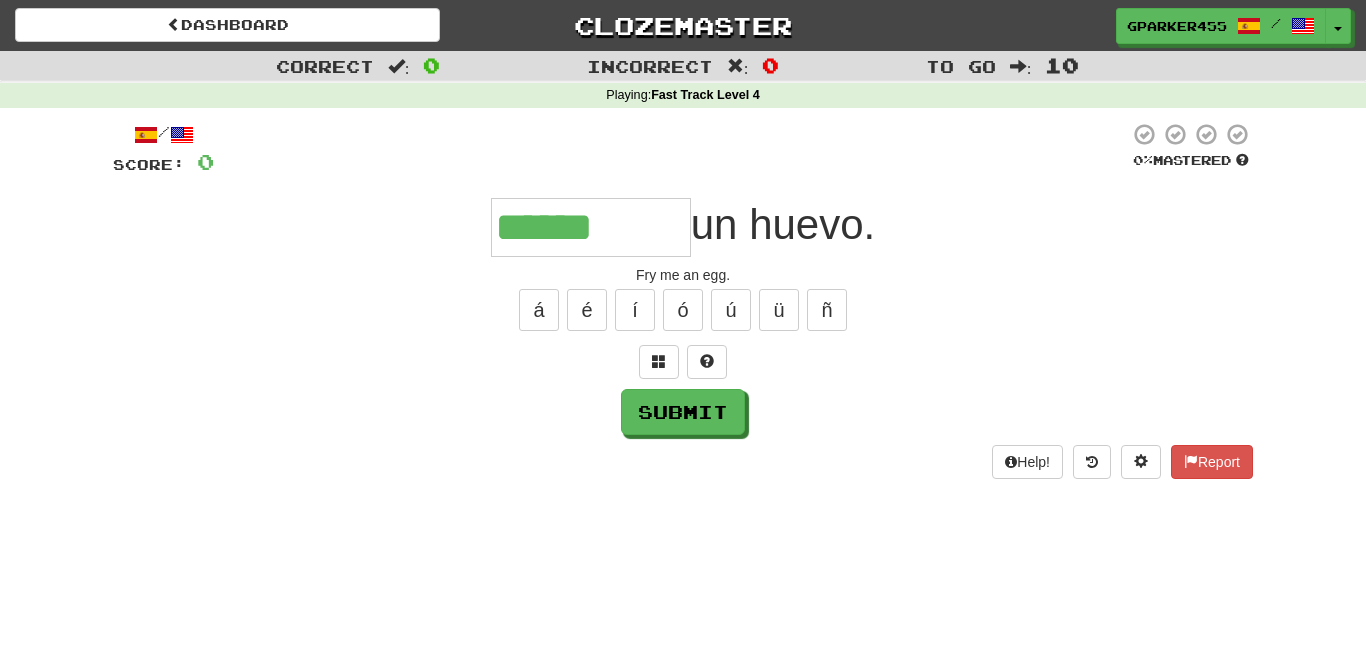 type on "******" 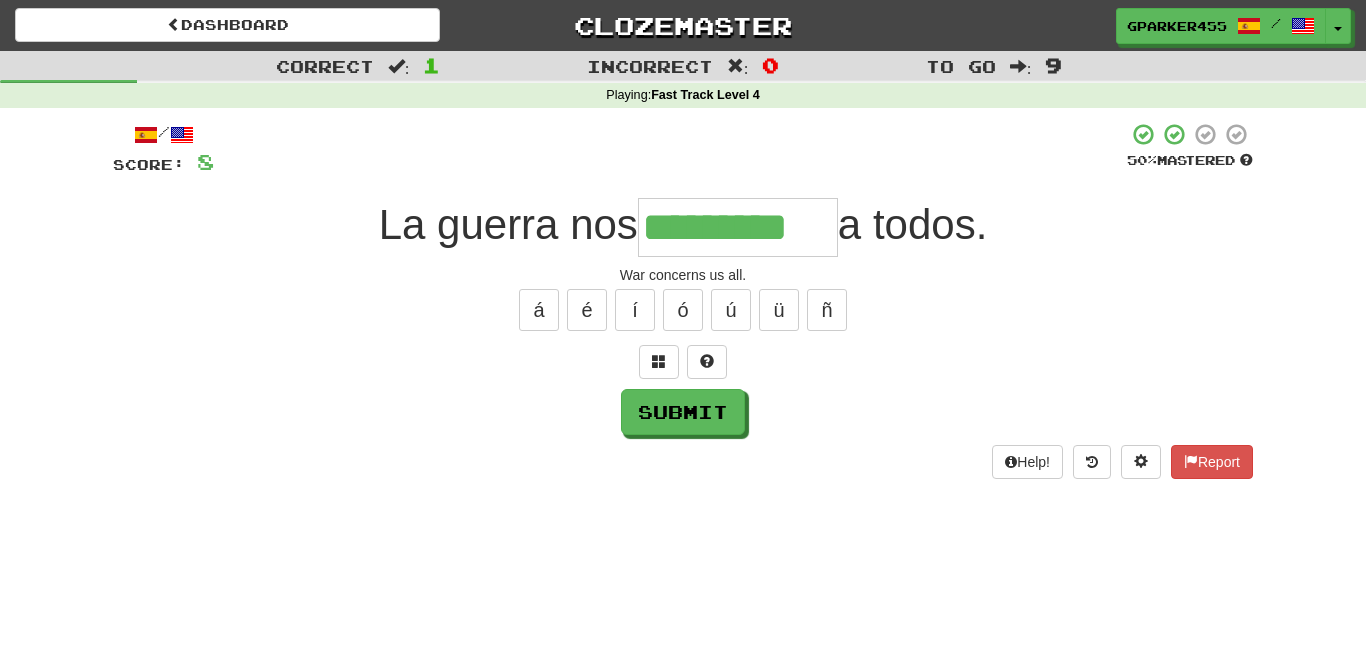 type on "*********" 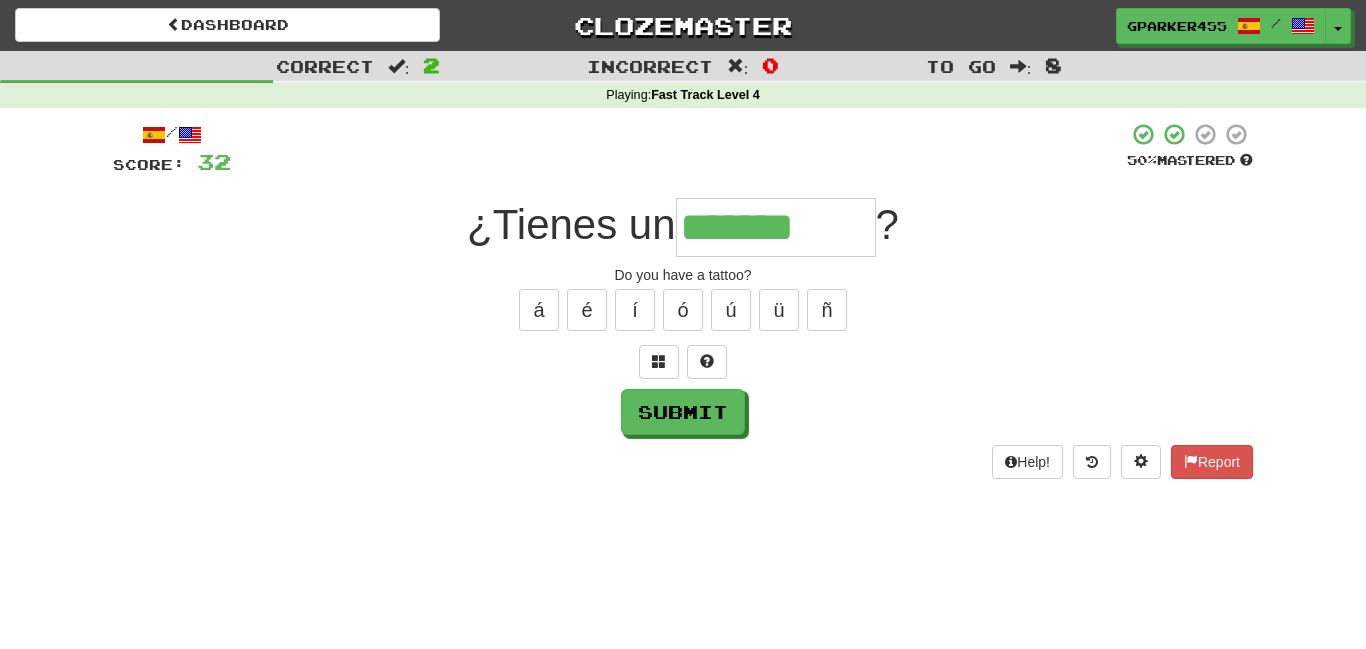 type on "*******" 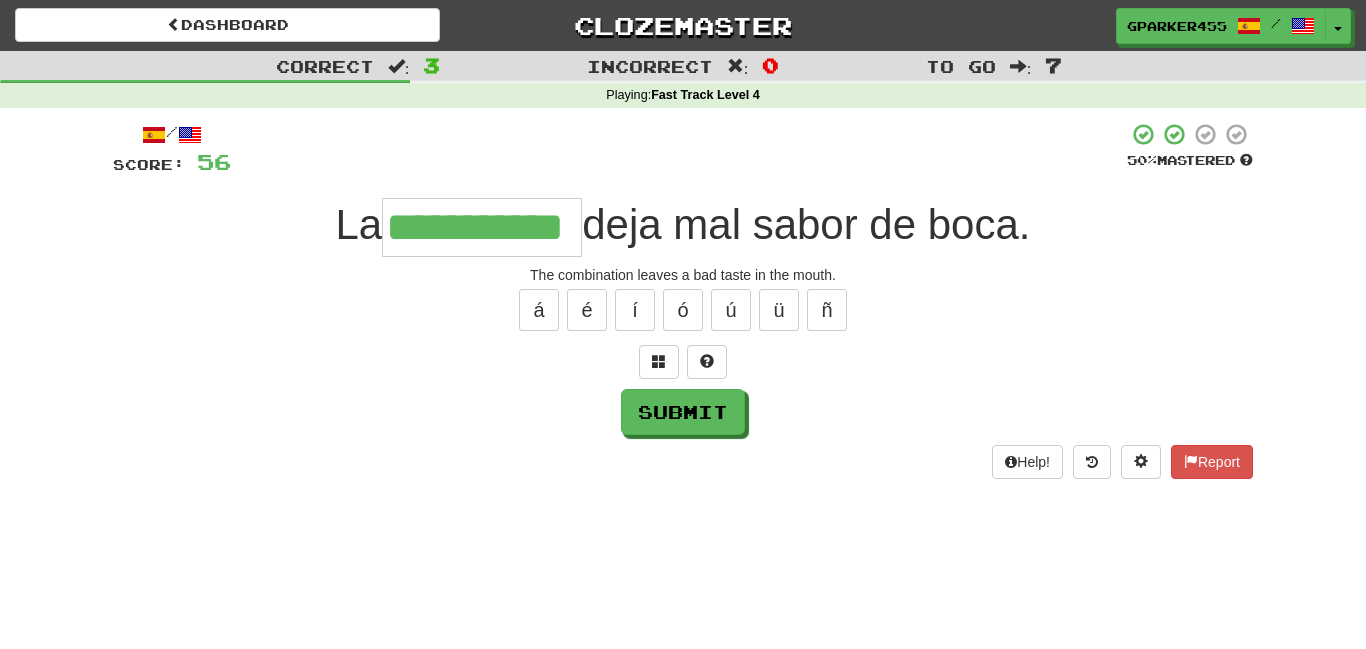 scroll, scrollTop: 0, scrollLeft: 41, axis: horizontal 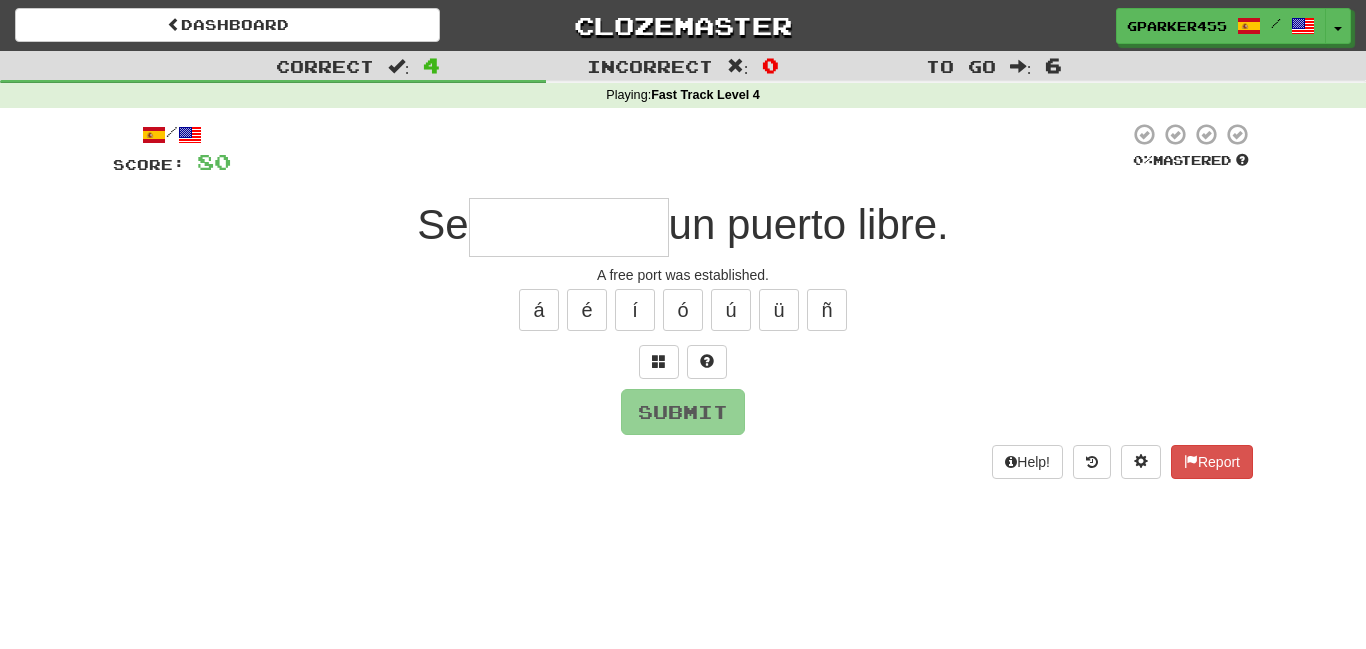 type on "*" 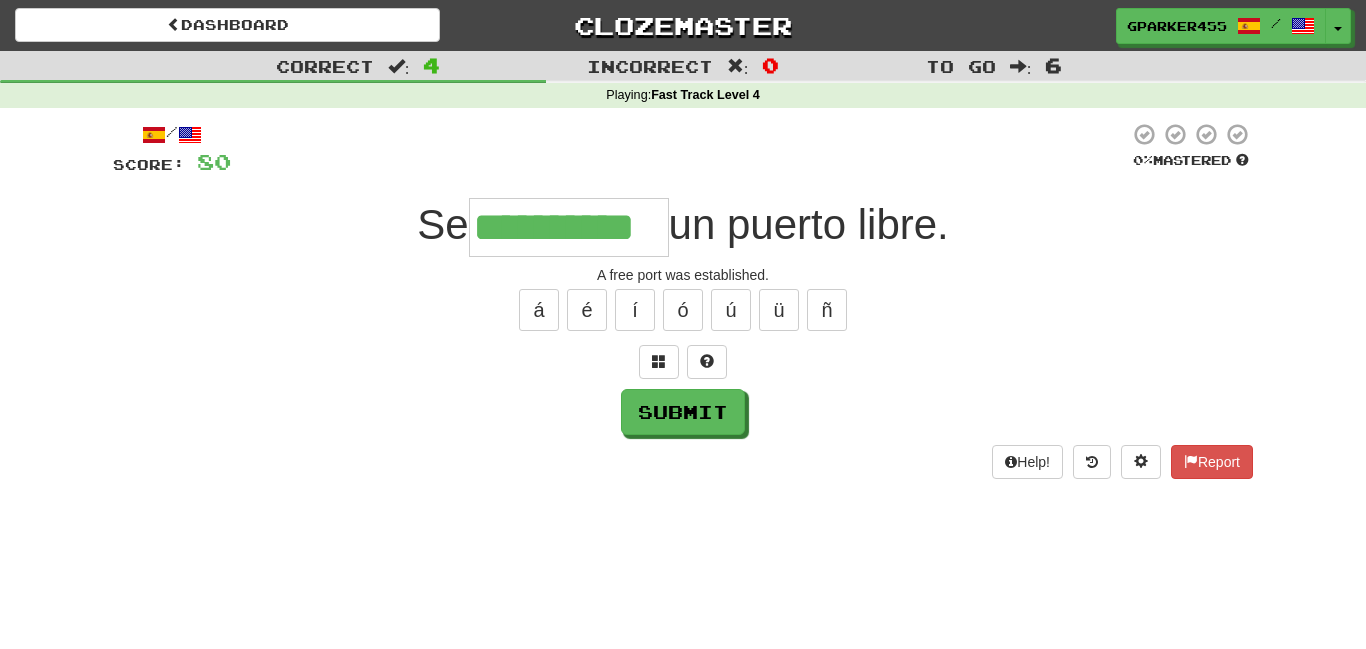 type on "**********" 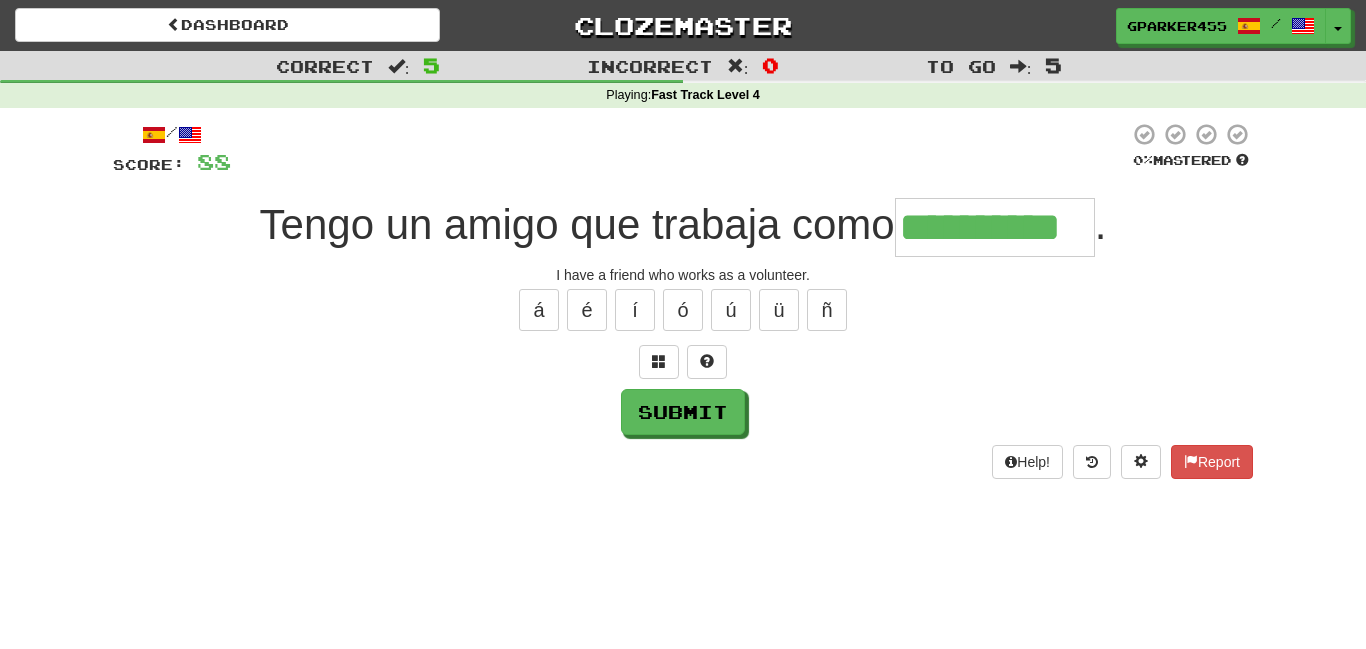 type on "**********" 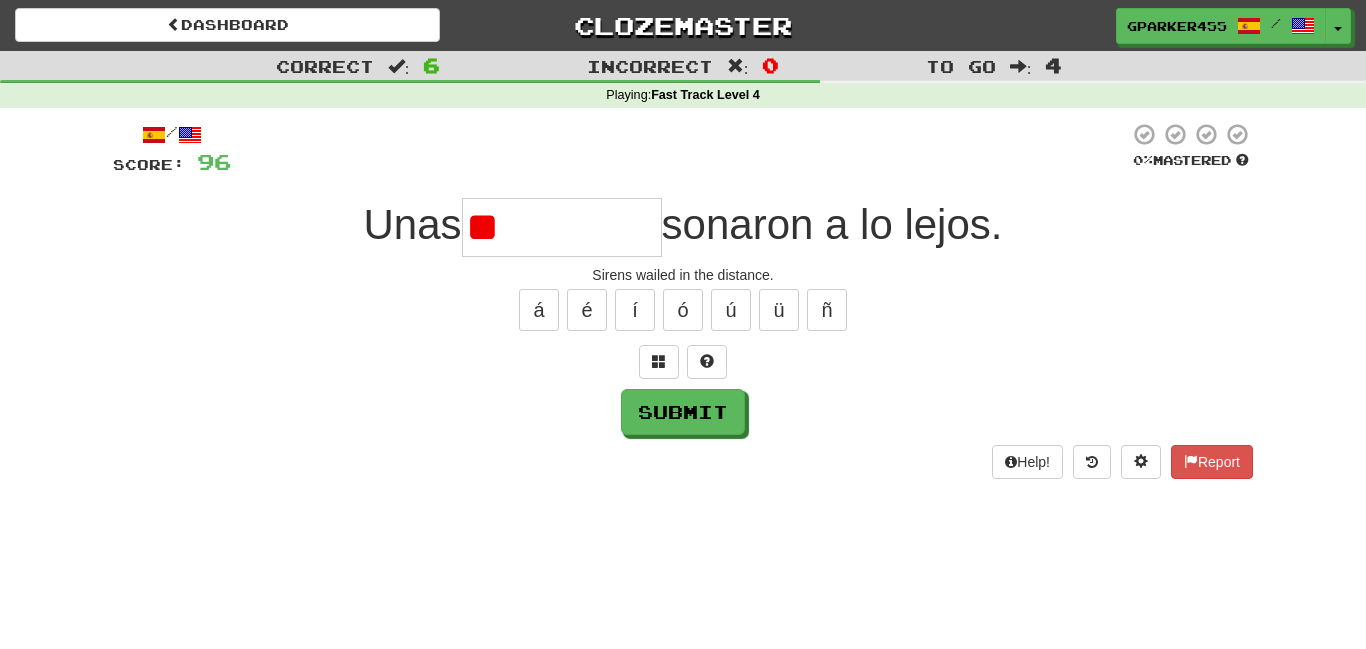 type on "*" 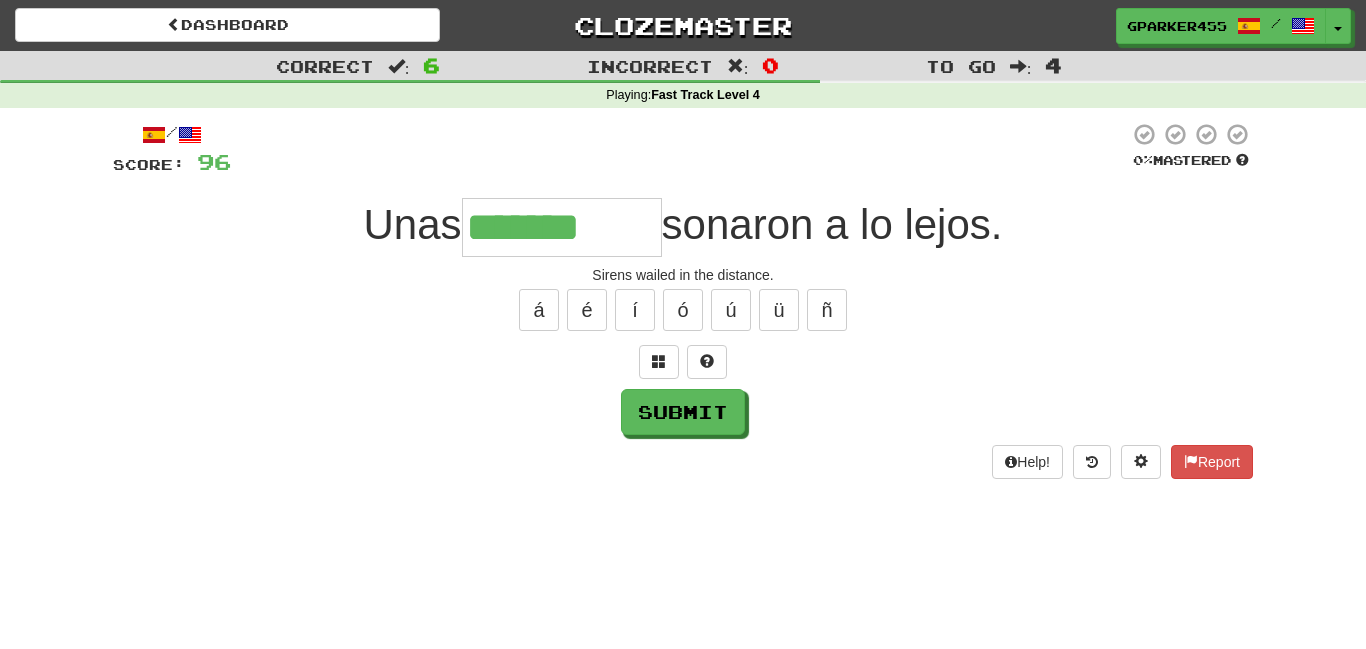 type on "*******" 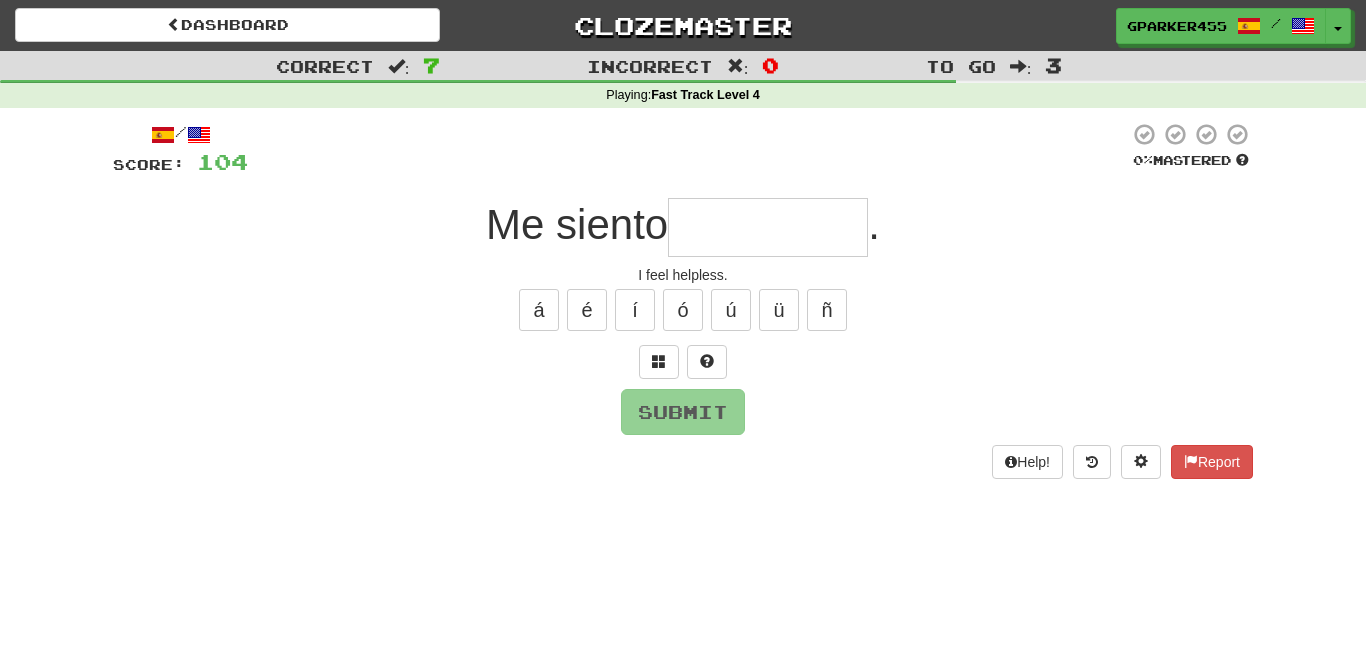 type on "*" 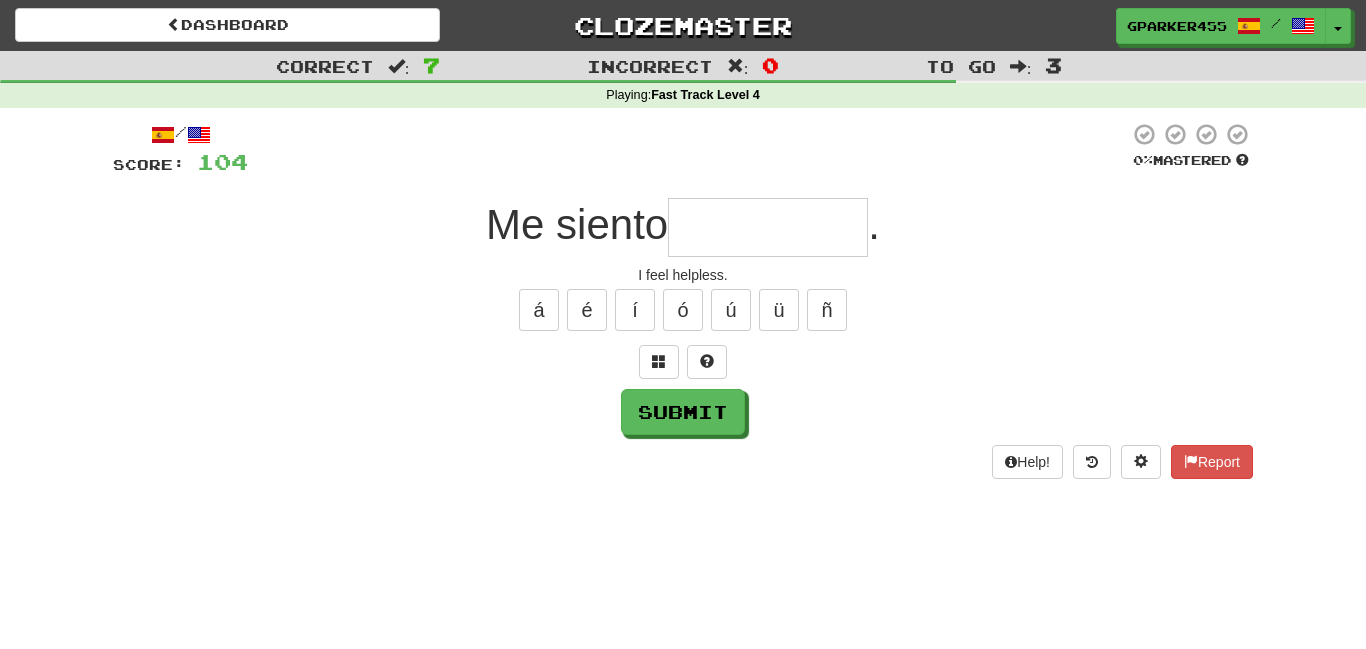 type on "*" 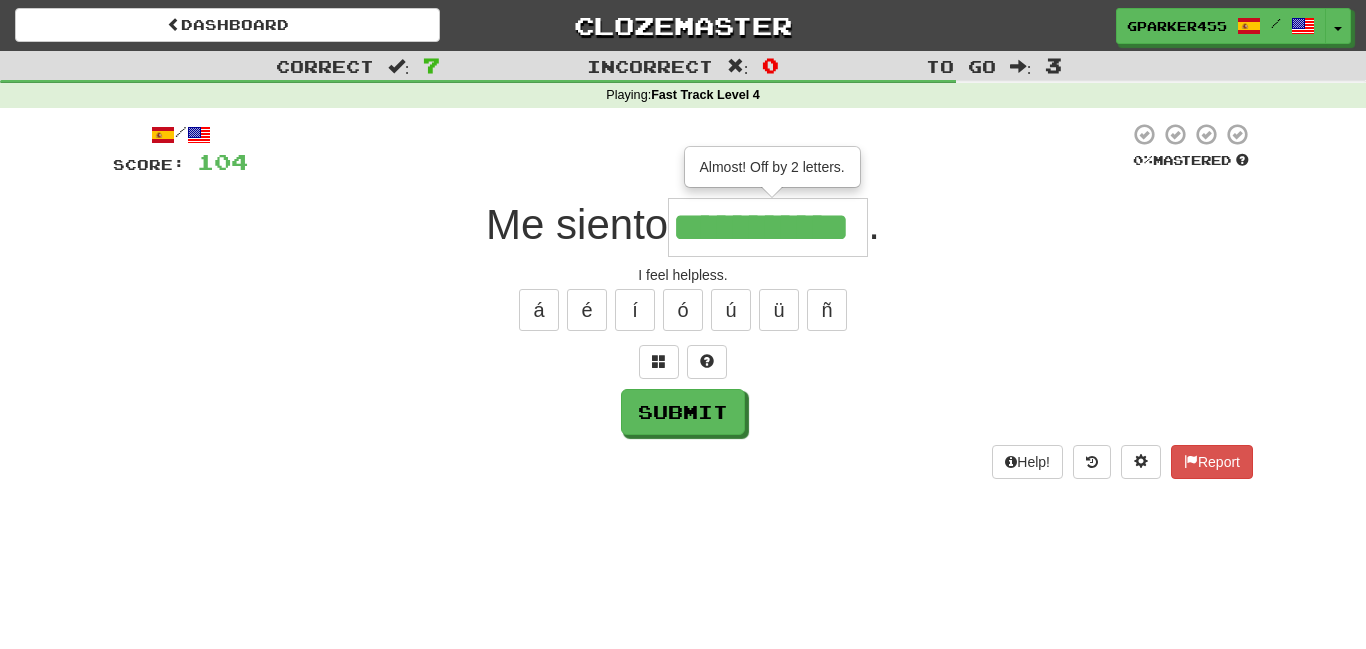 scroll, scrollTop: 0, scrollLeft: 62, axis: horizontal 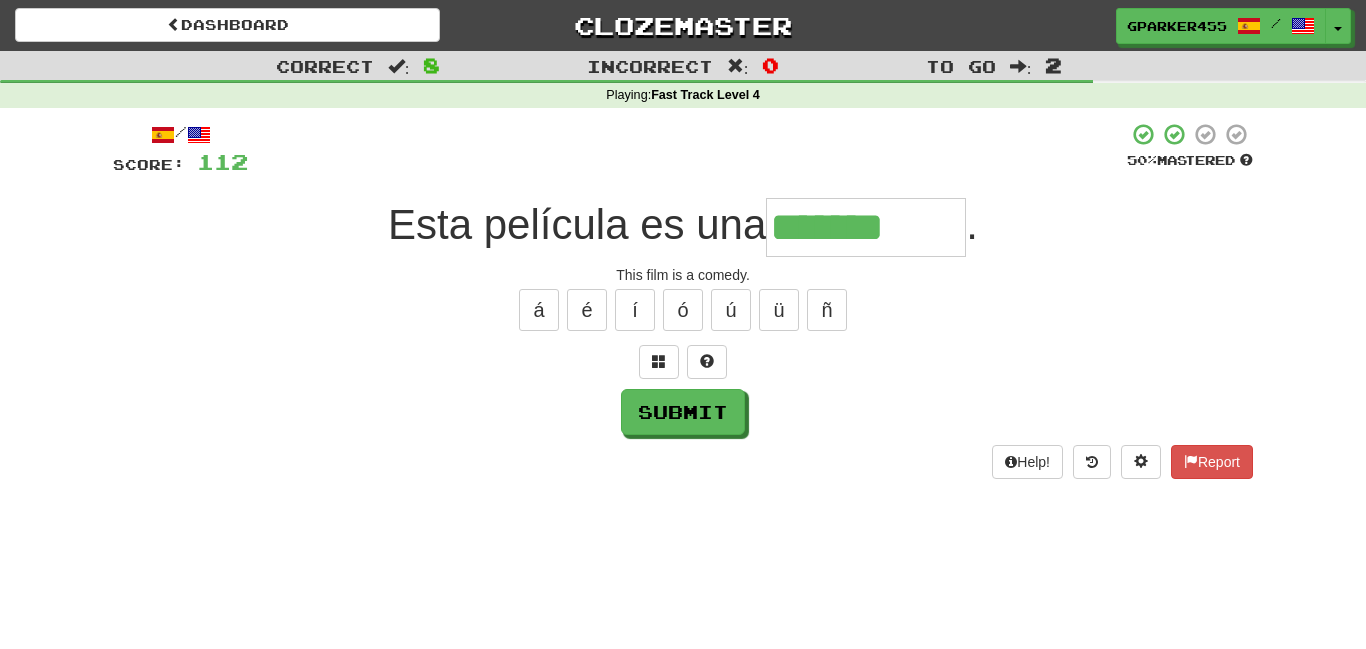 type on "*******" 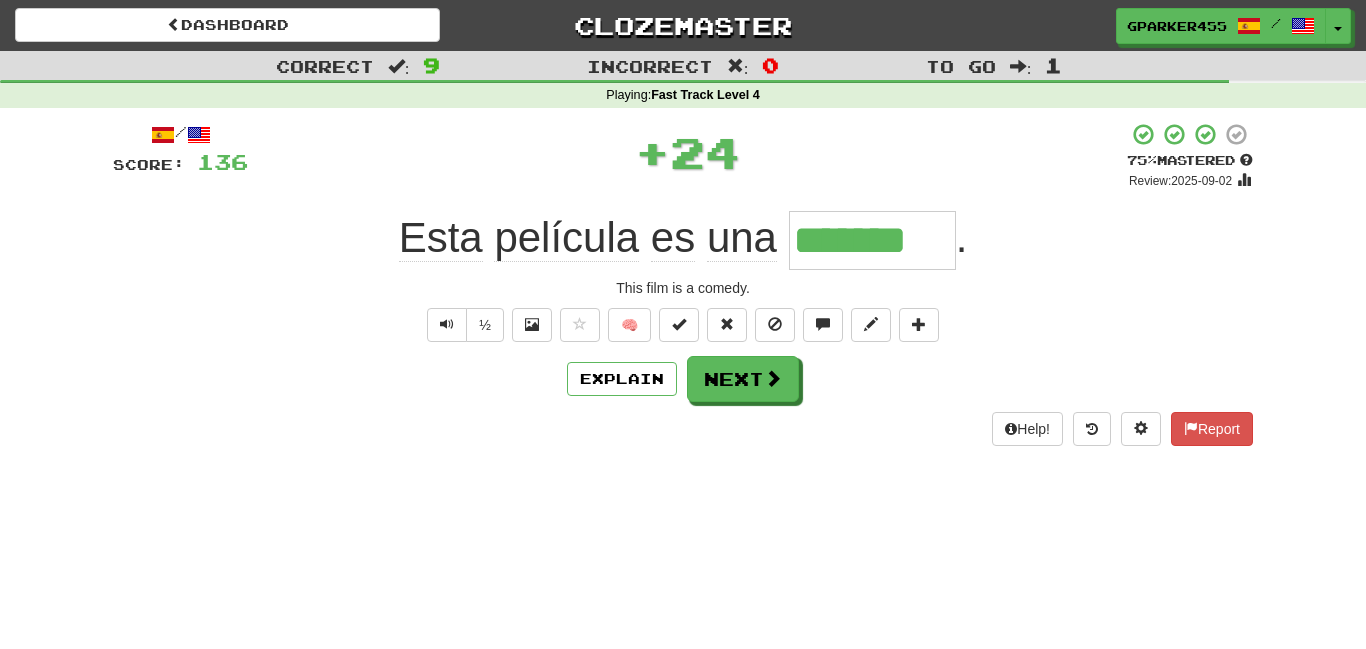 type 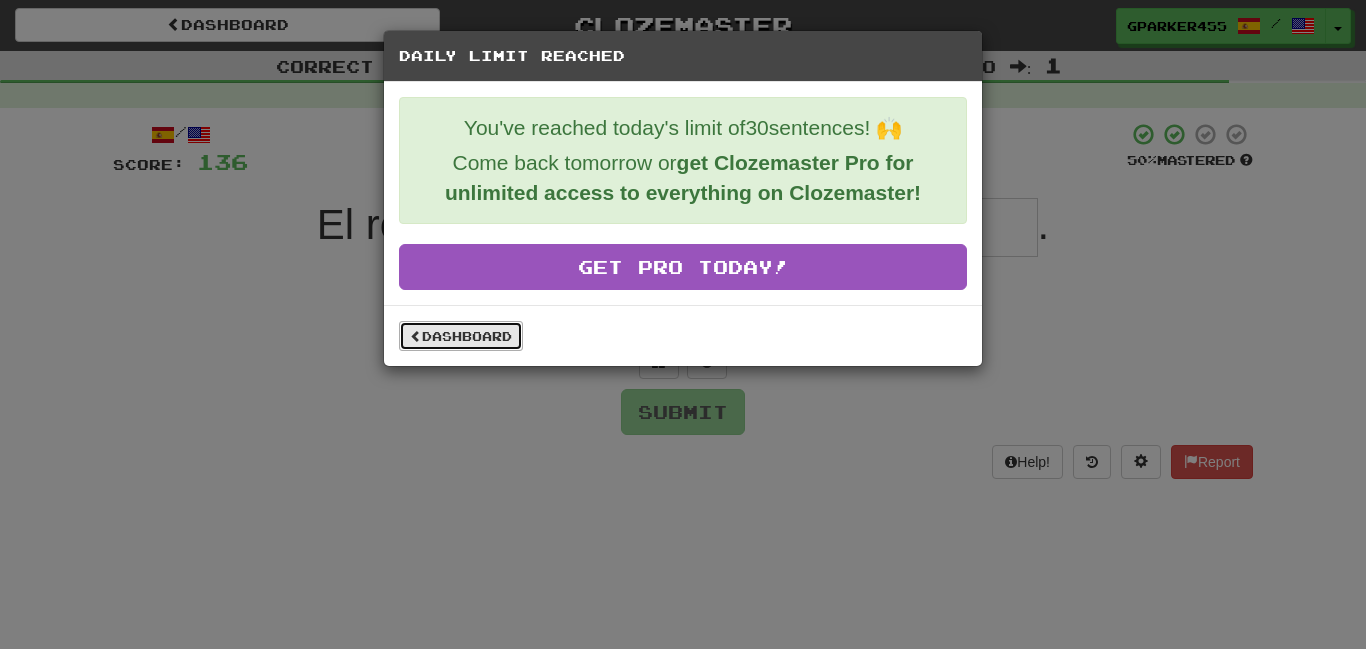 click on "Dashboard" at bounding box center (461, 336) 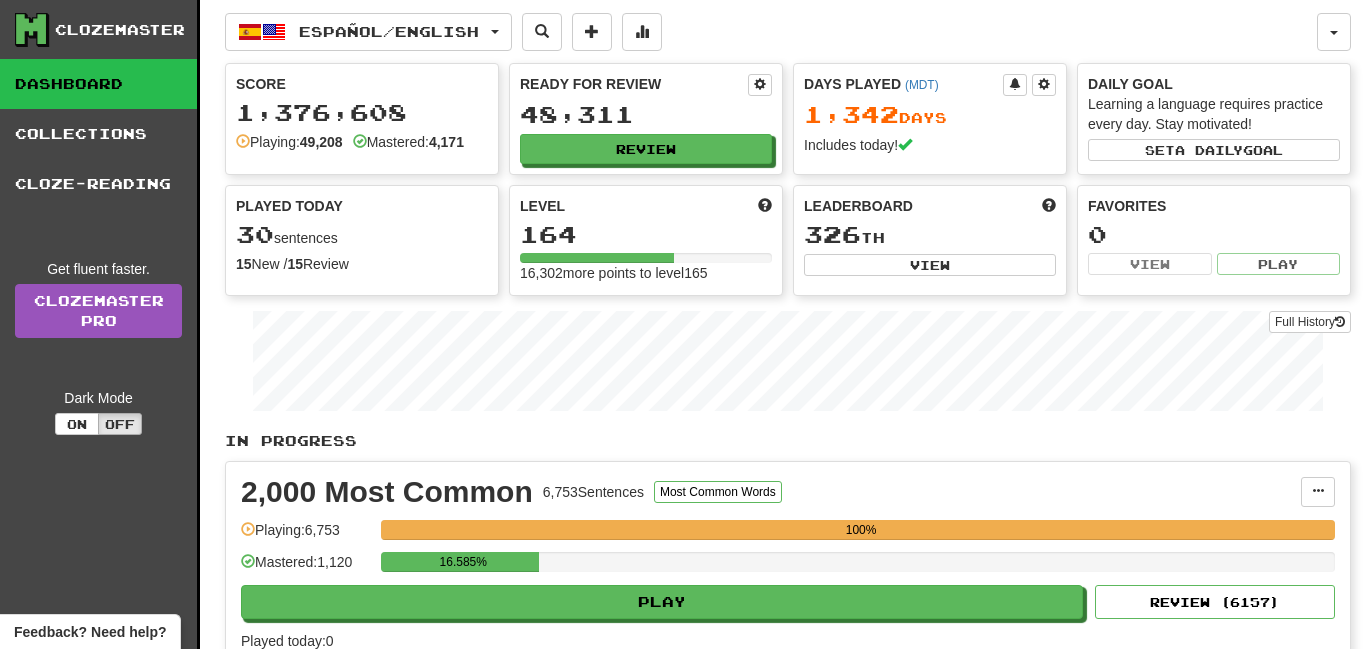 scroll, scrollTop: 0, scrollLeft: 0, axis: both 